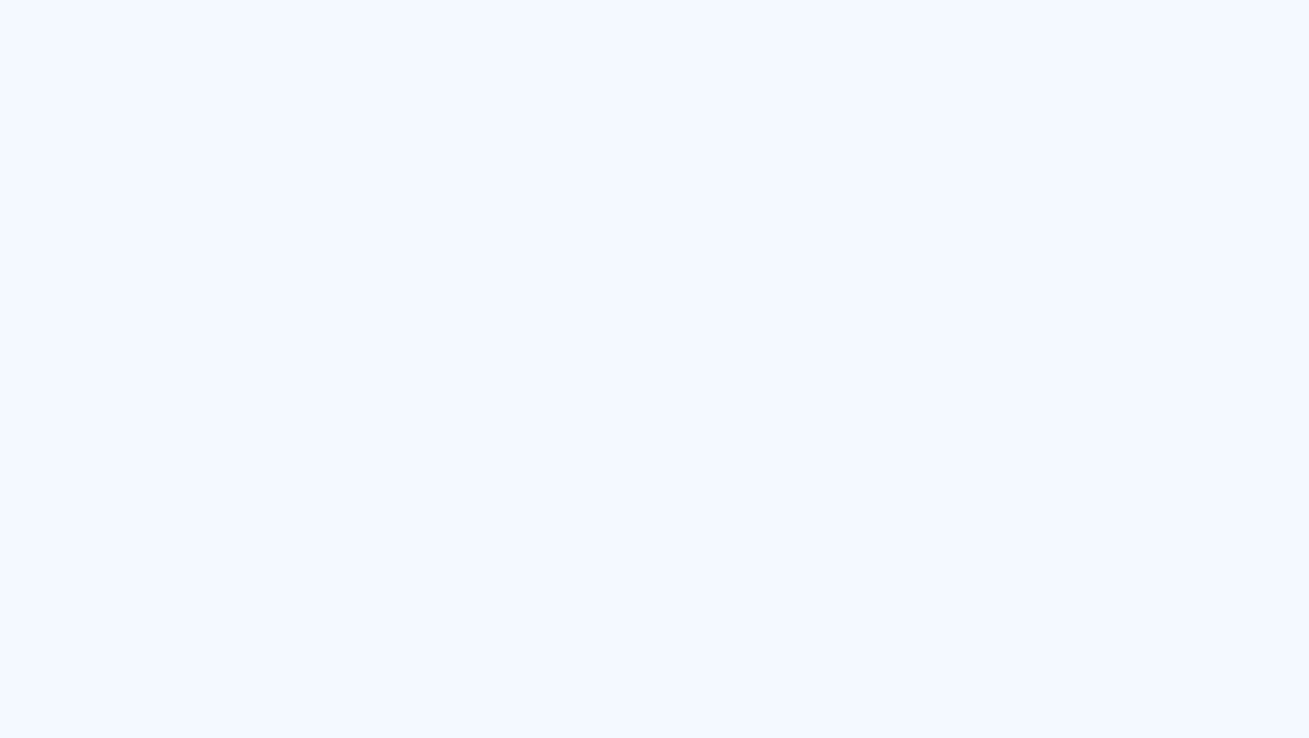 scroll, scrollTop: 0, scrollLeft: 0, axis: both 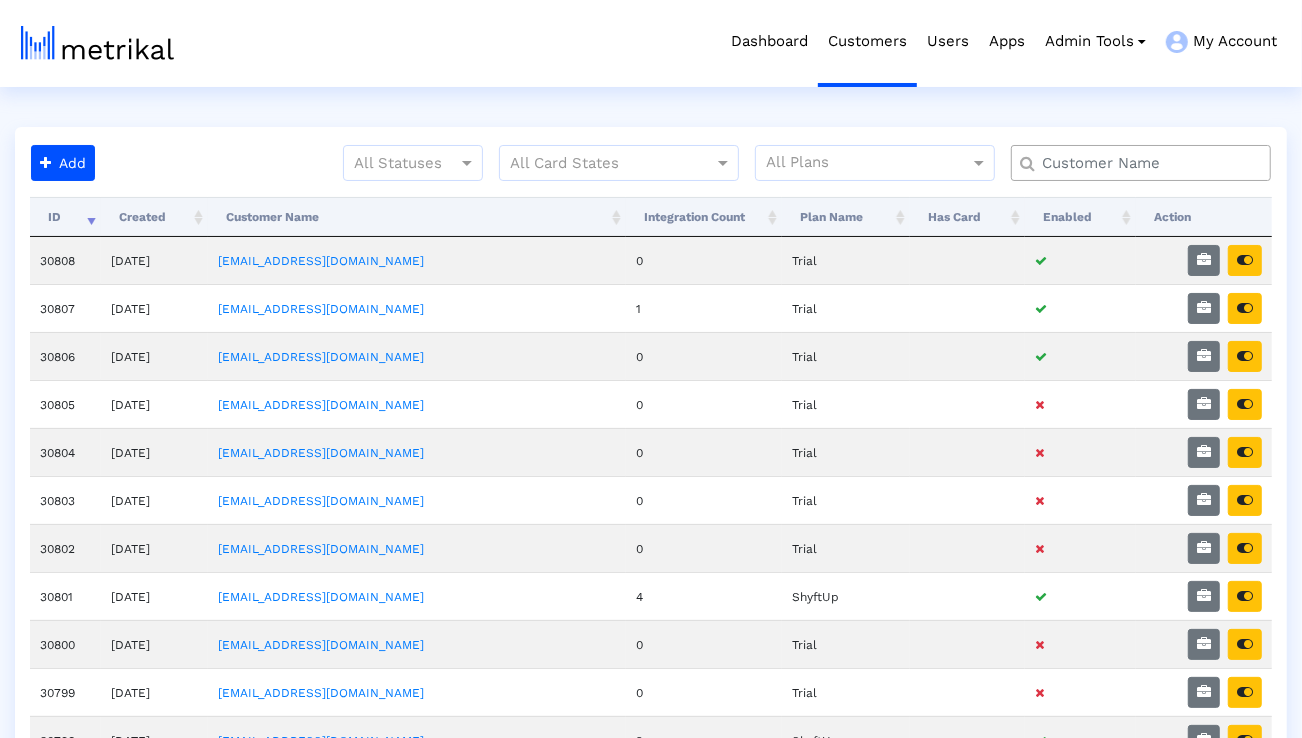 click 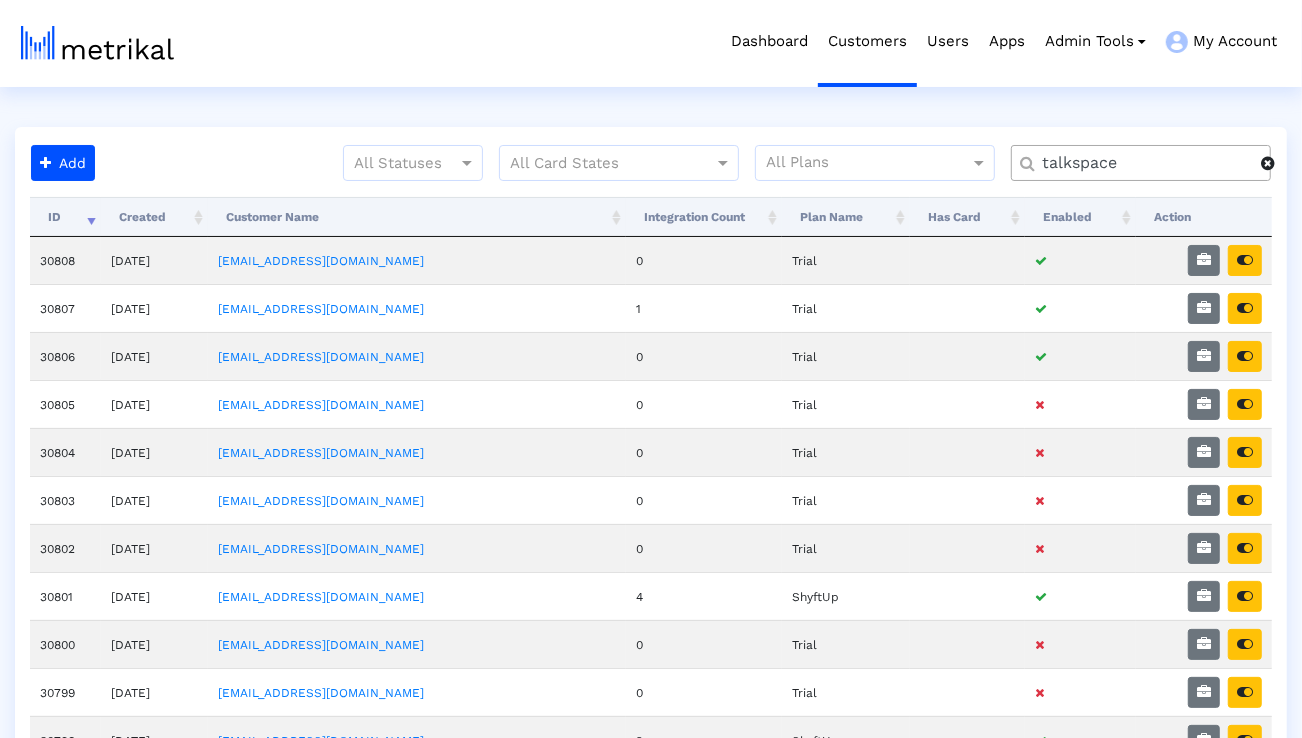 type on "talkspace" 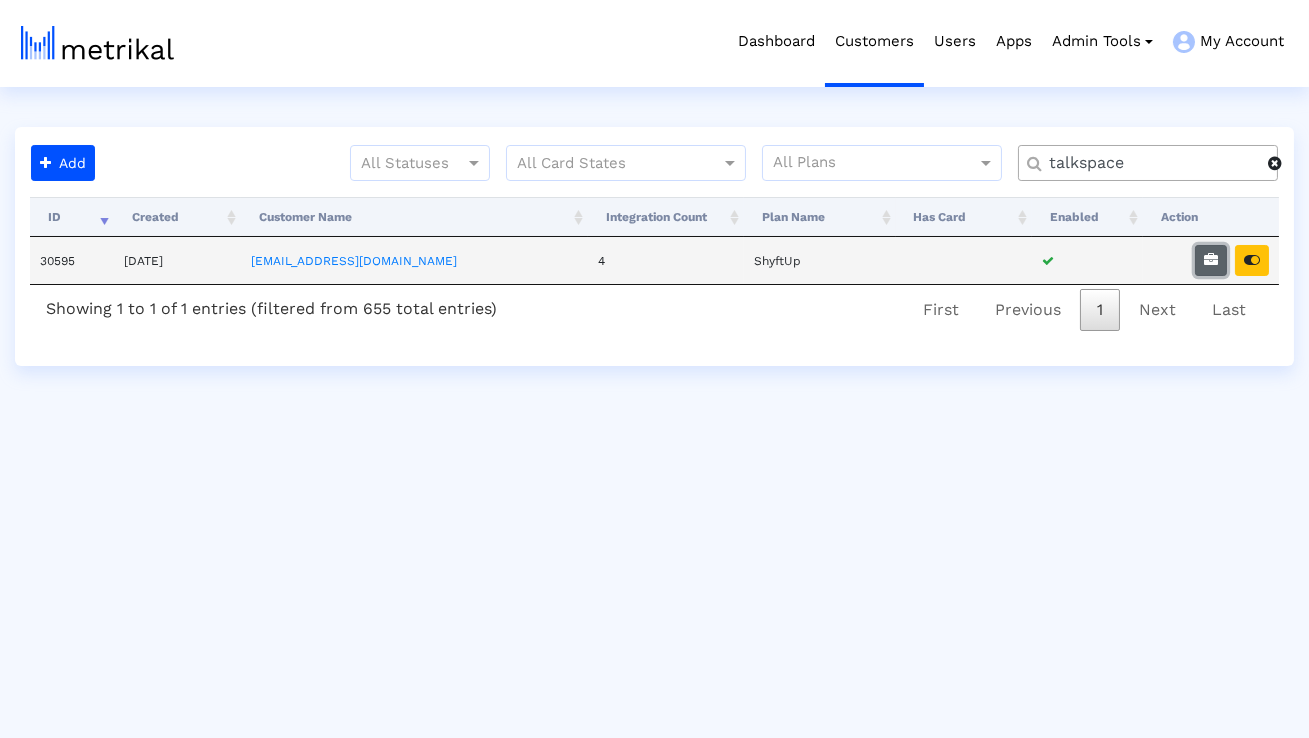 click at bounding box center [1211, 260] 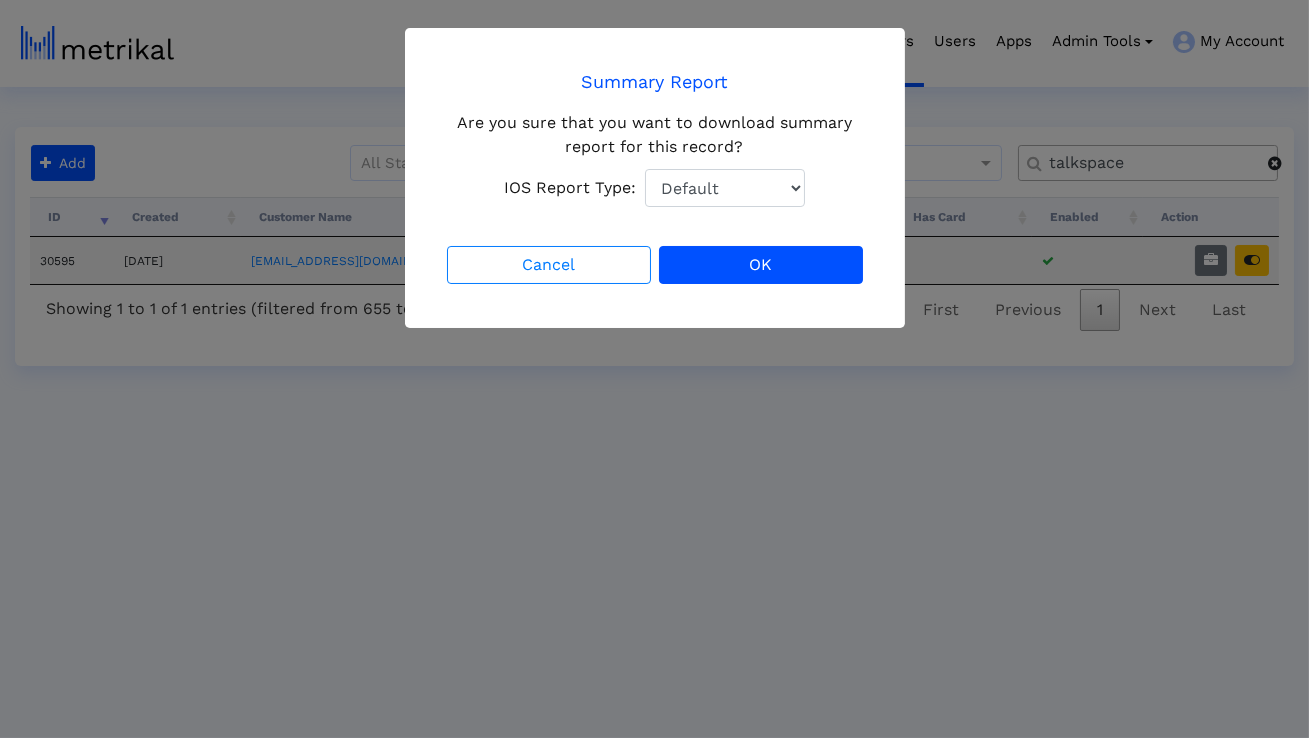click on "Summary Report  Are you sure that you want to download summary report for this record?   IOS Report Type:  Default Total Downloads New Downloads Redownloads Cancel OK" 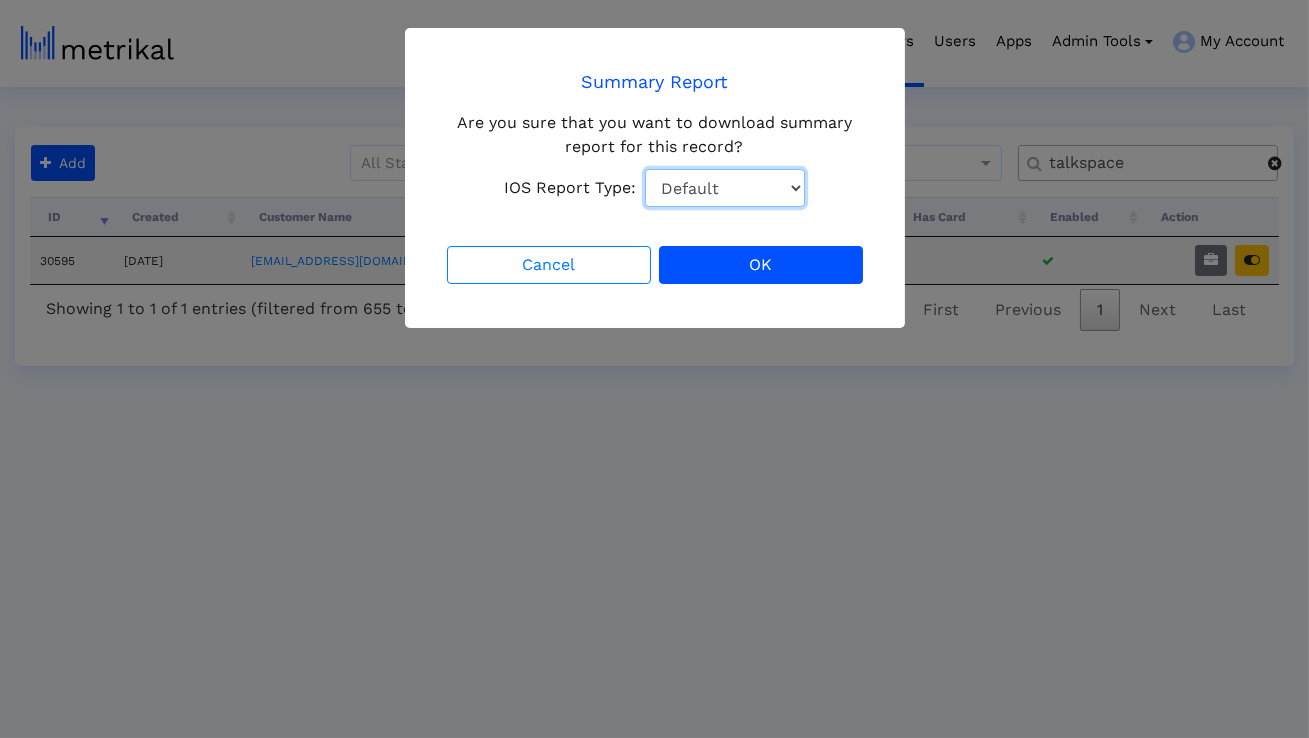 click on "Default Total Downloads New Downloads Redownloads" 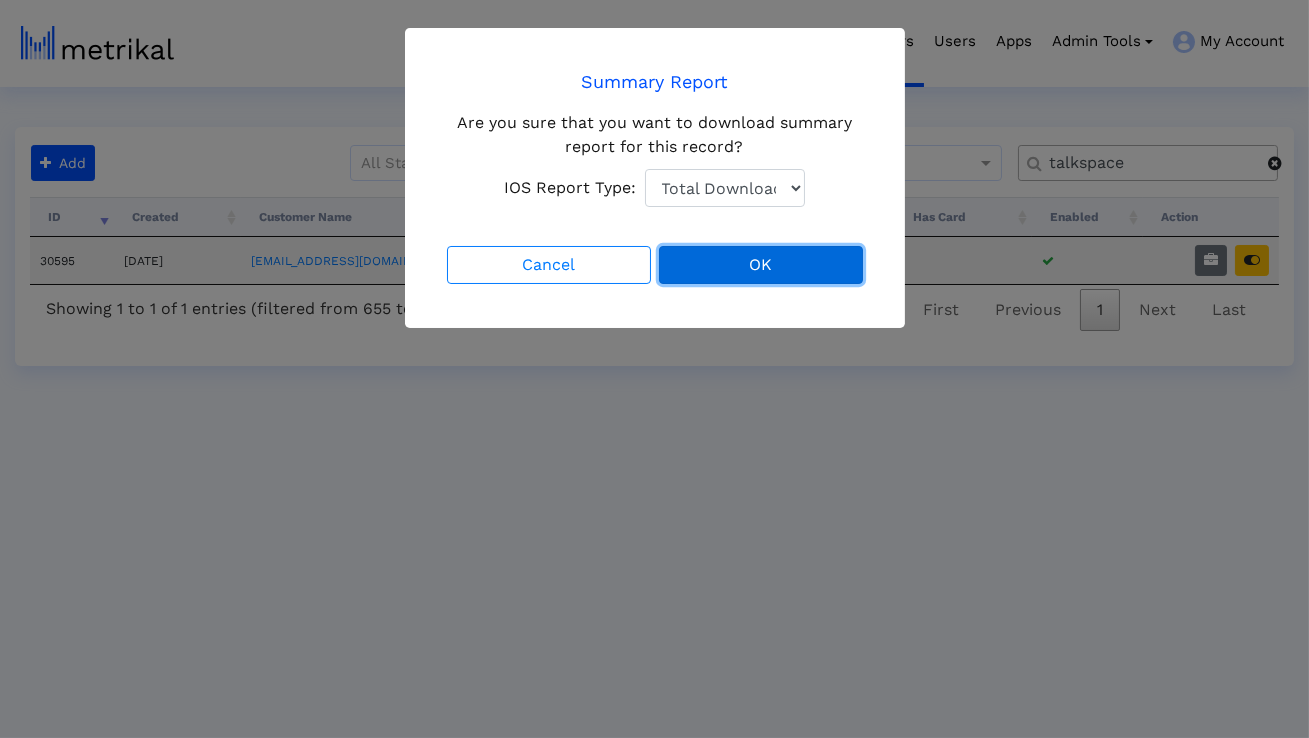 click on "OK" 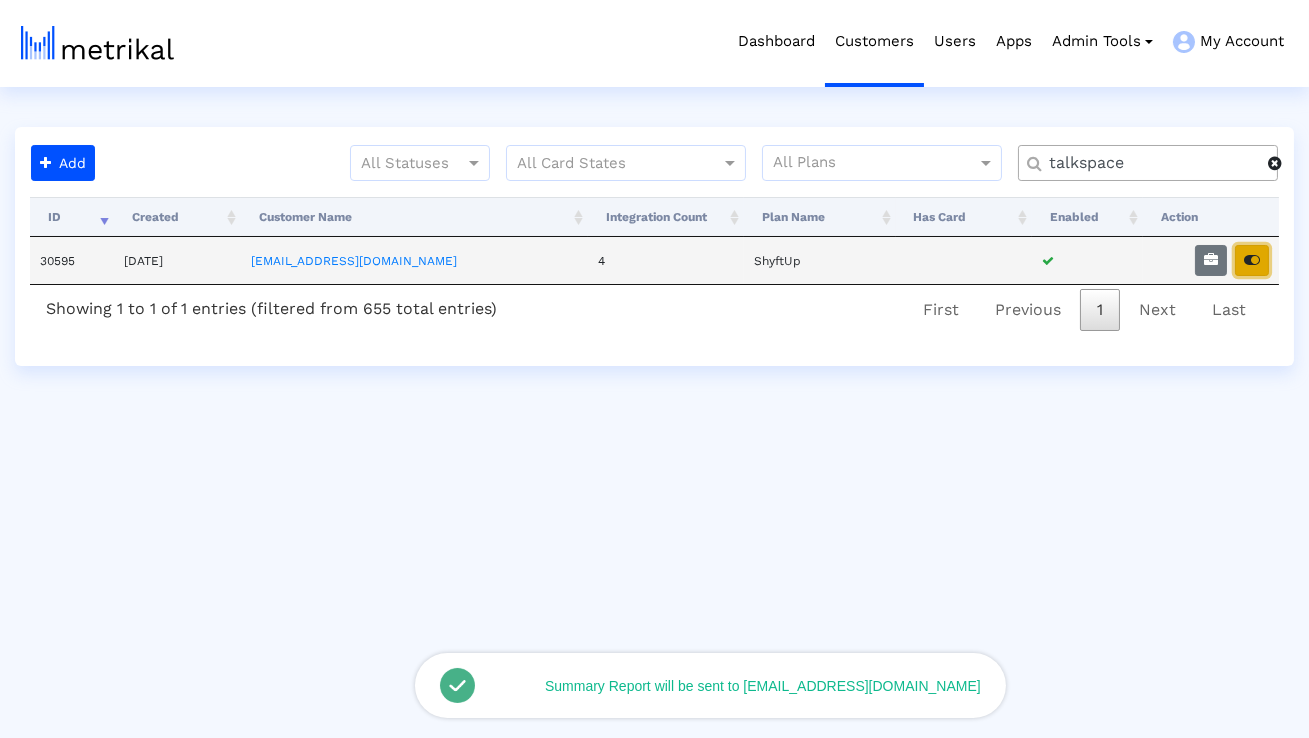 click at bounding box center (1252, 260) 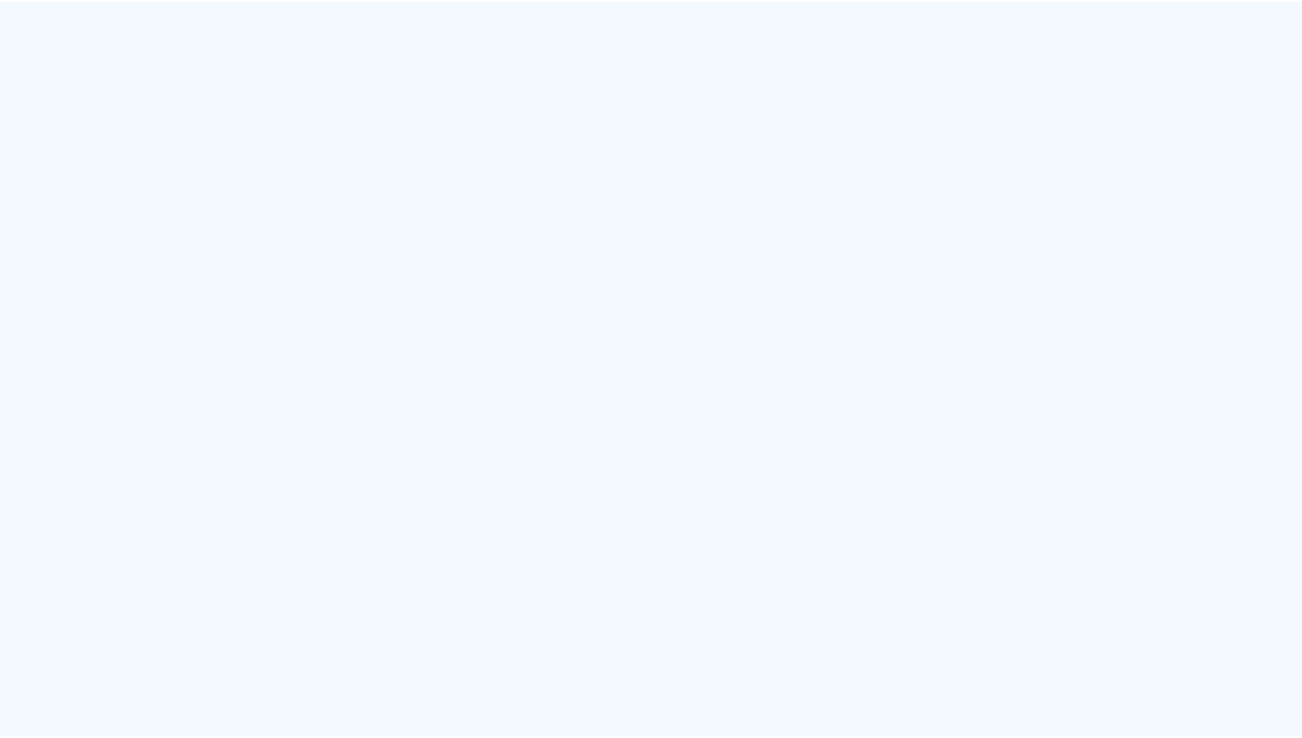 scroll, scrollTop: 0, scrollLeft: 0, axis: both 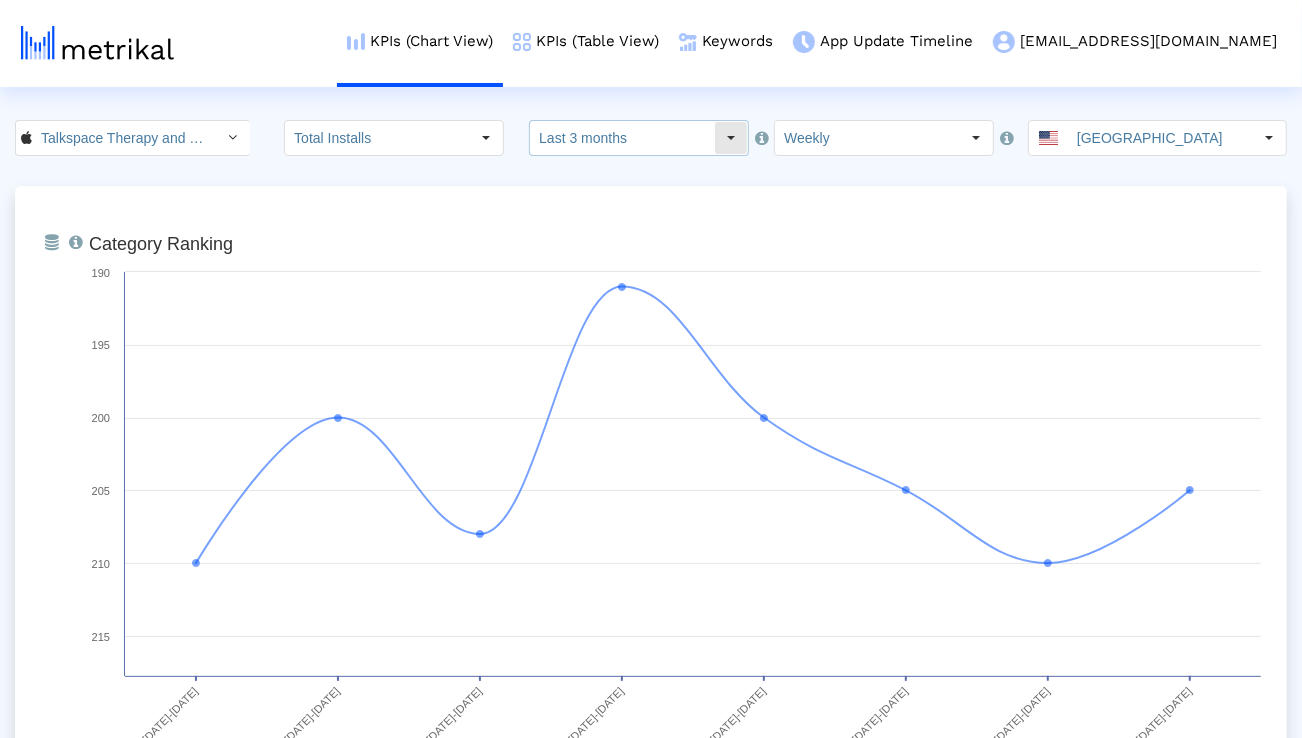 click on "Last 3 months" 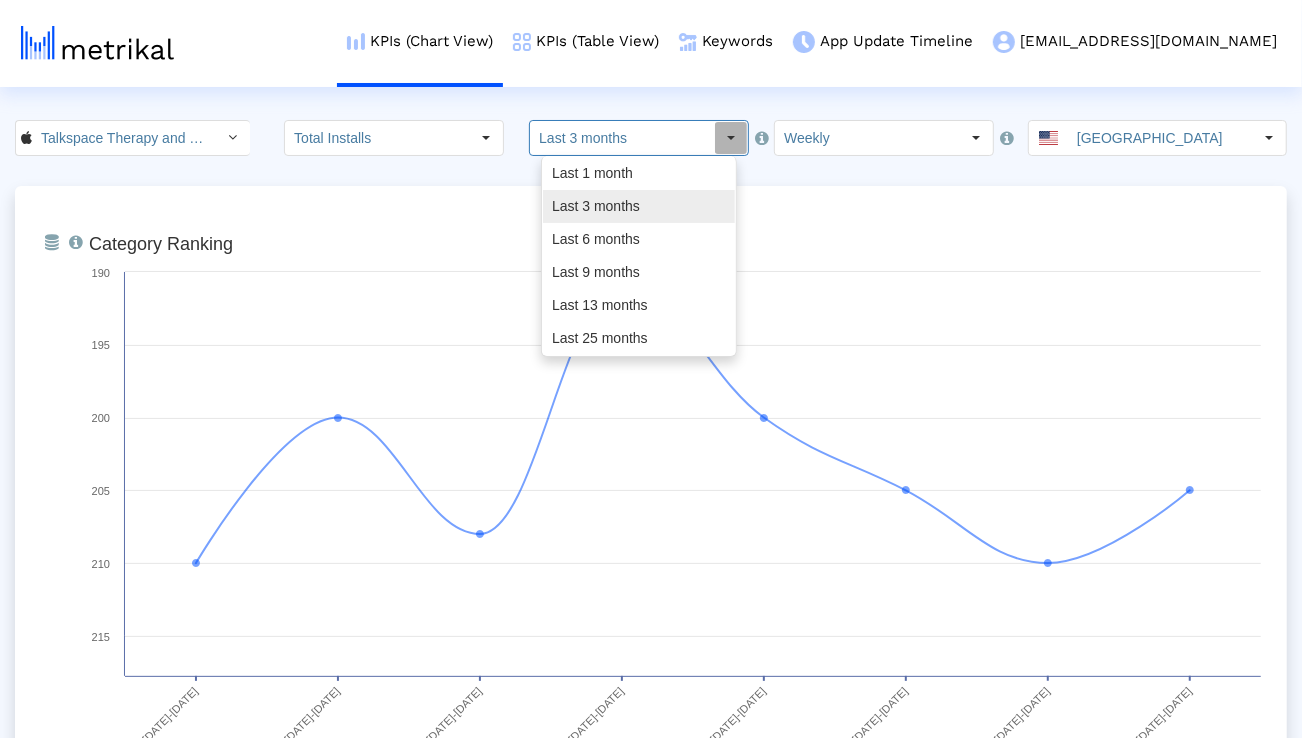 click on "Last 3 months" at bounding box center (639, 206) 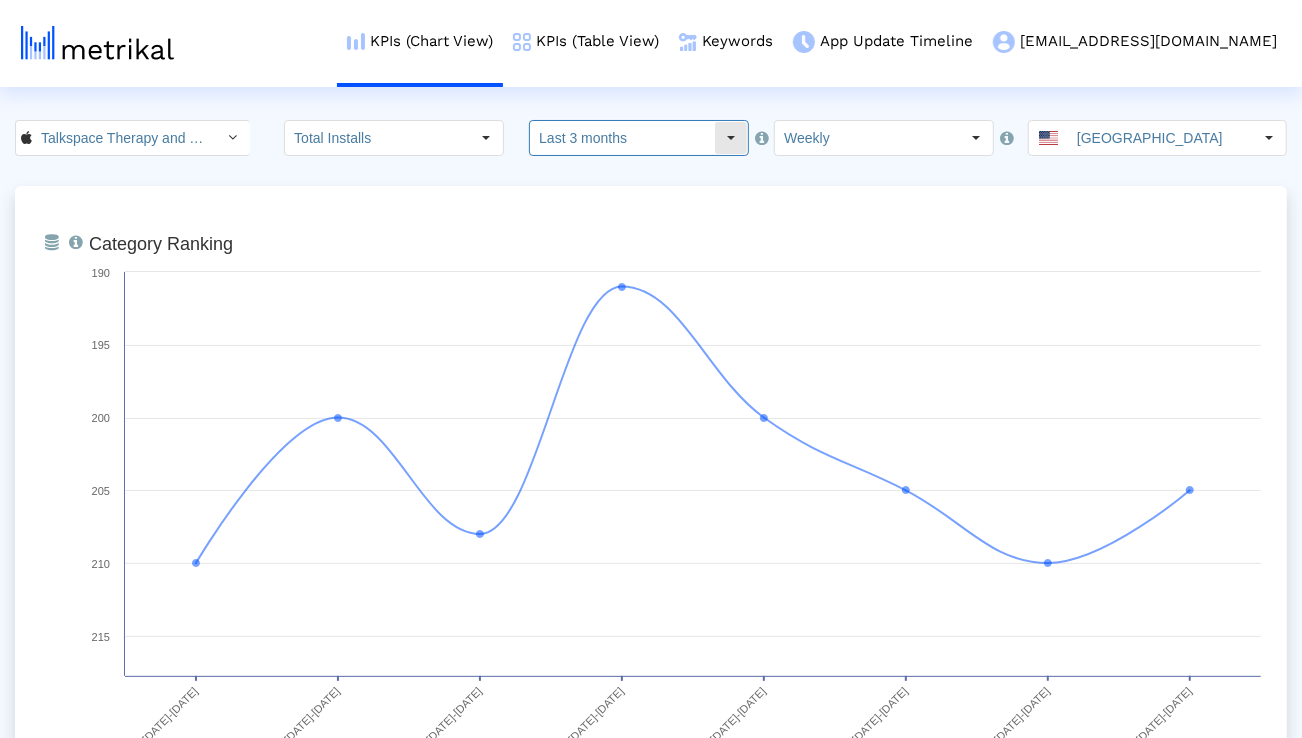 click on "Last 3 months" 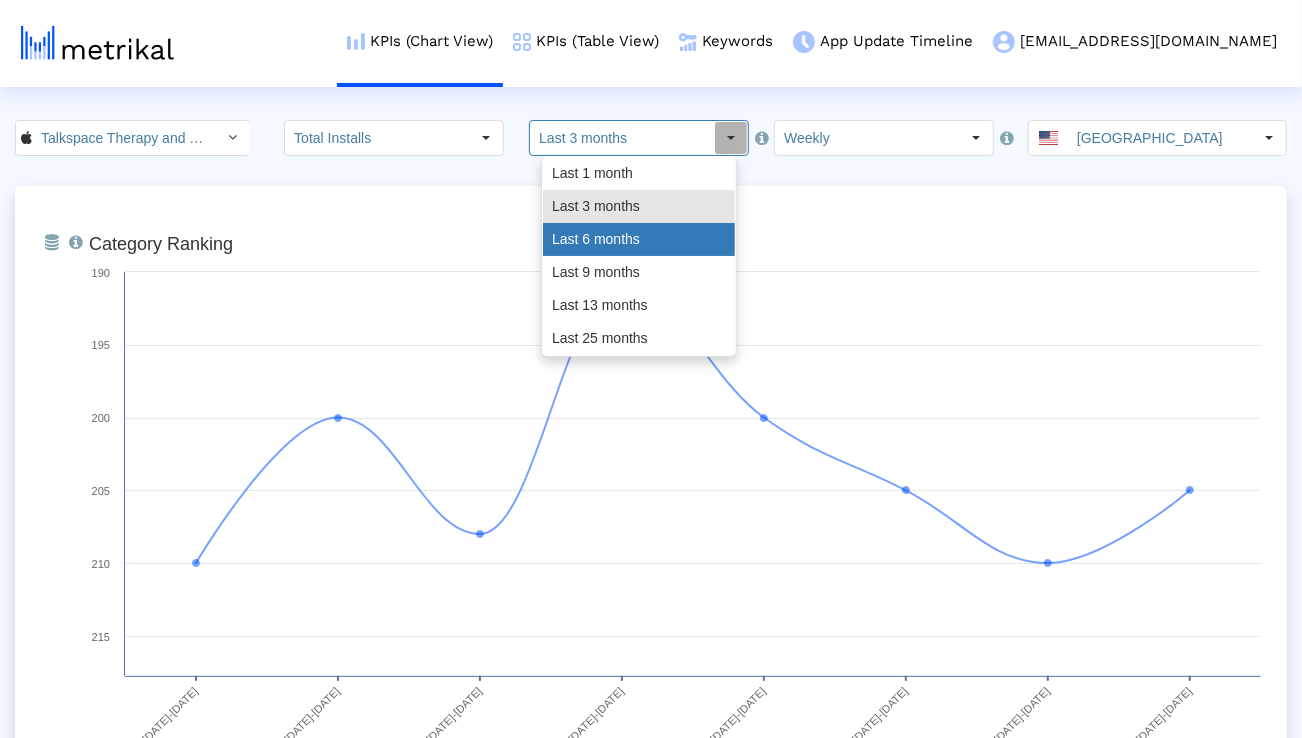 click on "Last 6 months" at bounding box center [639, 239] 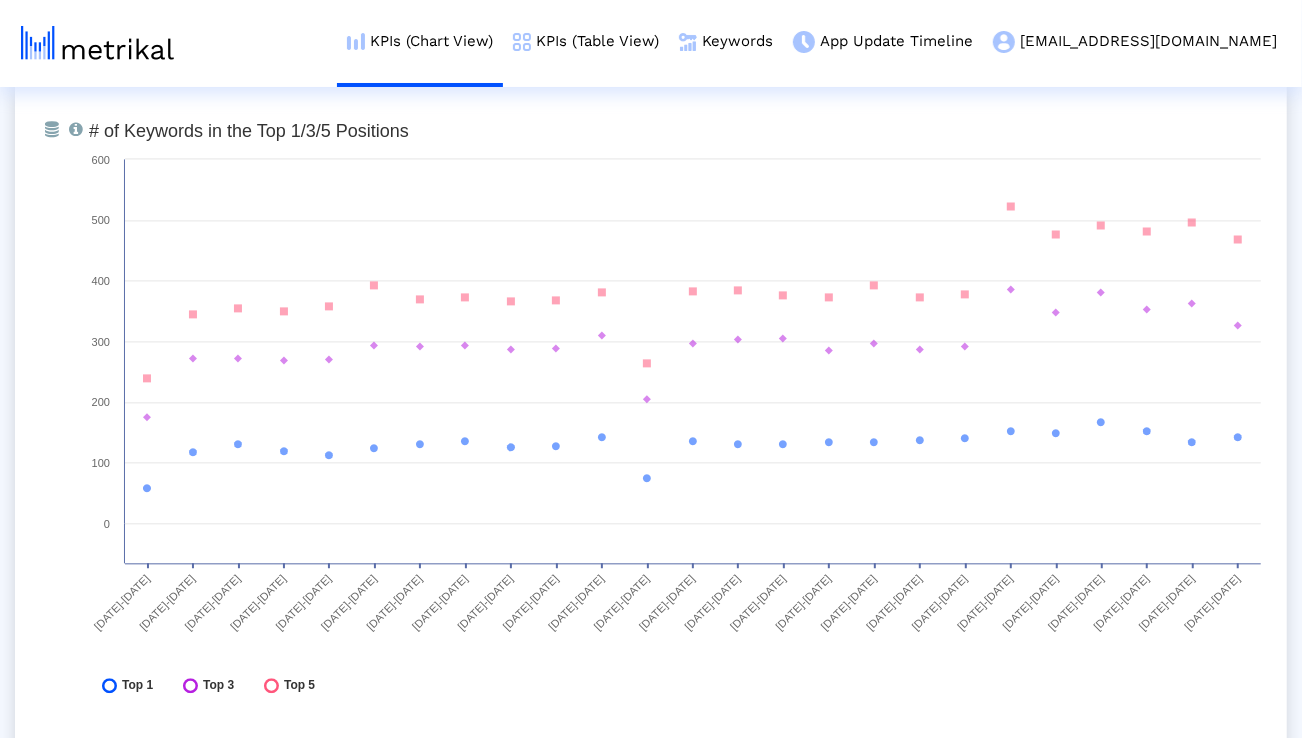 scroll, scrollTop: 7398, scrollLeft: 0, axis: vertical 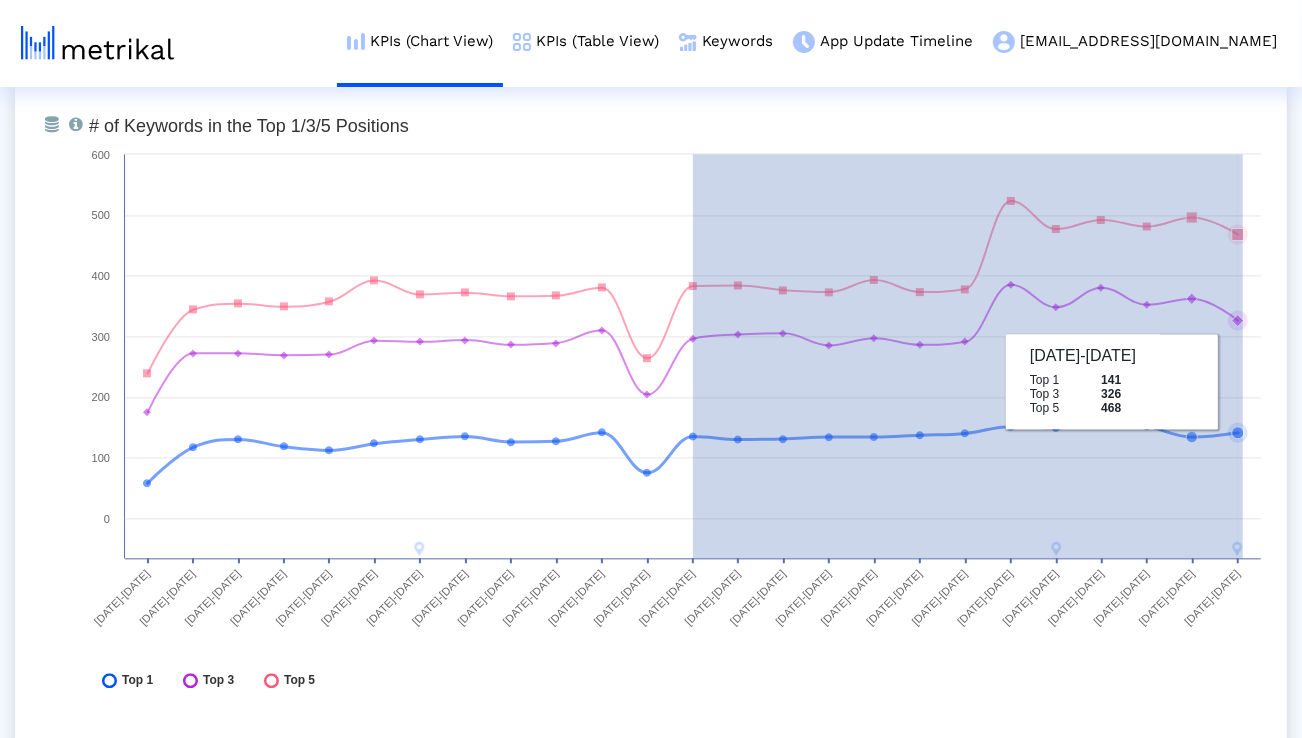 drag, startPoint x: 693, startPoint y: 292, endPoint x: 1243, endPoint y: 384, distance: 557.6415 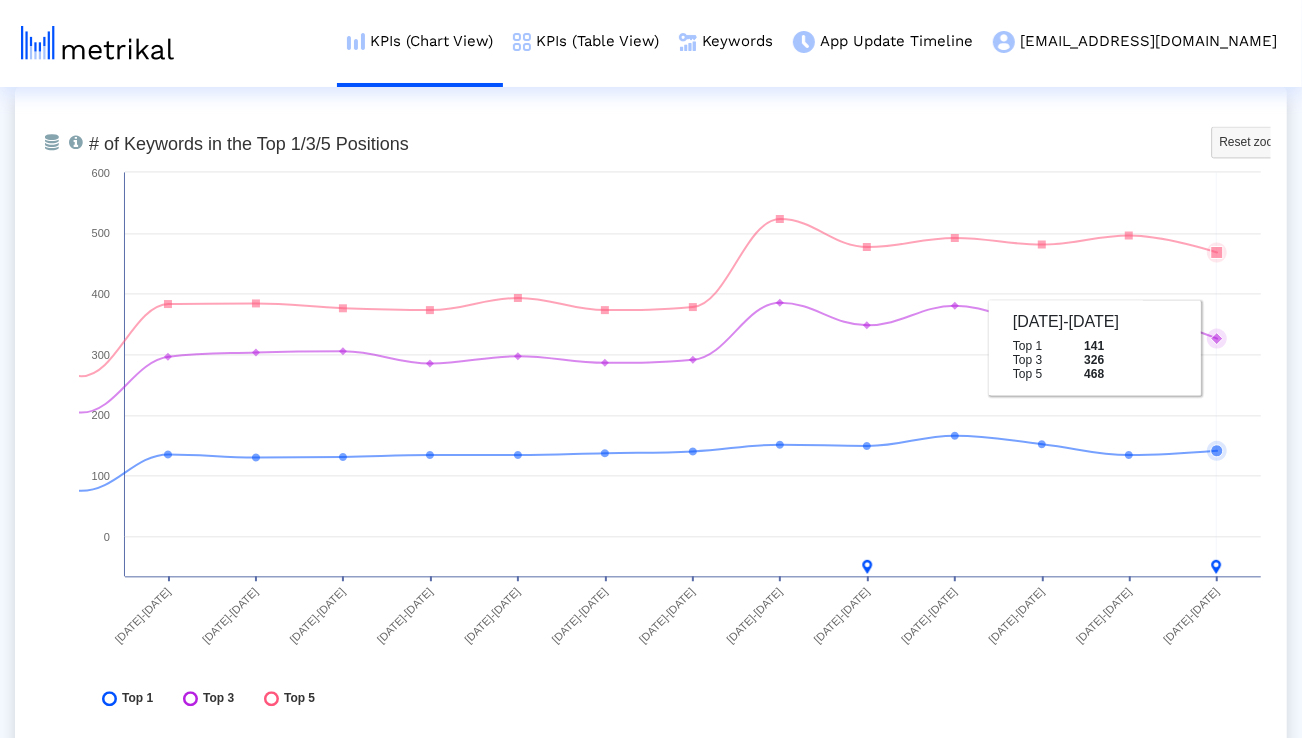 scroll, scrollTop: 7375, scrollLeft: 0, axis: vertical 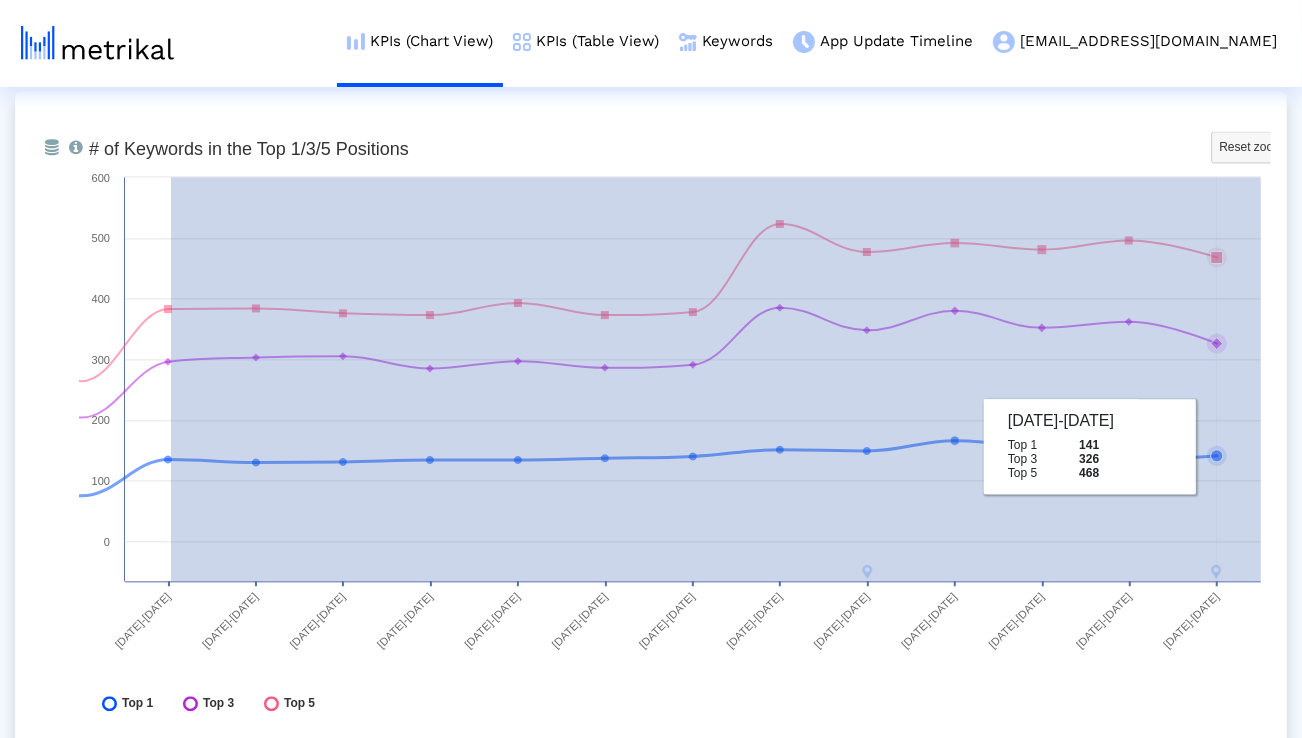 drag, startPoint x: 171, startPoint y: 305, endPoint x: 1261, endPoint y: 462, distance: 1101.2488 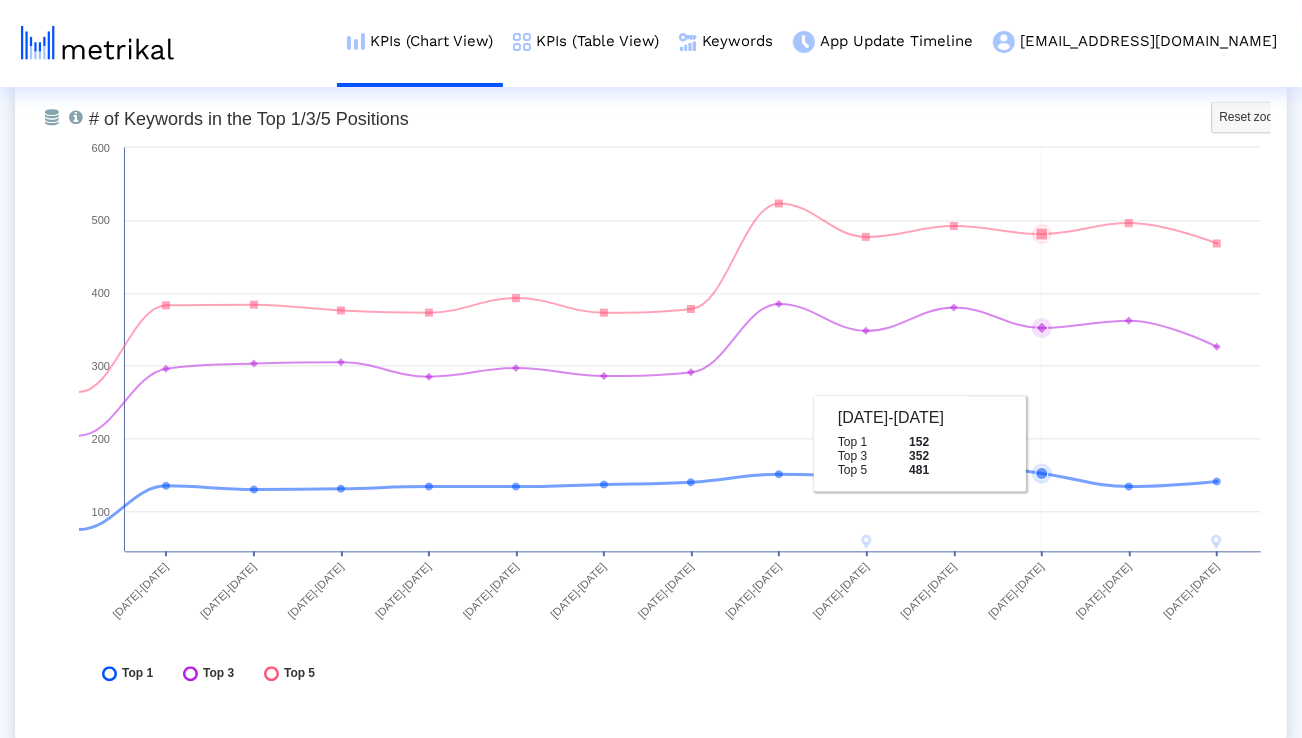 scroll, scrollTop: 7409, scrollLeft: 0, axis: vertical 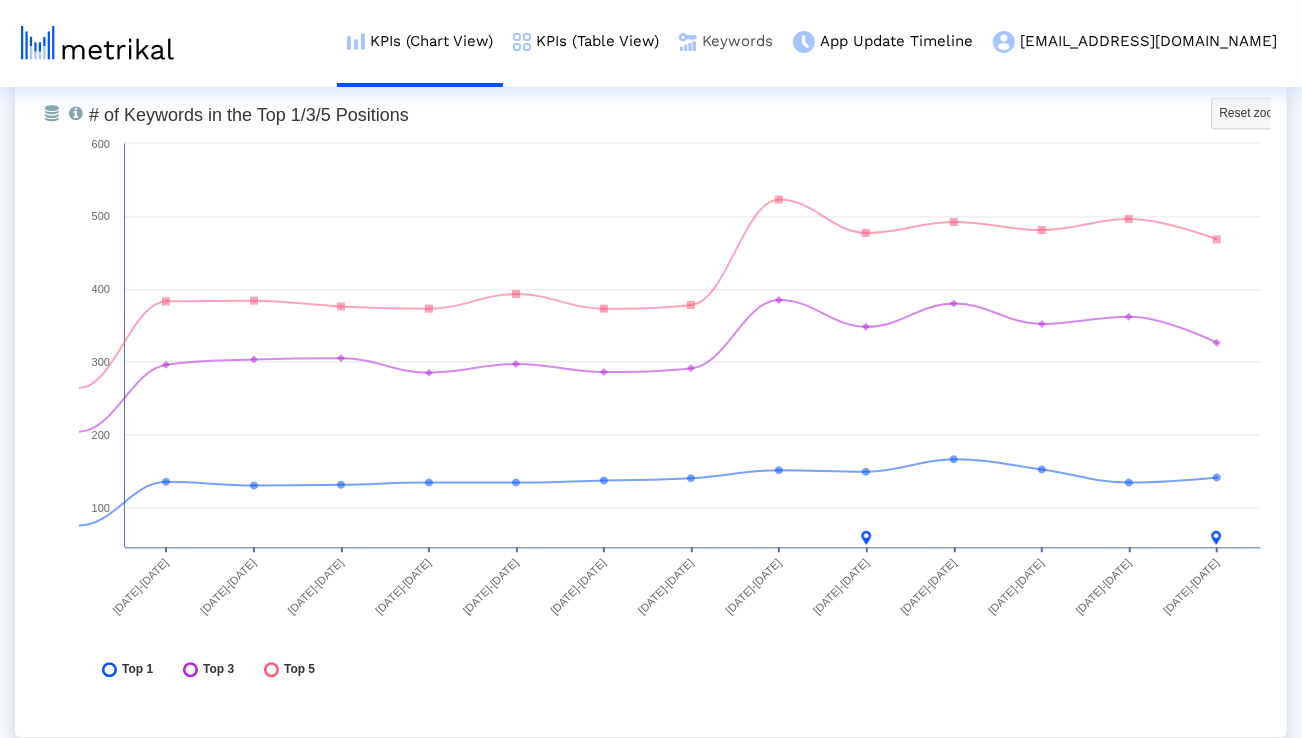 click on "Keywords" at bounding box center (726, 41) 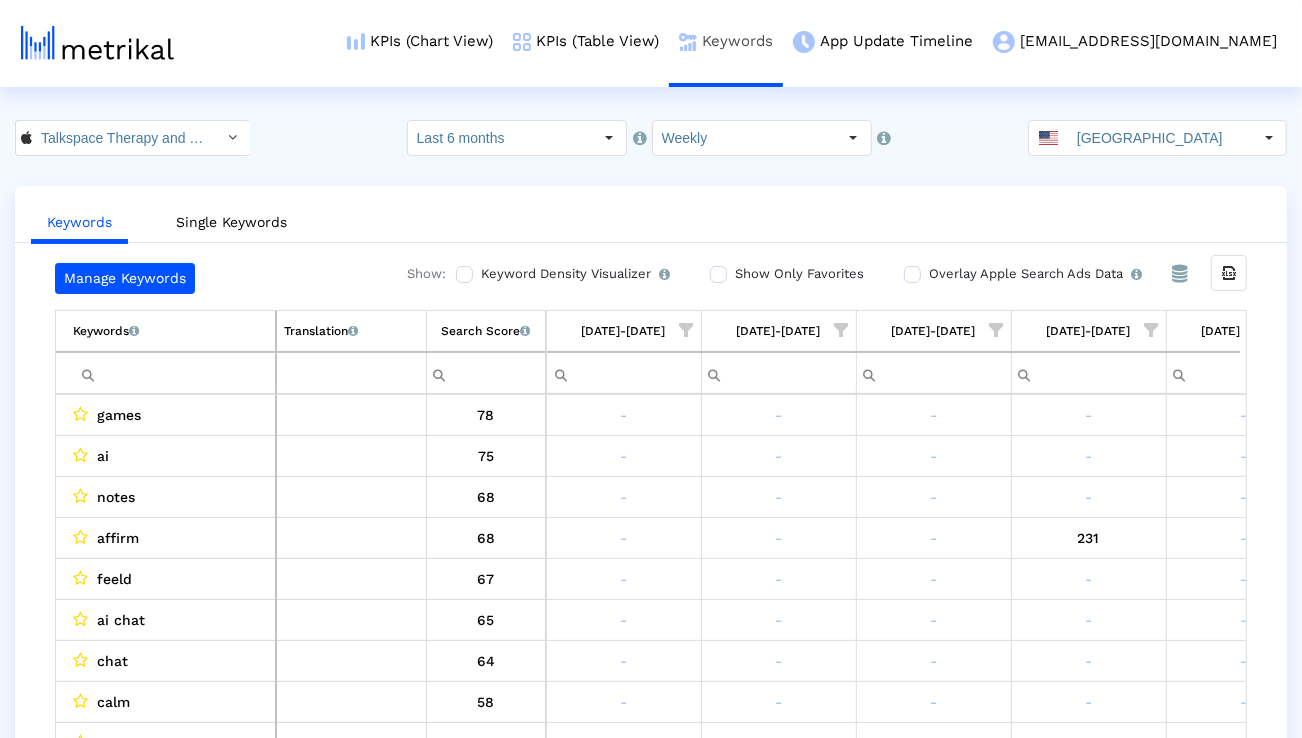 scroll, scrollTop: 0, scrollLeft: 3180, axis: horizontal 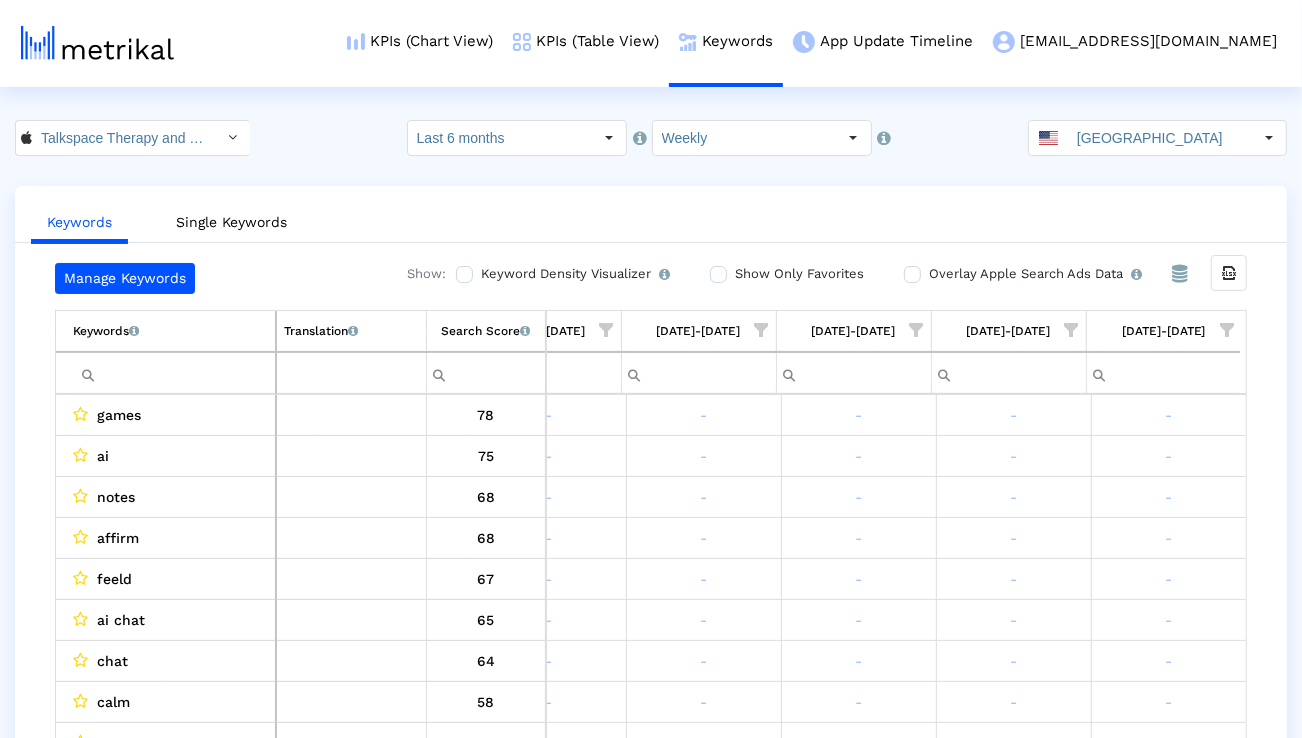 click at bounding box center [1227, 330] 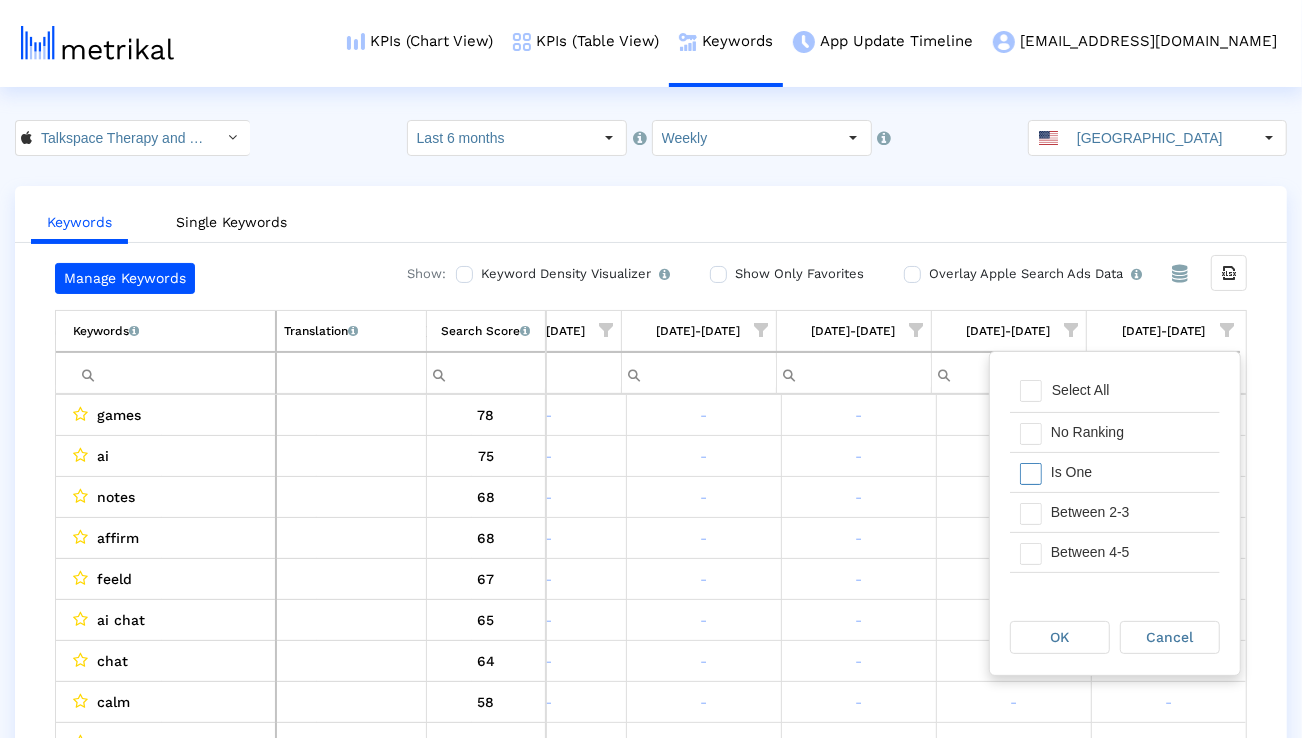 click on "Is One" at bounding box center [1130, 472] 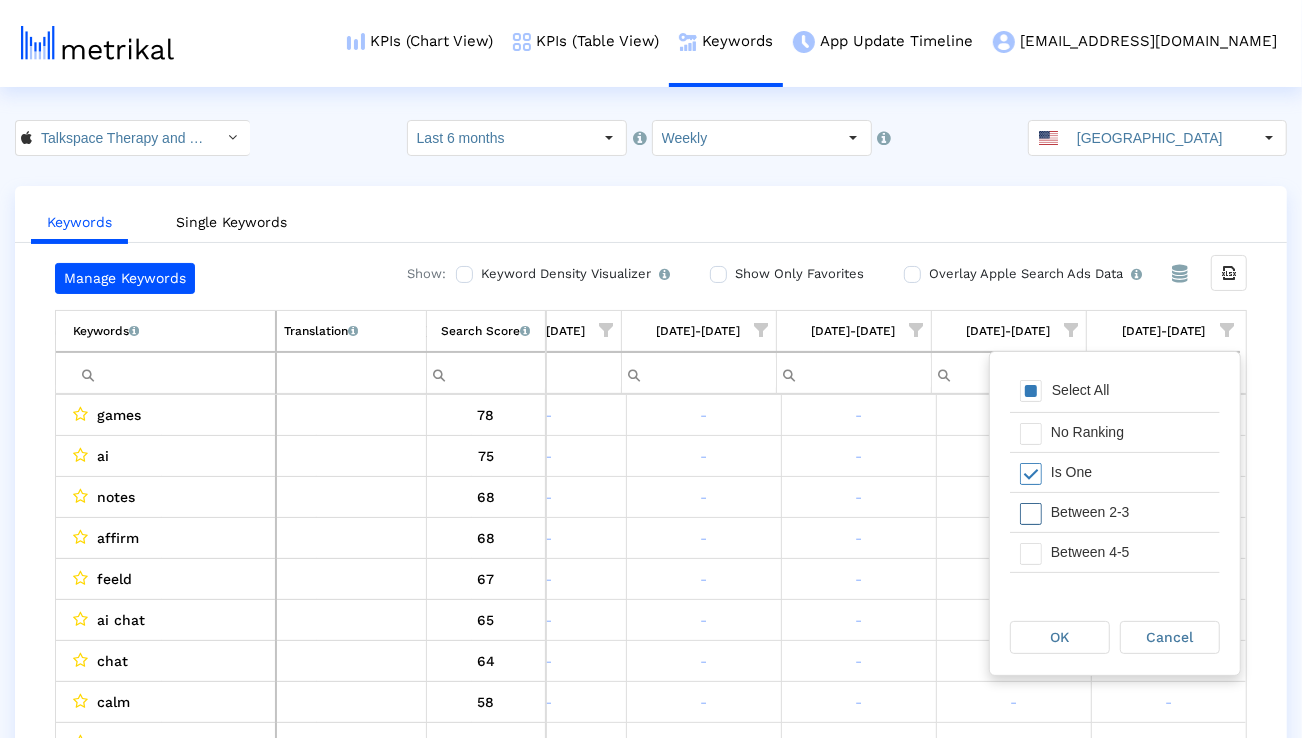 click on "Between 2-3" at bounding box center (1130, 512) 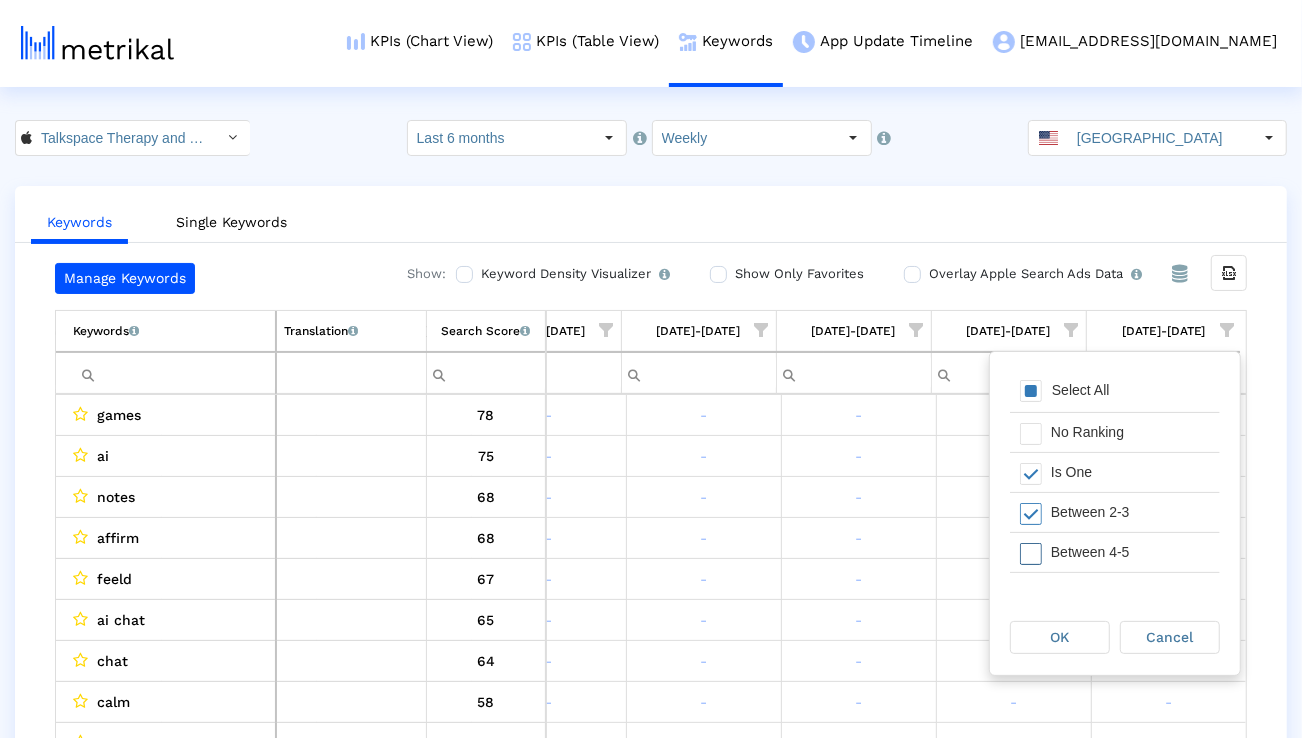 click on "Between 4-5" at bounding box center [1130, 552] 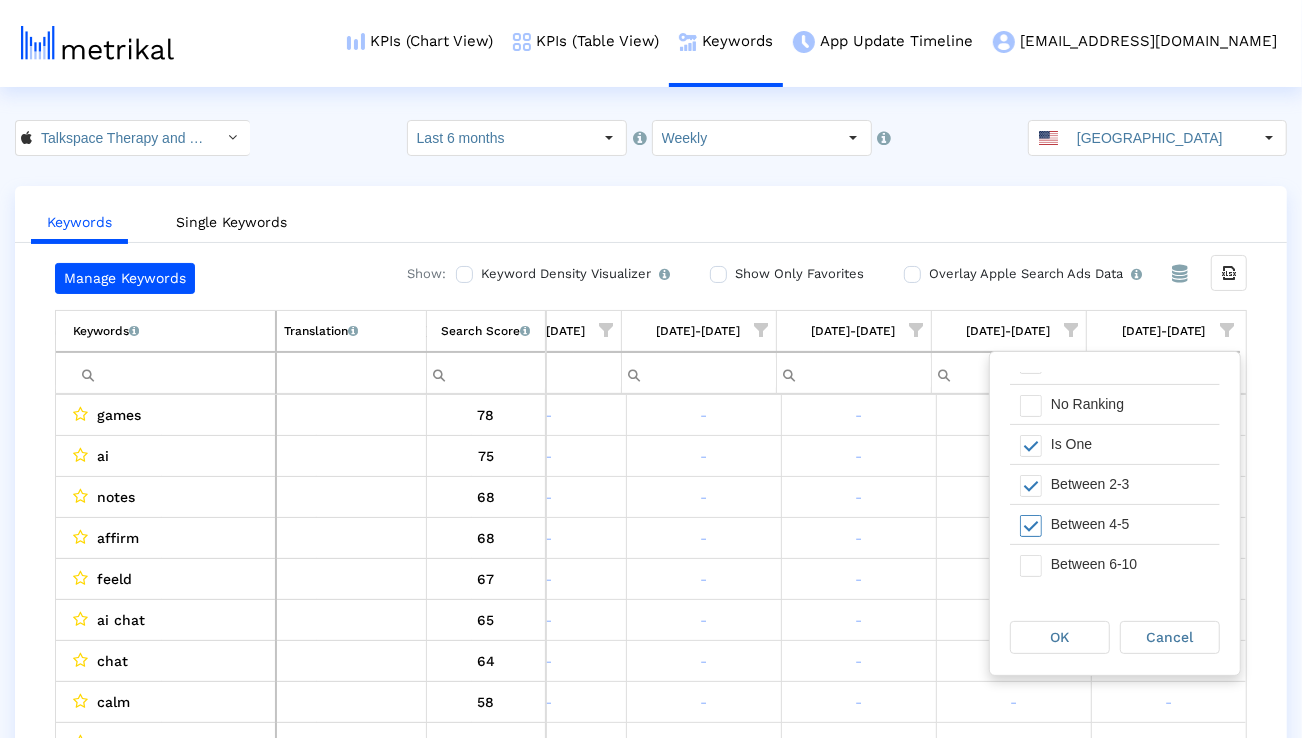 scroll, scrollTop: 30, scrollLeft: 0, axis: vertical 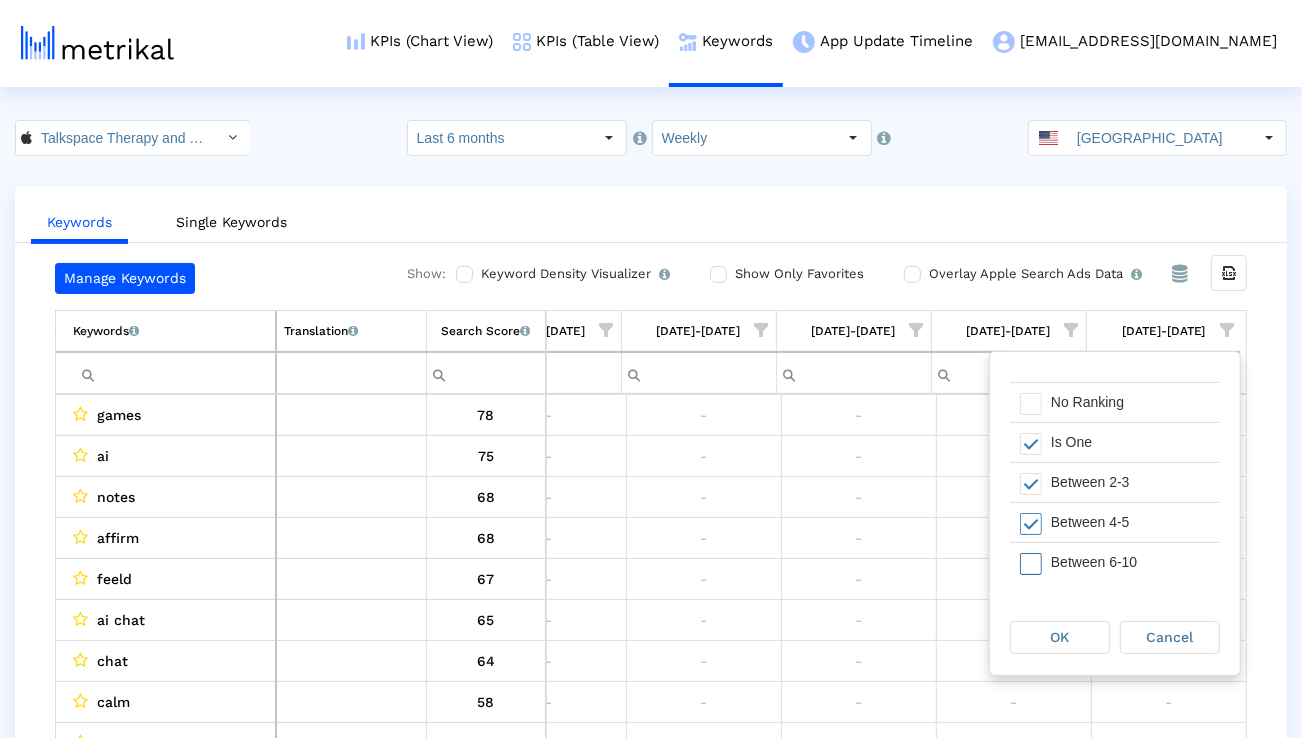 click on "Between 6-10" at bounding box center (1130, 562) 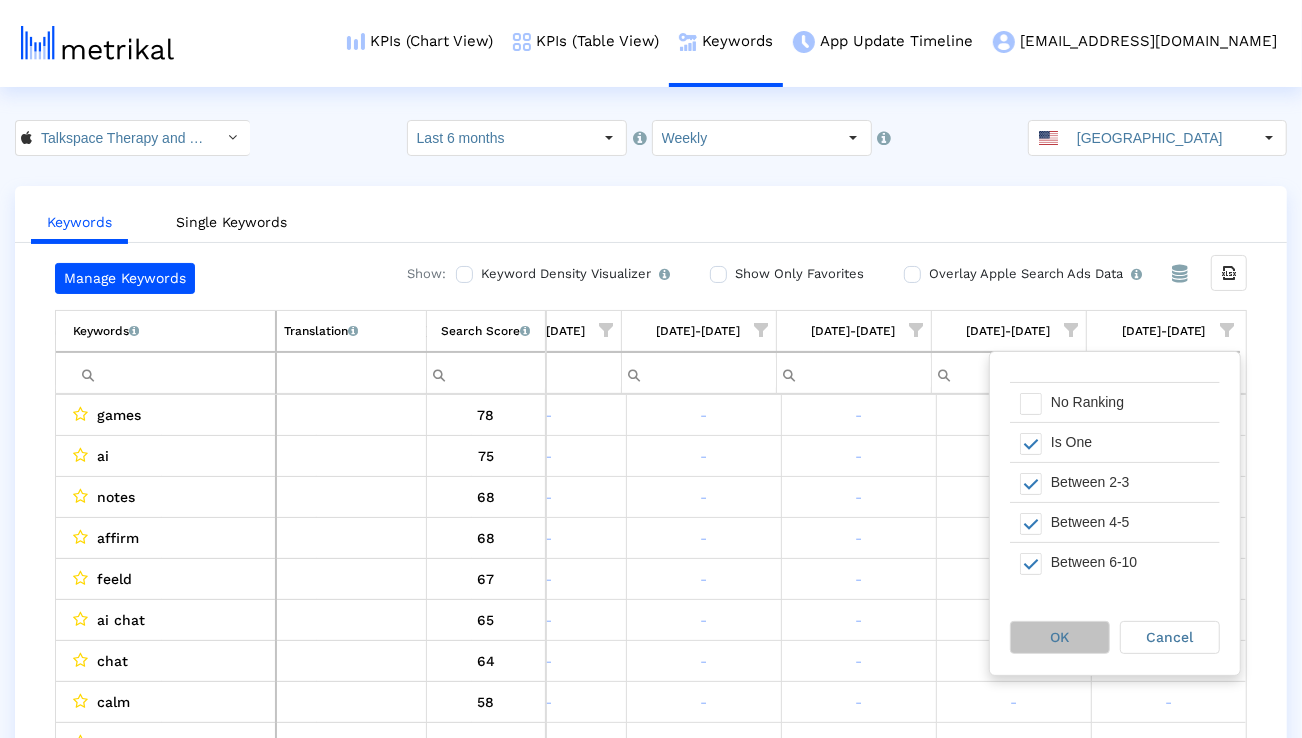 click on "OK" at bounding box center [1060, 637] 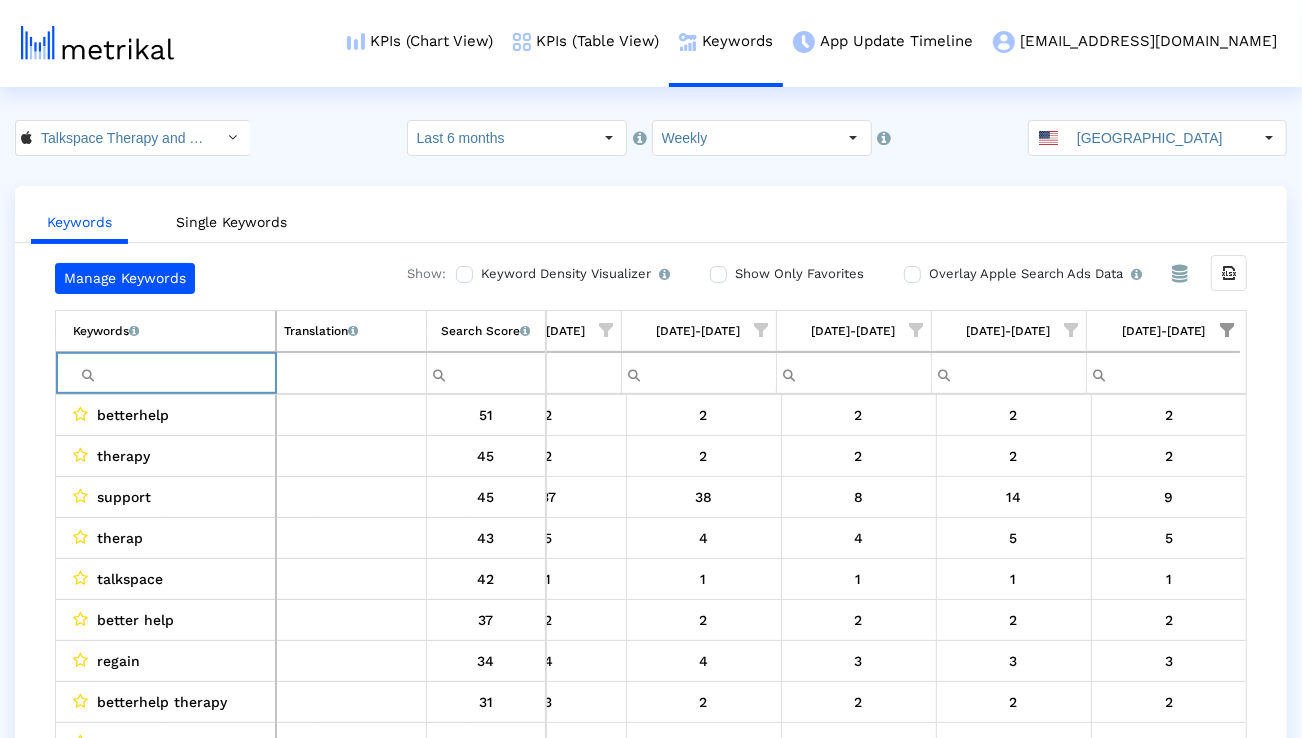click at bounding box center (174, 373) 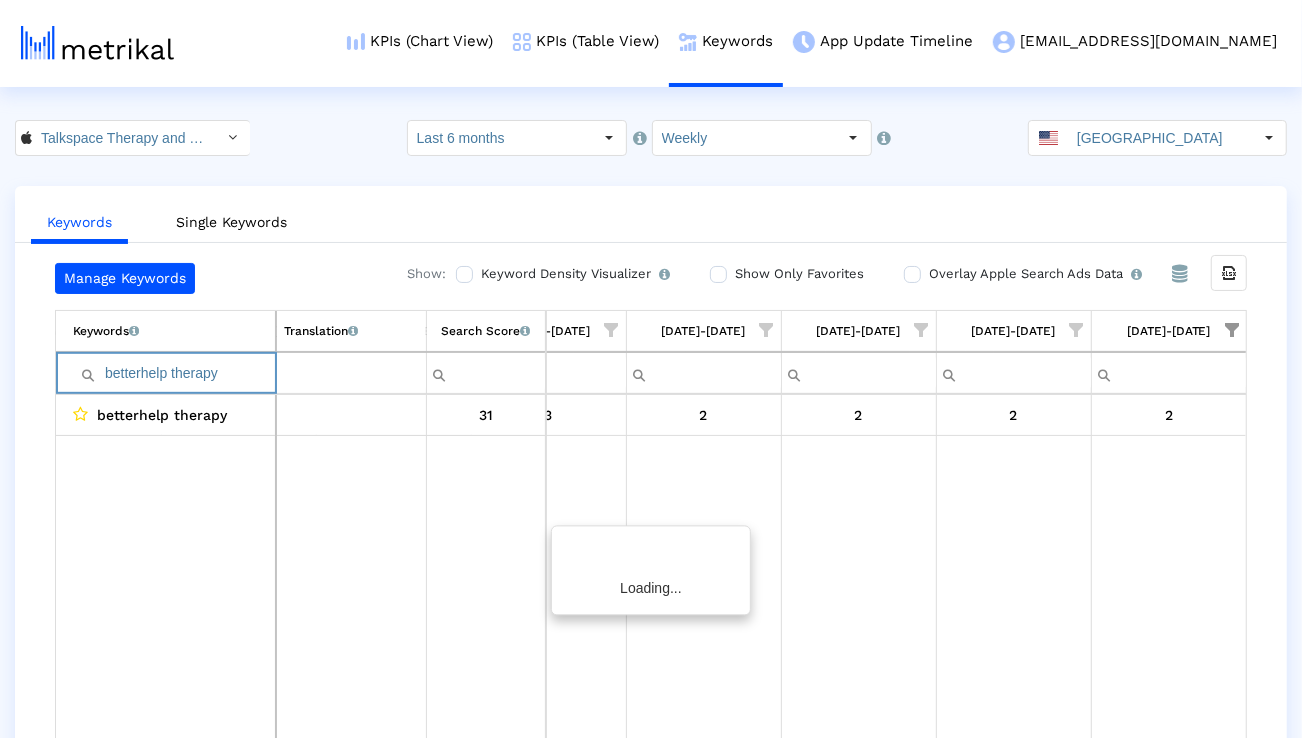 scroll, scrollTop: 0, scrollLeft: 3174, axis: horizontal 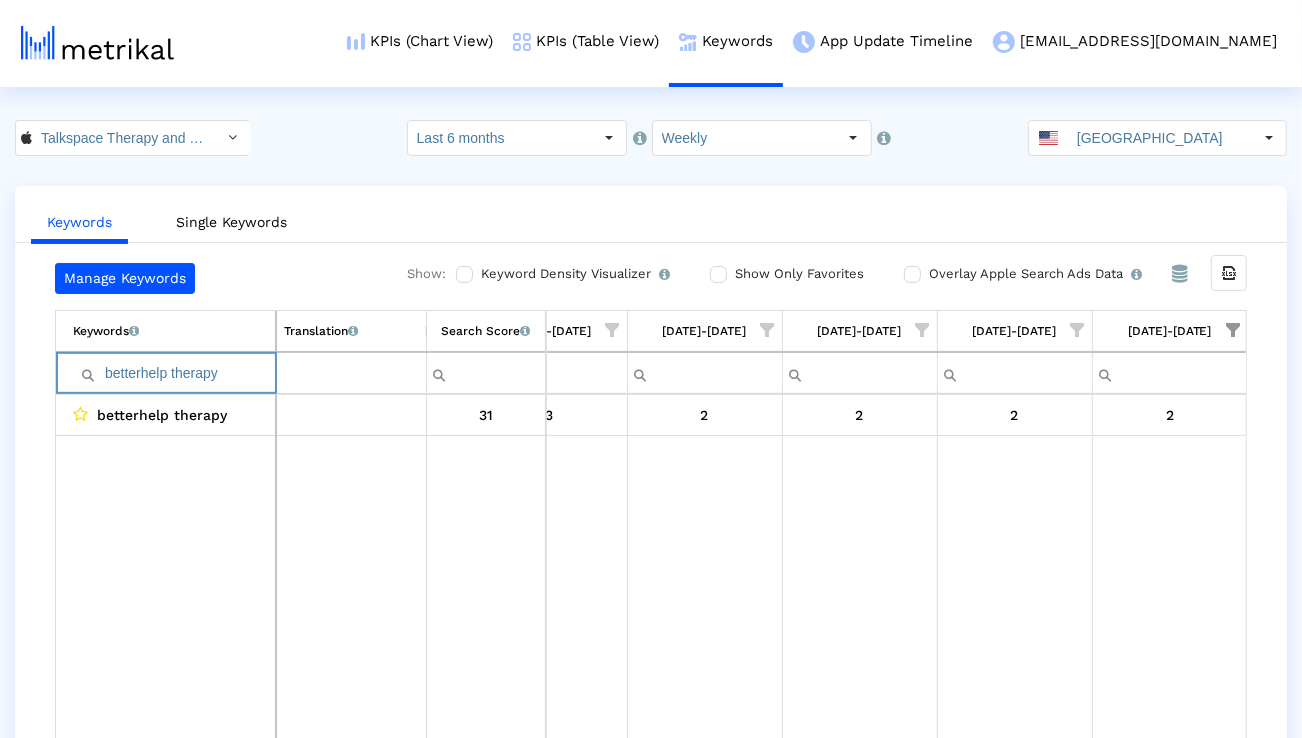 paste on "therapy appointment" 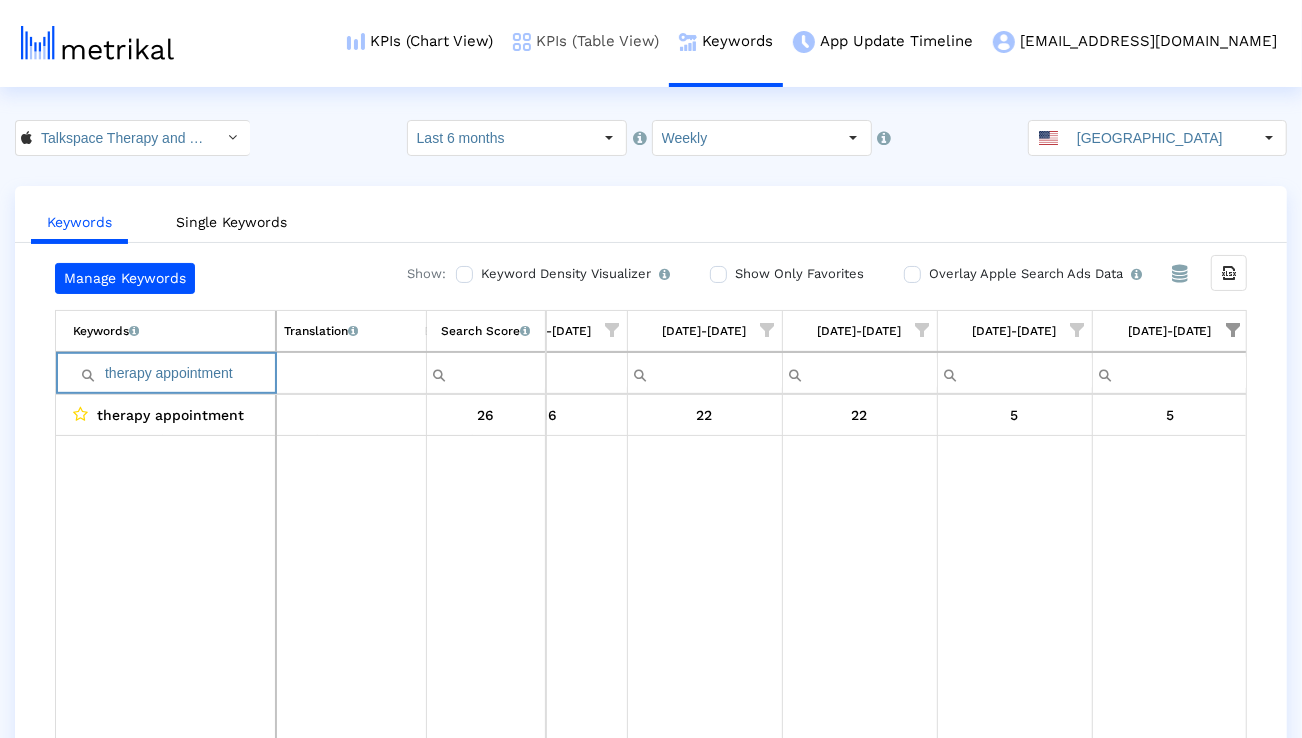 paste on "online therapy" 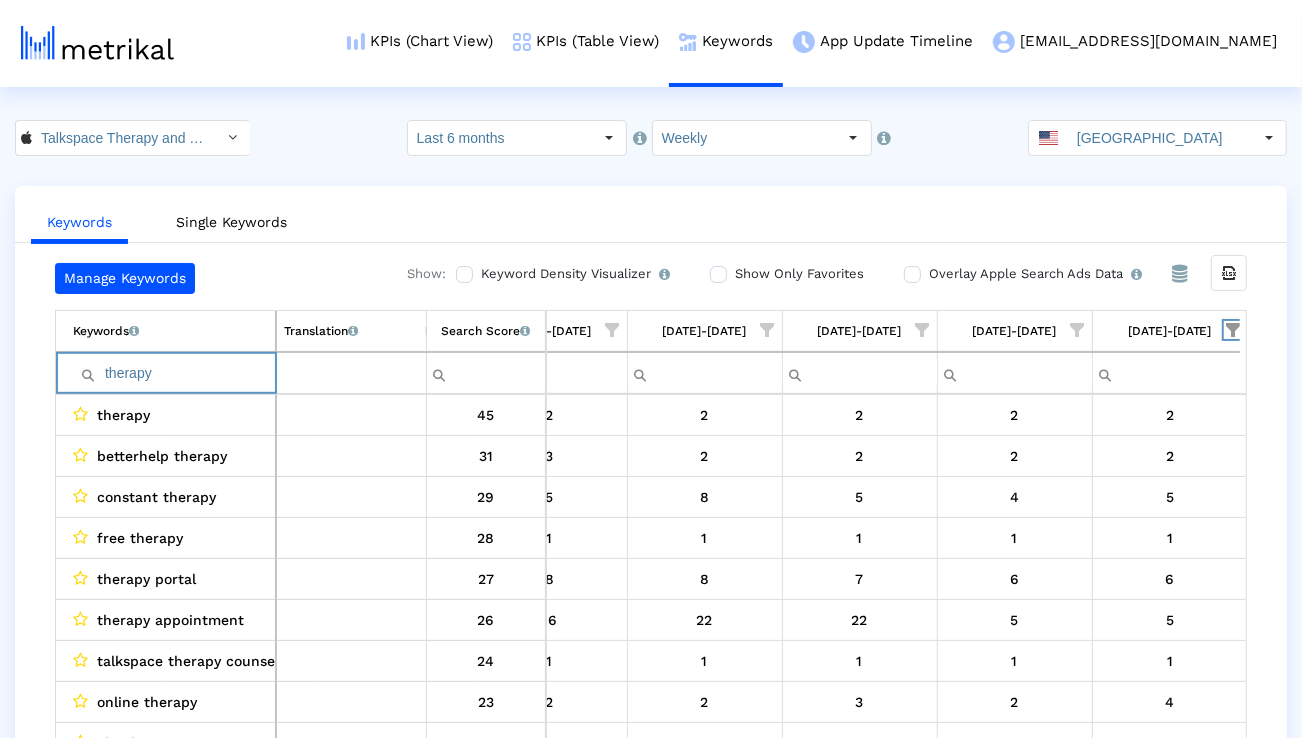 click at bounding box center [1233, 330] 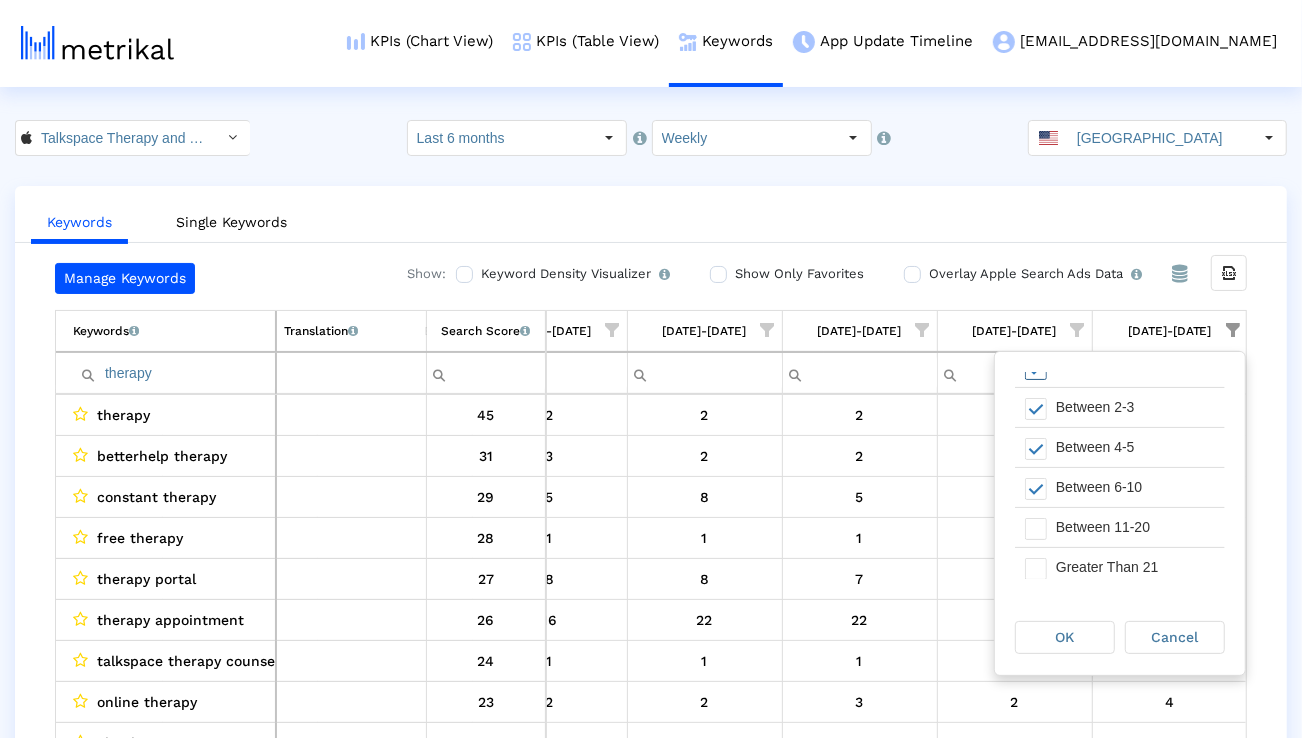 scroll, scrollTop: 111, scrollLeft: 0, axis: vertical 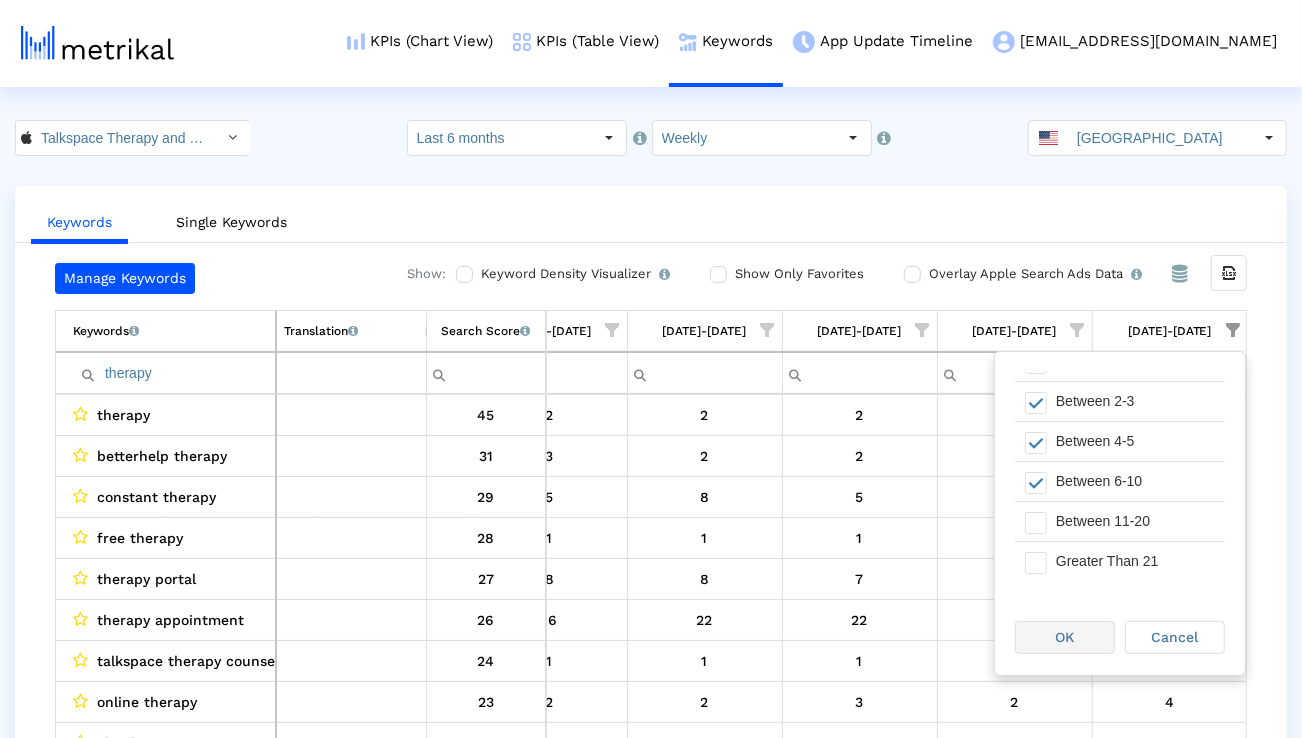 click on "OK" at bounding box center [1065, 637] 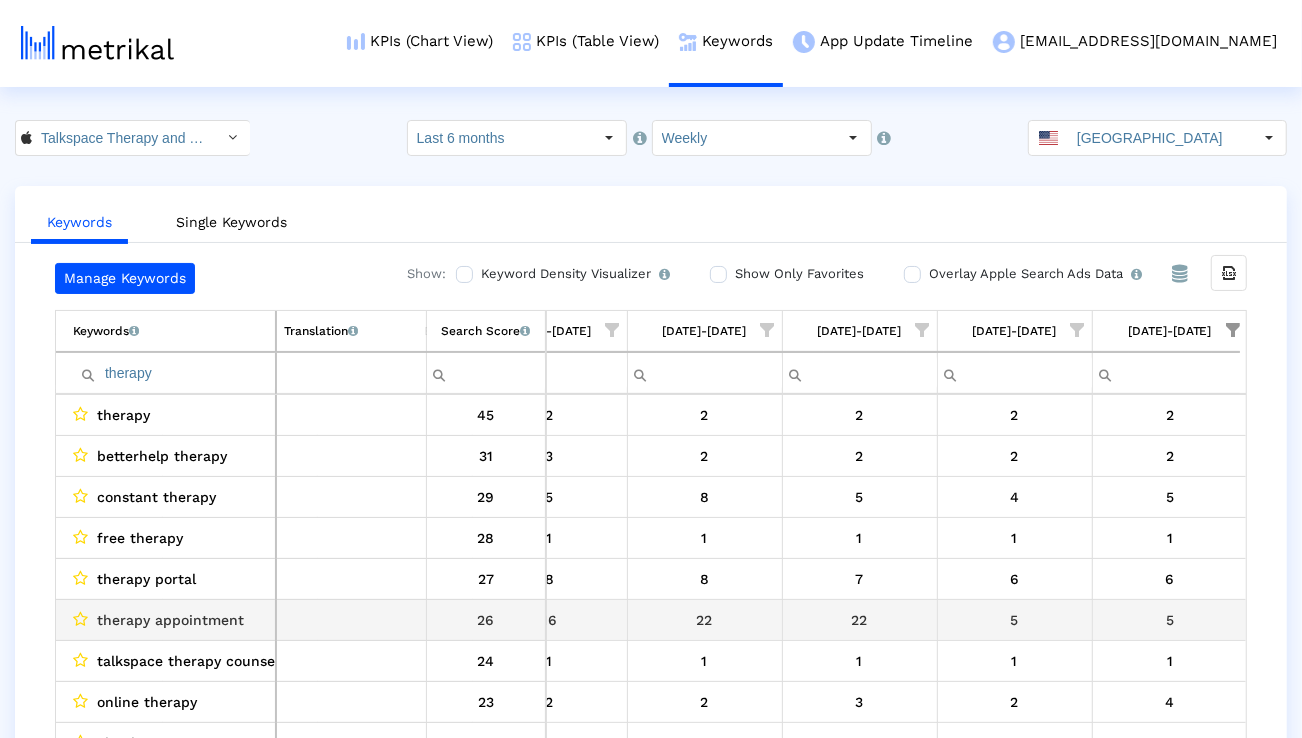 scroll, scrollTop: 0, scrollLeft: 3181, axis: horizontal 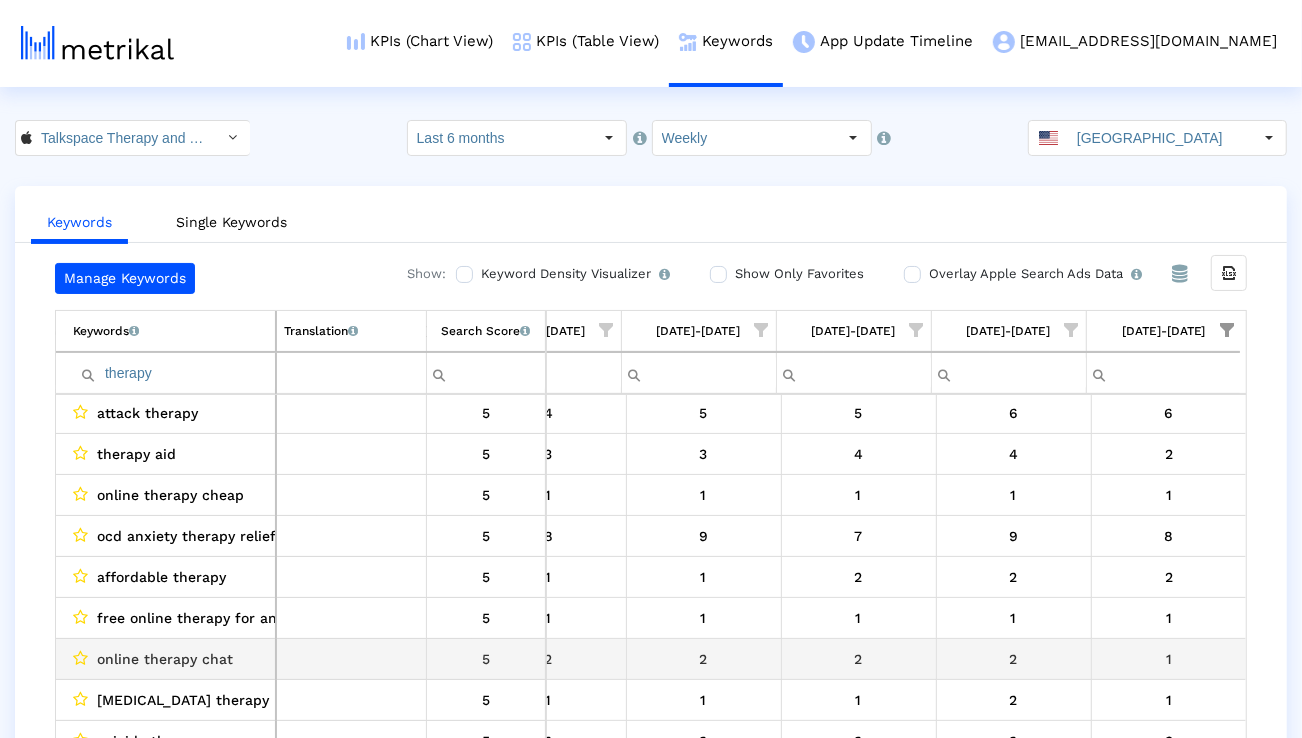 click on "online therapy chat" at bounding box center (165, 659) 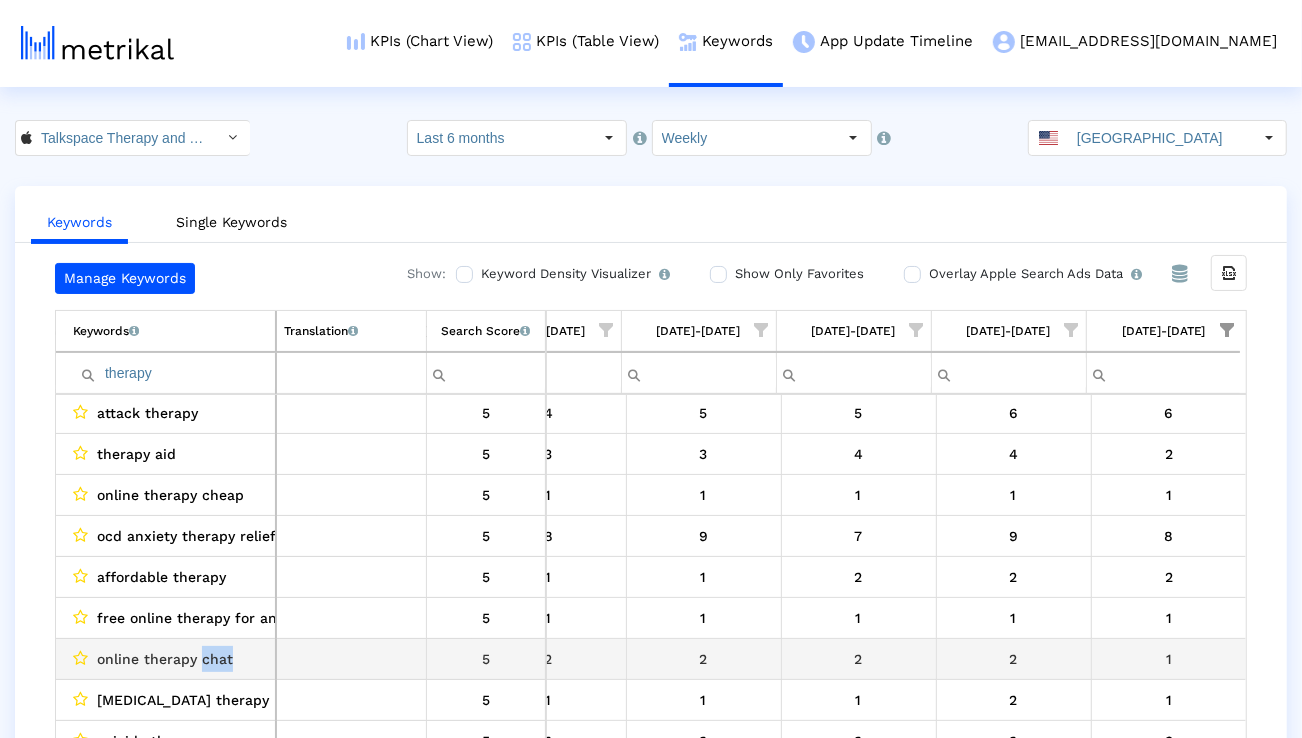 click on "online therapy chat" at bounding box center (165, 659) 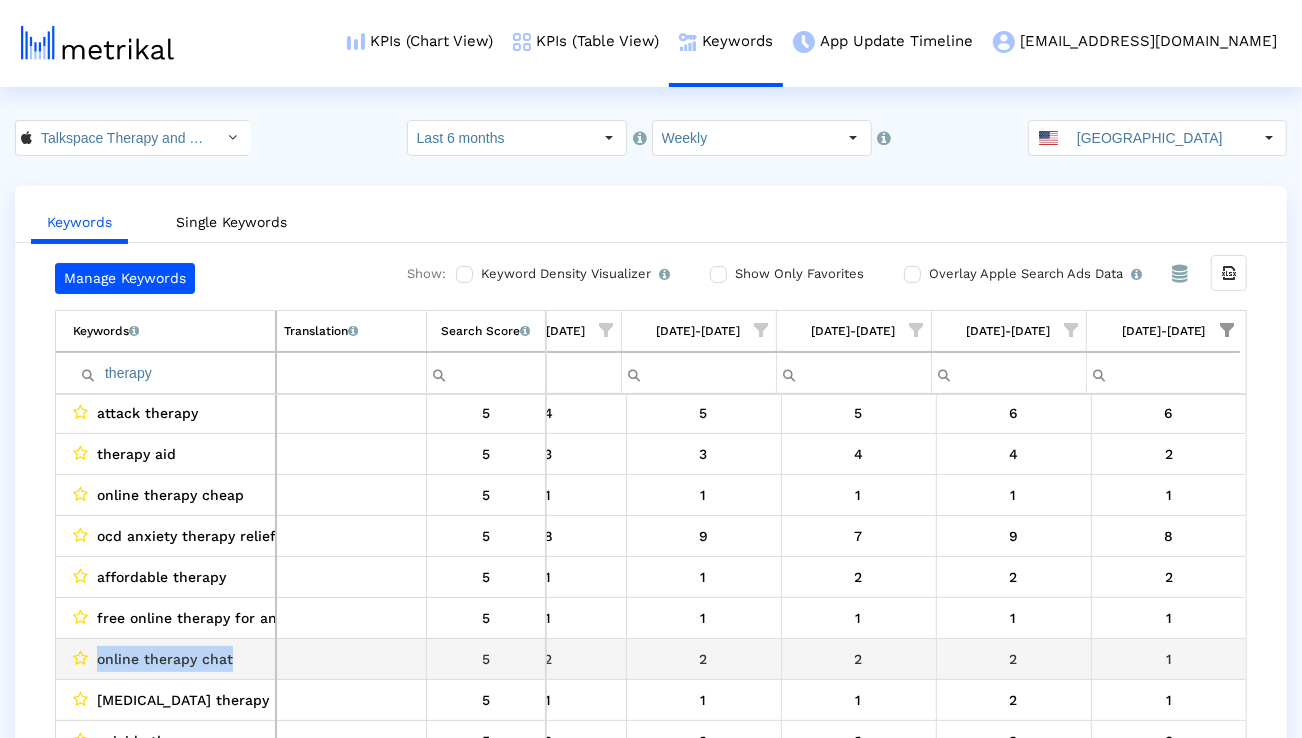 click on "online therapy chat" at bounding box center [165, 659] 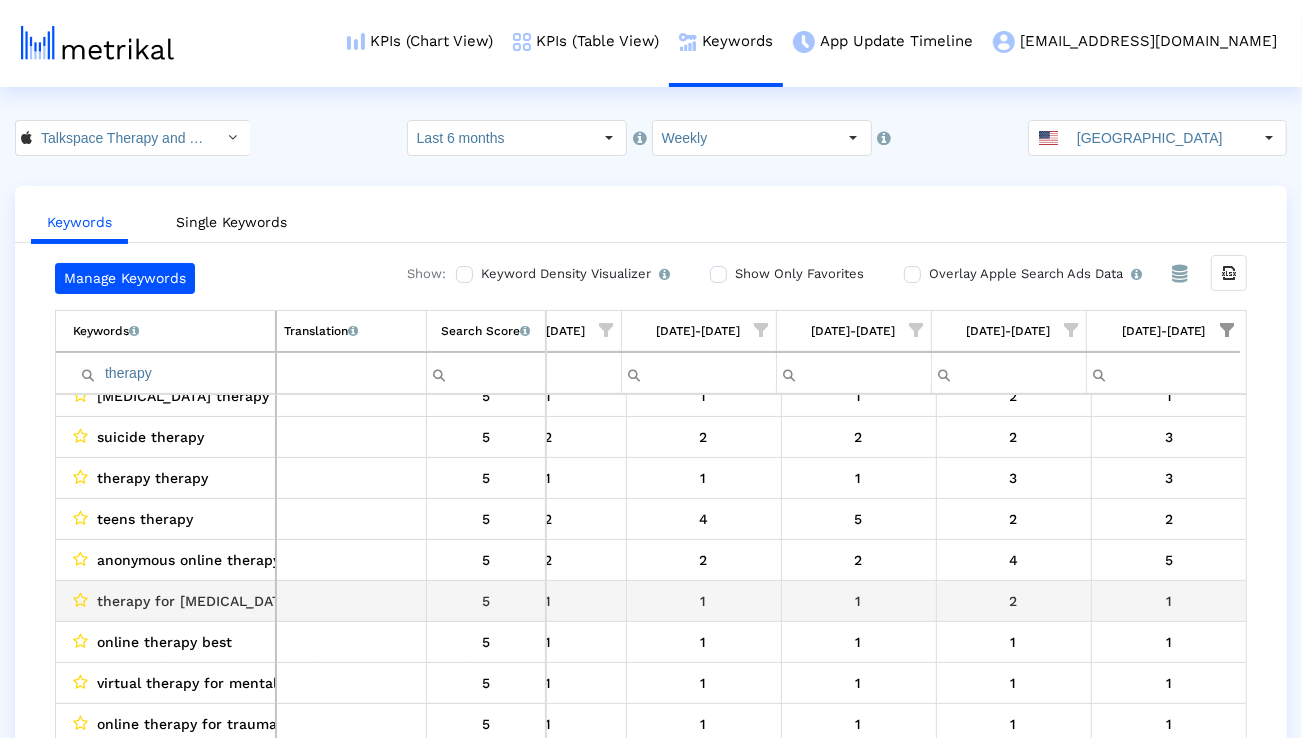 click on "therapy for [MEDICAL_DATA]" at bounding box center [195, 601] 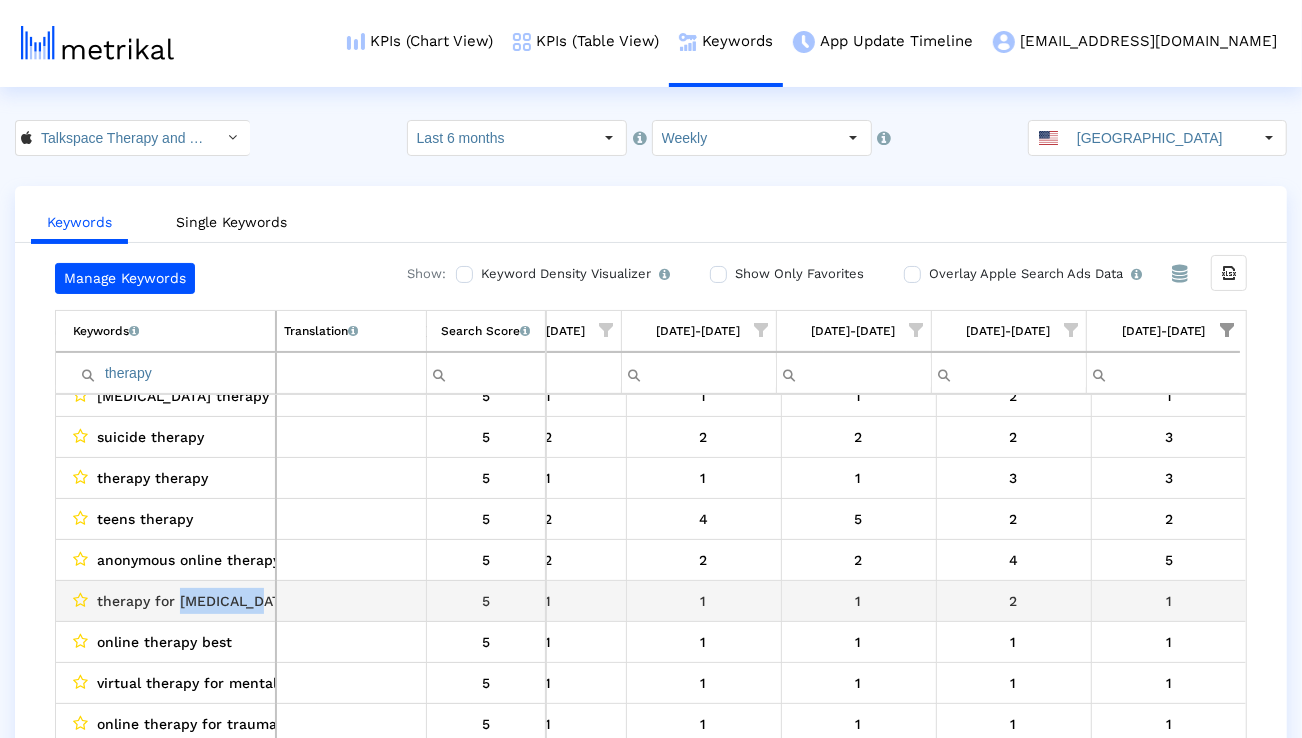 click on "therapy for [MEDICAL_DATA]" at bounding box center (195, 601) 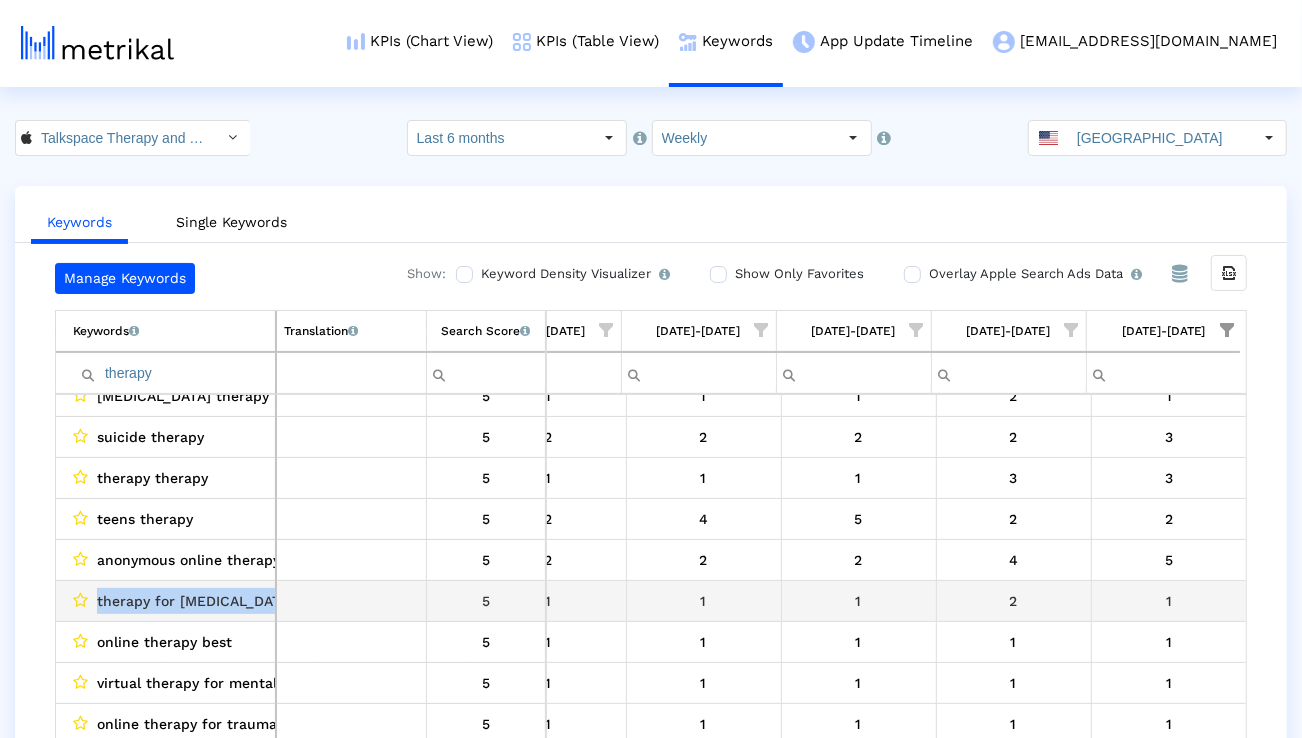 click on "therapy for [MEDICAL_DATA]" at bounding box center [195, 601] 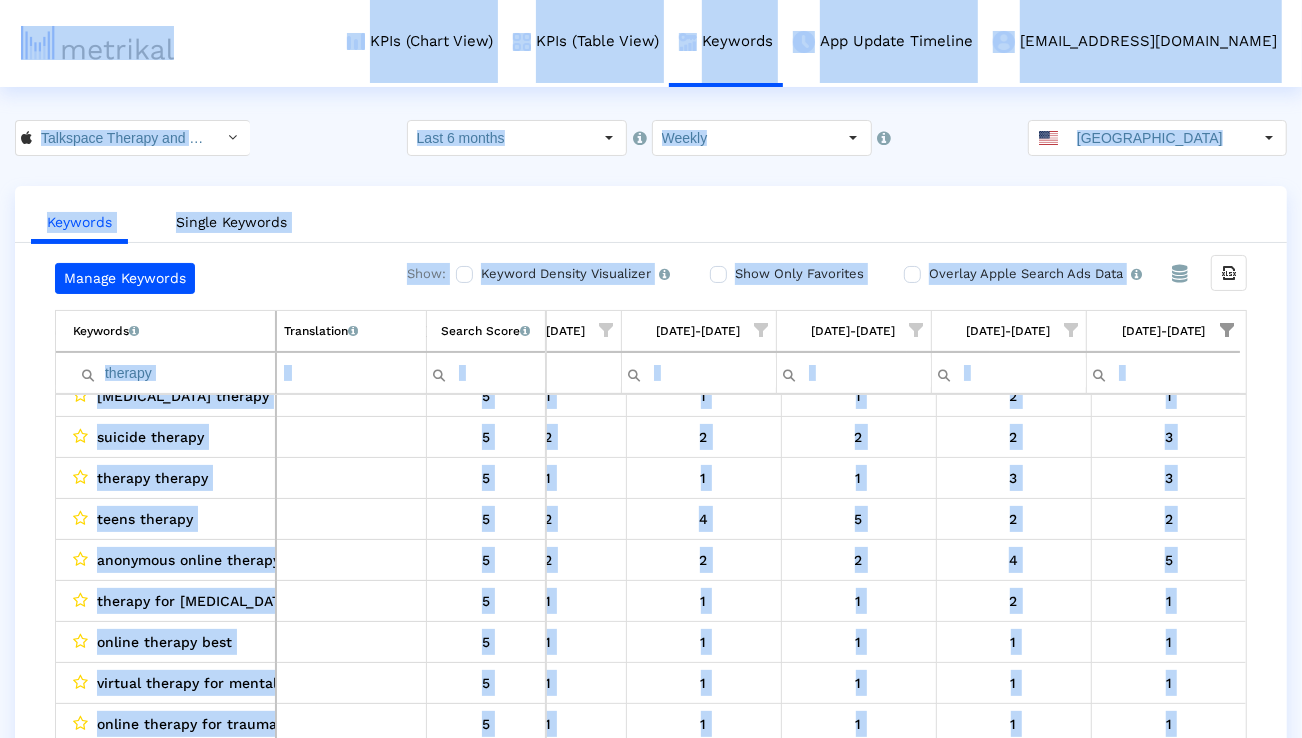 click on "therapy" at bounding box center (174, 373) 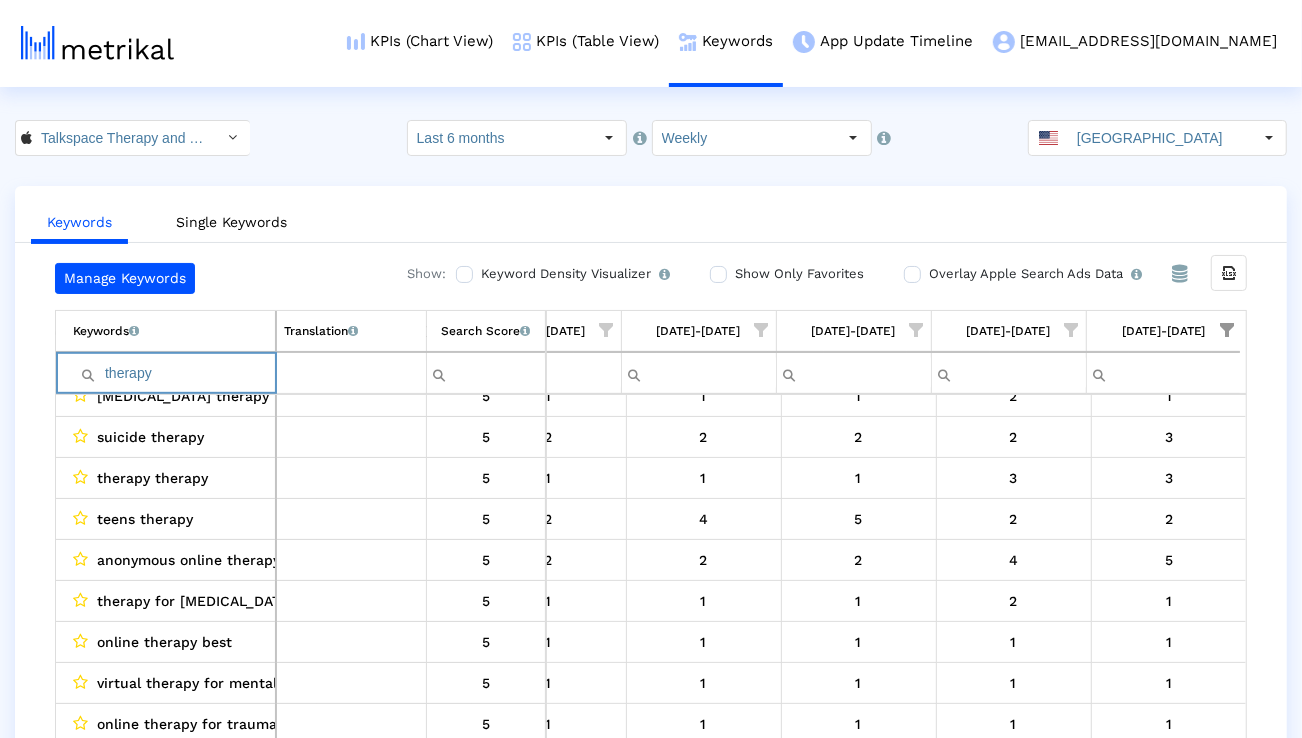 paste on "free" 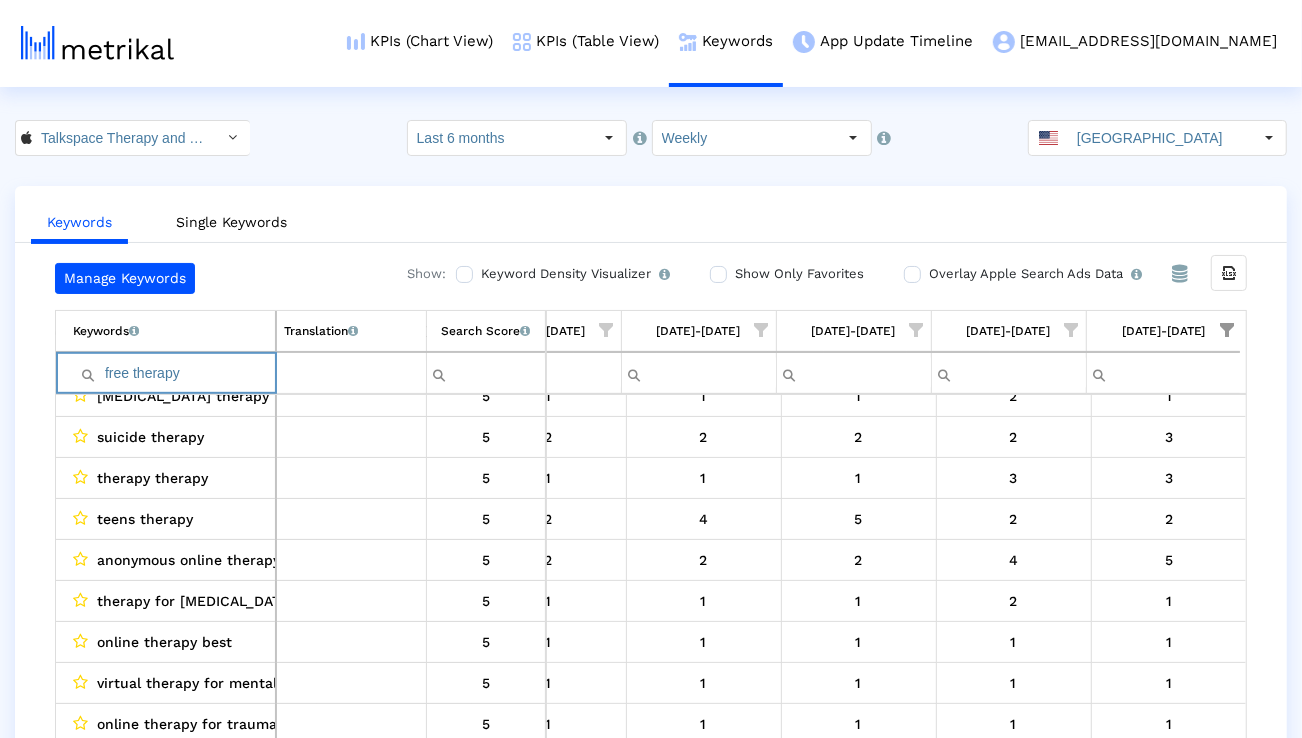 scroll, scrollTop: 0, scrollLeft: 3174, axis: horizontal 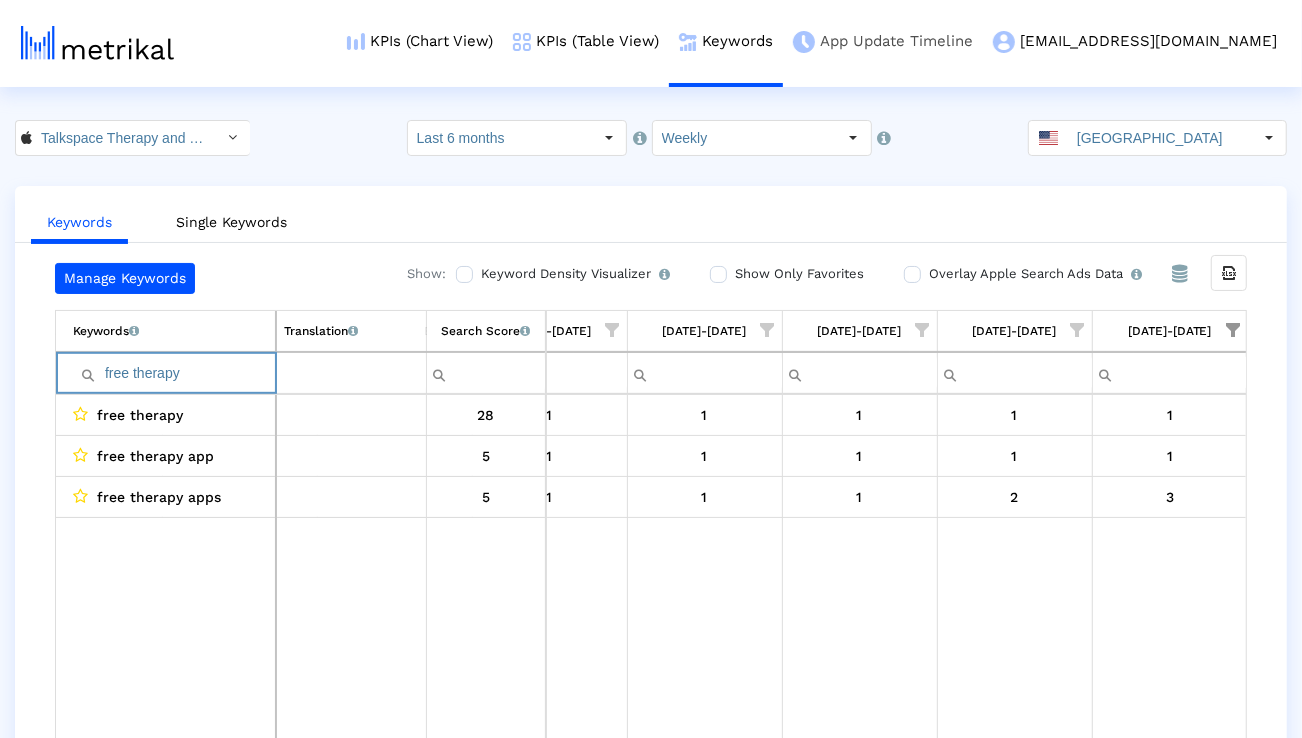 paste on "online therapy for anxiet" 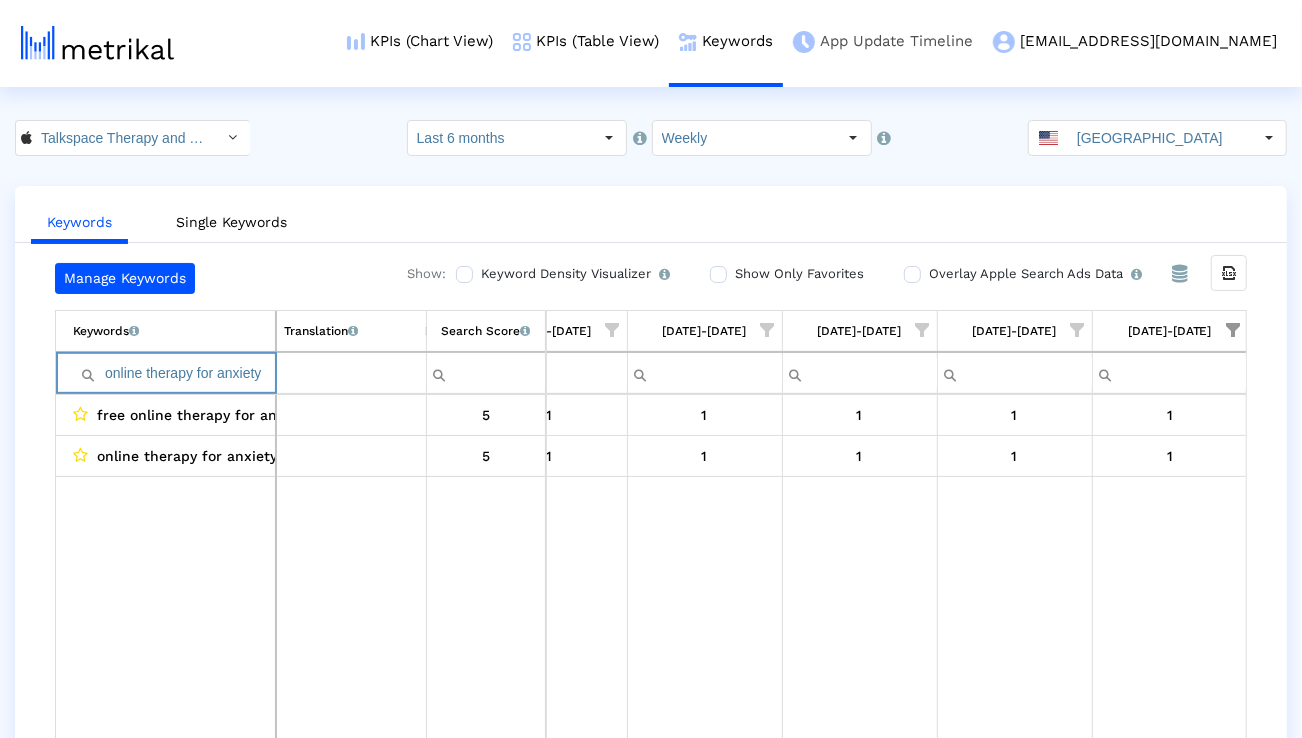 paste on "platform" 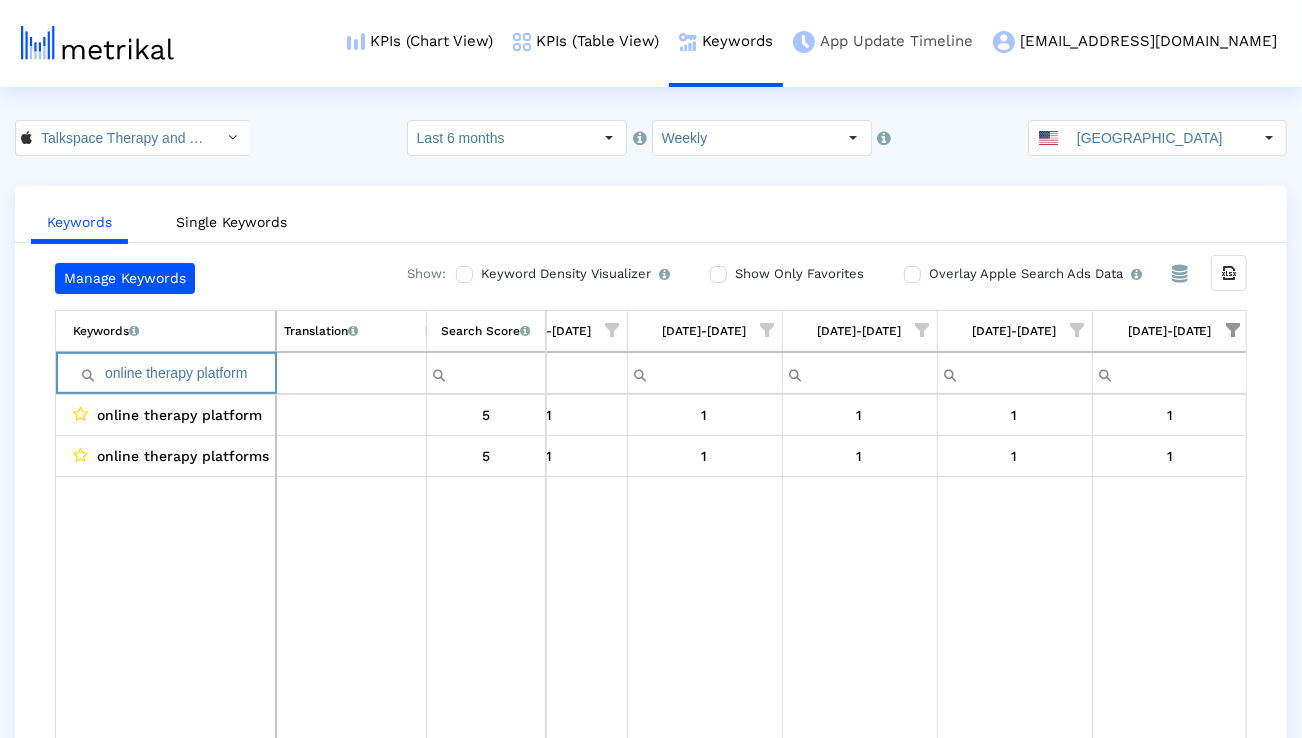 paste on "for [MEDICAL_DATA]" 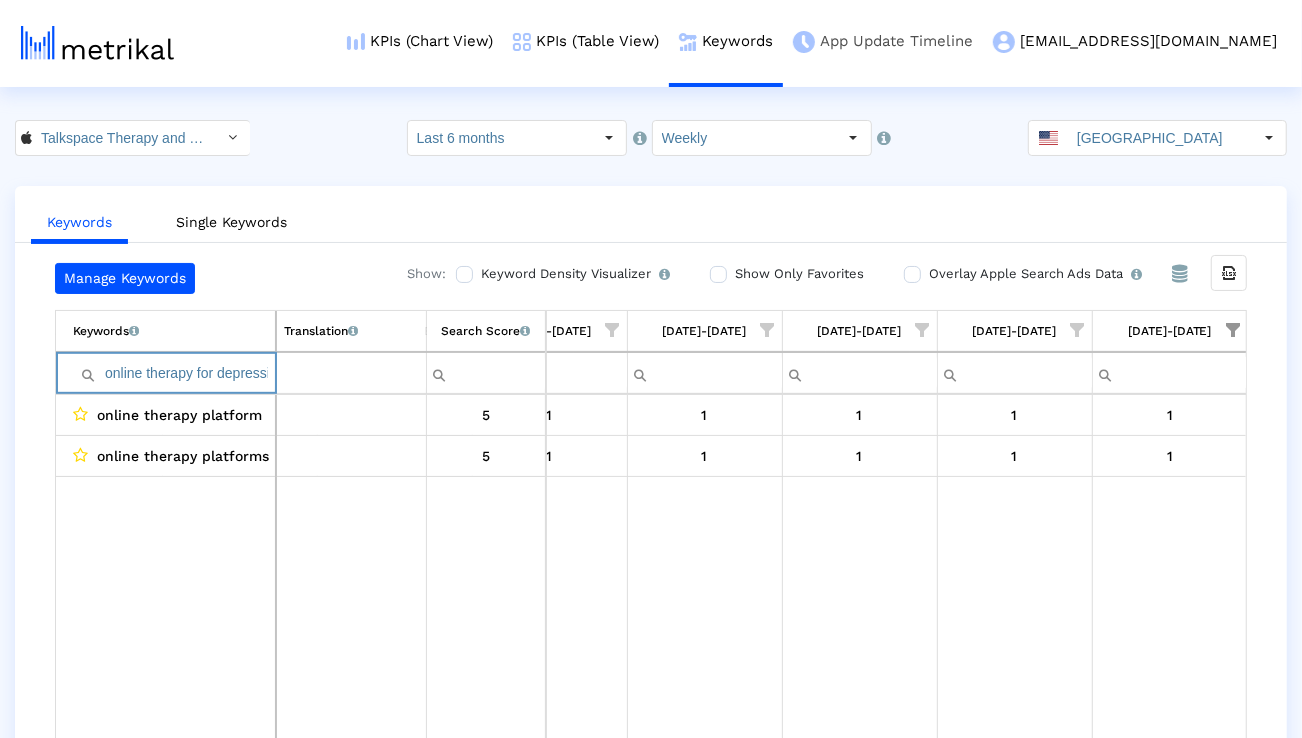 scroll, scrollTop: 0, scrollLeft: 18, axis: horizontal 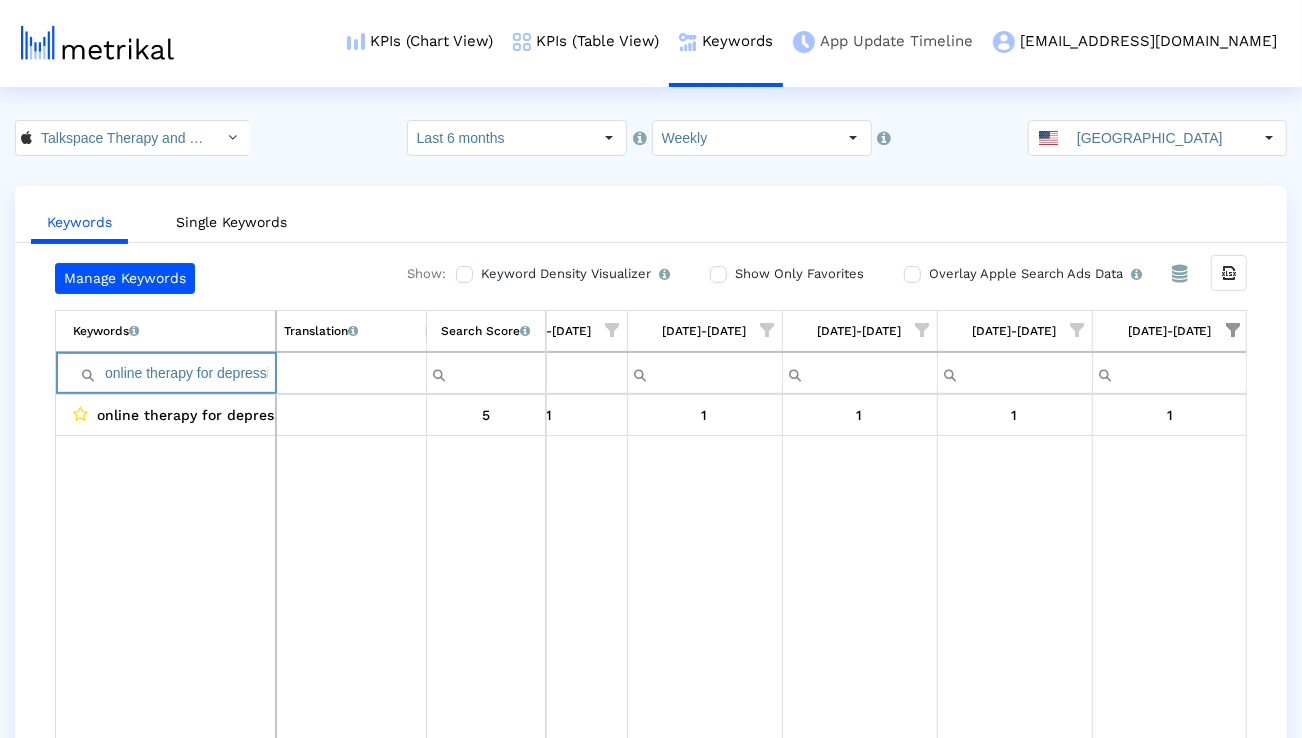 paste on "counseling" 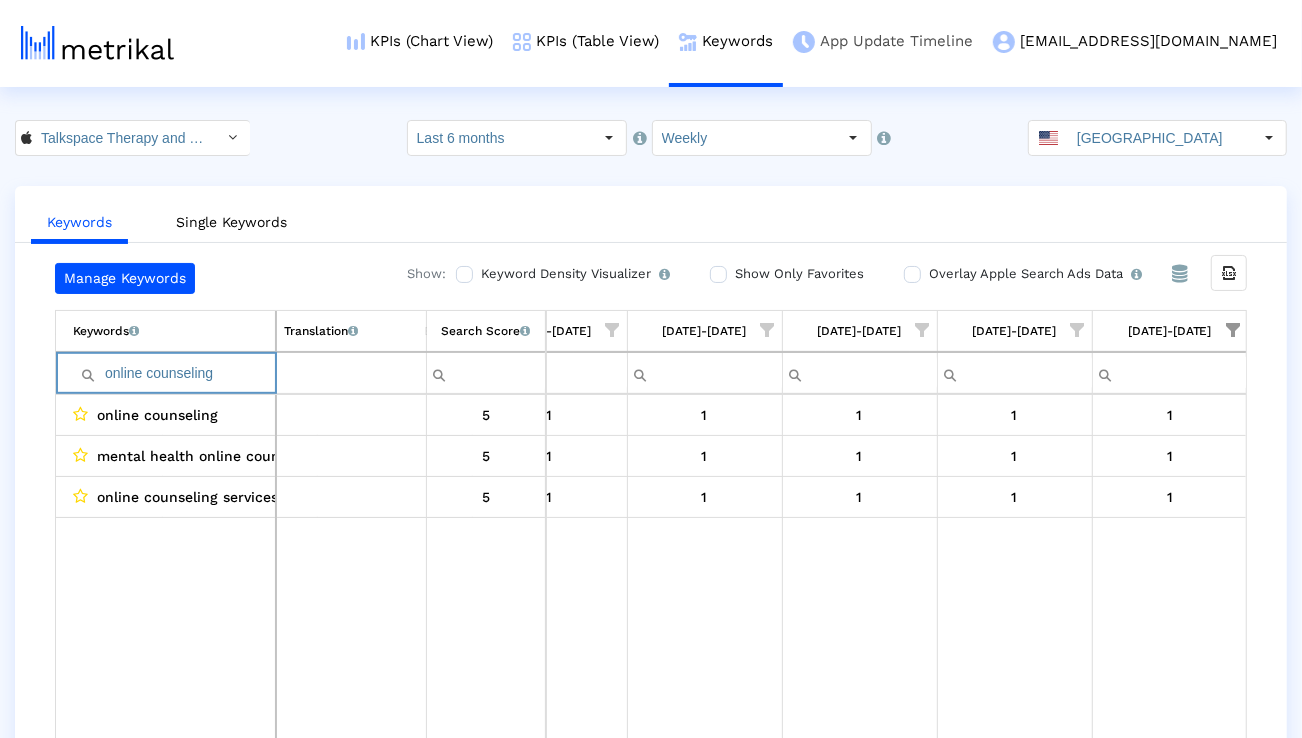 type on "online counseling" 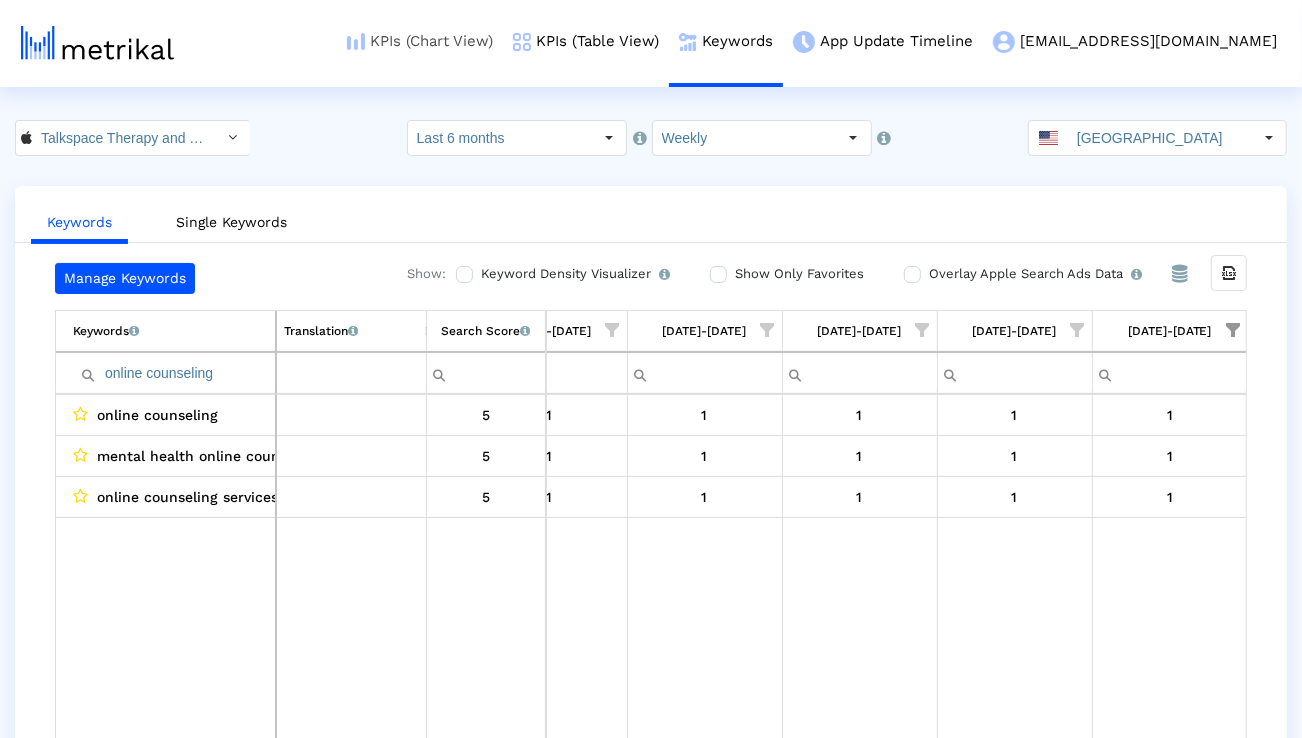 click on "KPIs (Chart View)" at bounding box center [420, 41] 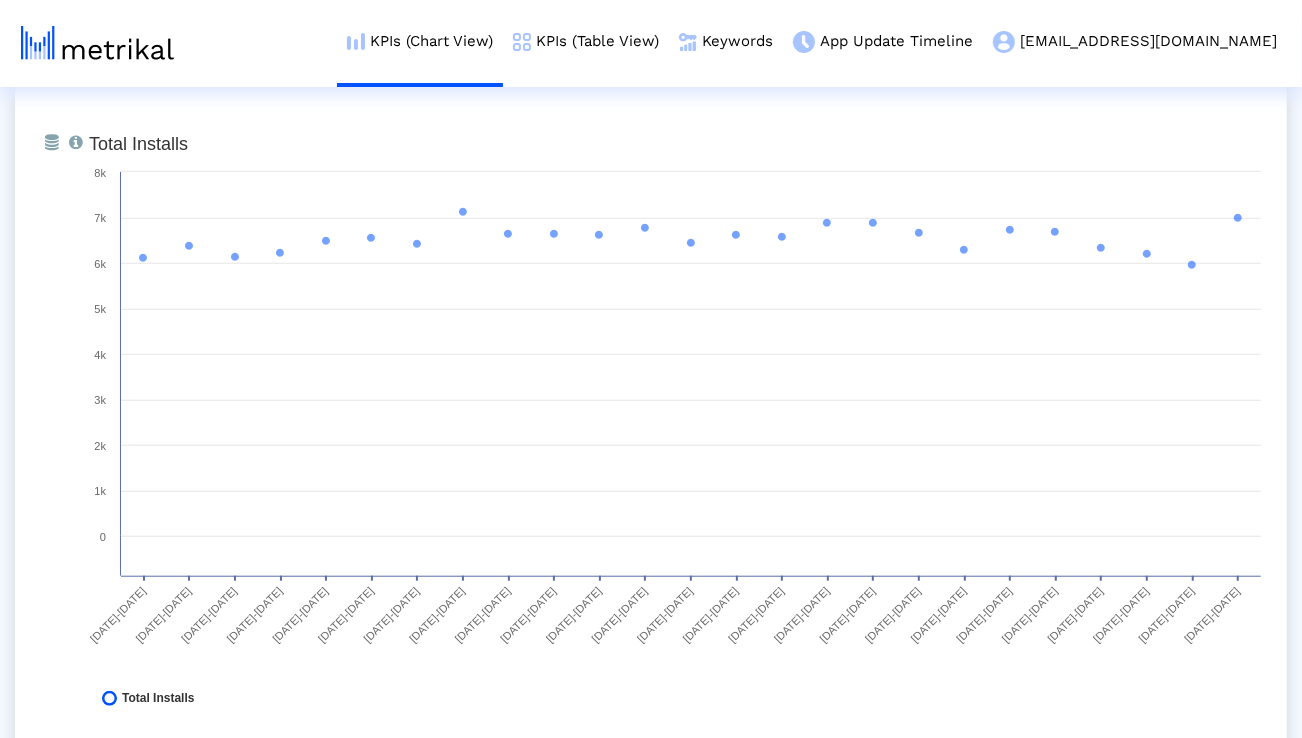 scroll, scrollTop: 829, scrollLeft: 0, axis: vertical 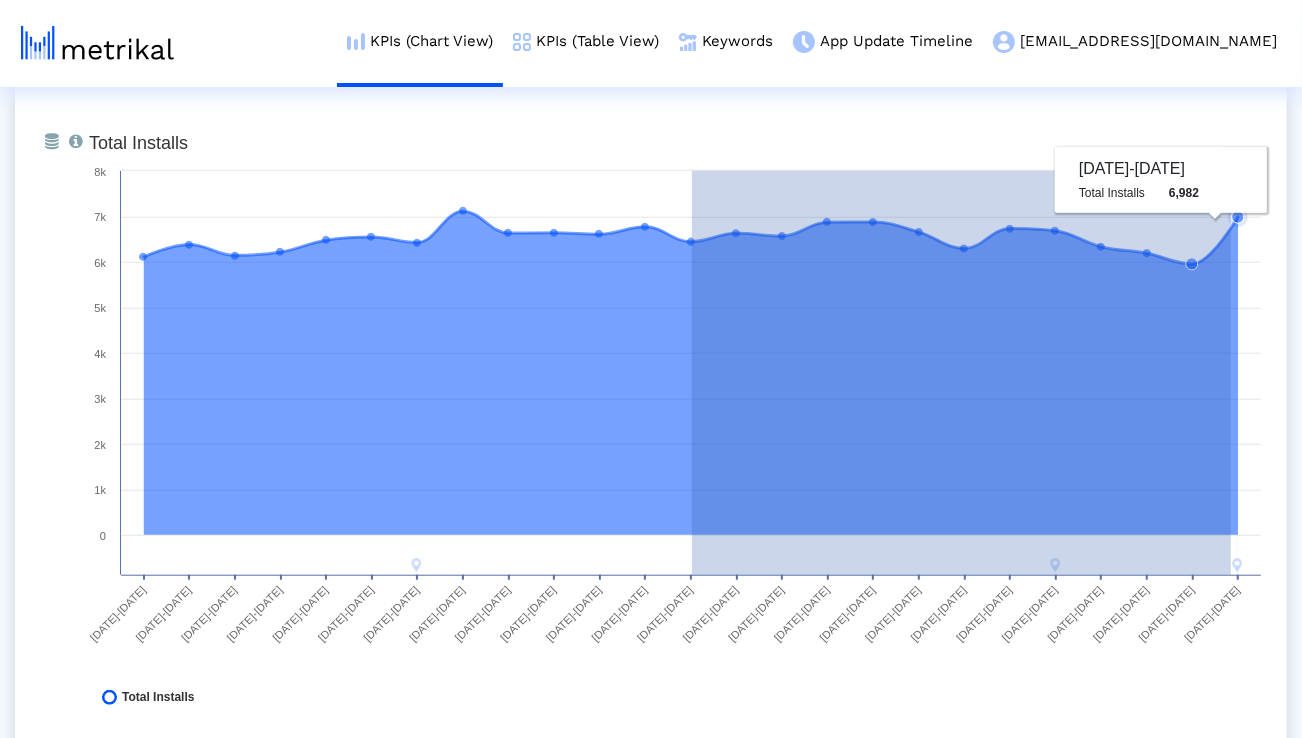 drag, startPoint x: 692, startPoint y: 246, endPoint x: 1232, endPoint y: 259, distance: 540.15643 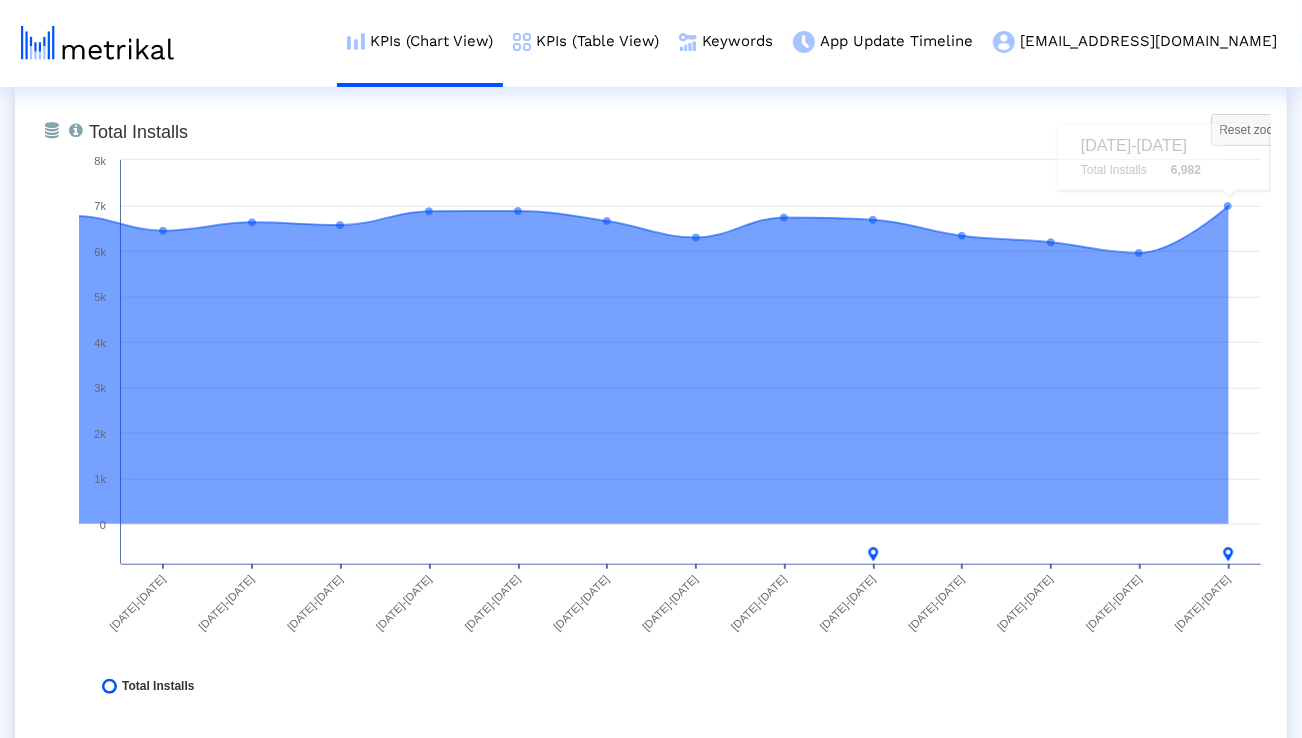 scroll, scrollTop: 828, scrollLeft: 0, axis: vertical 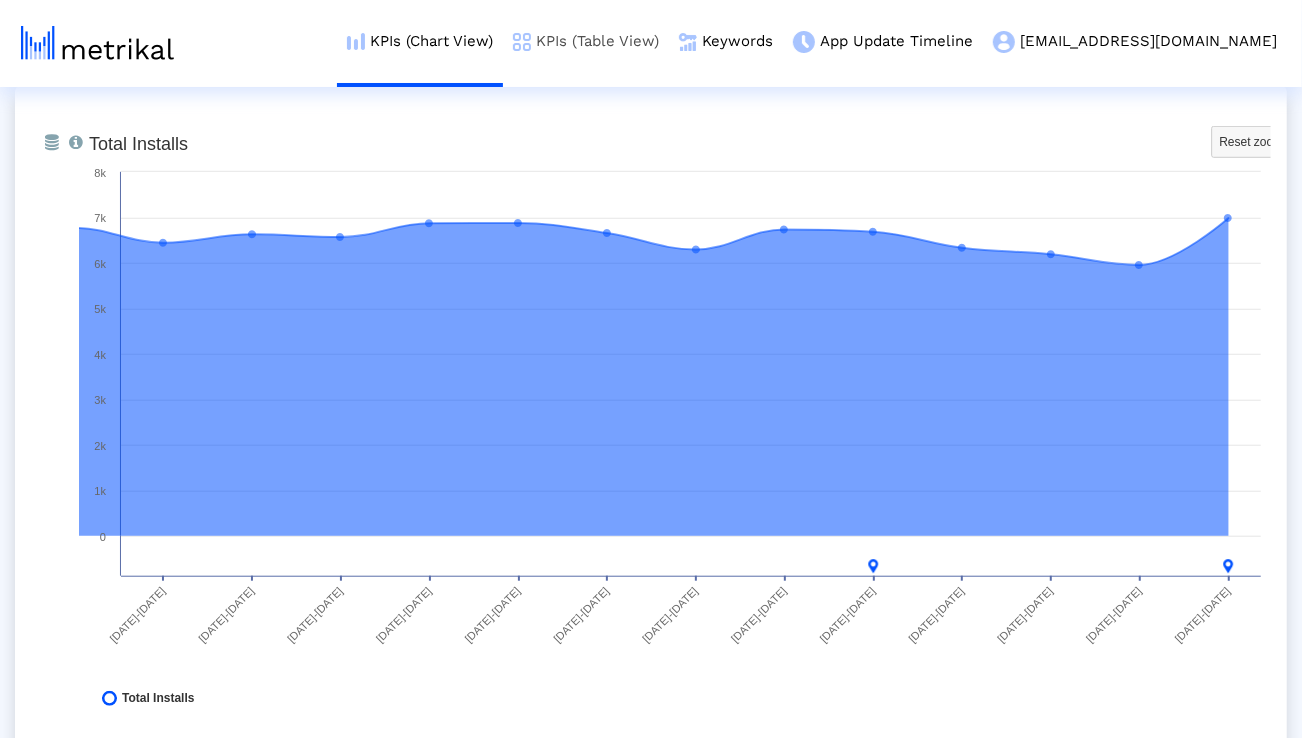 click on "KPIs (Table View)" at bounding box center (586, 41) 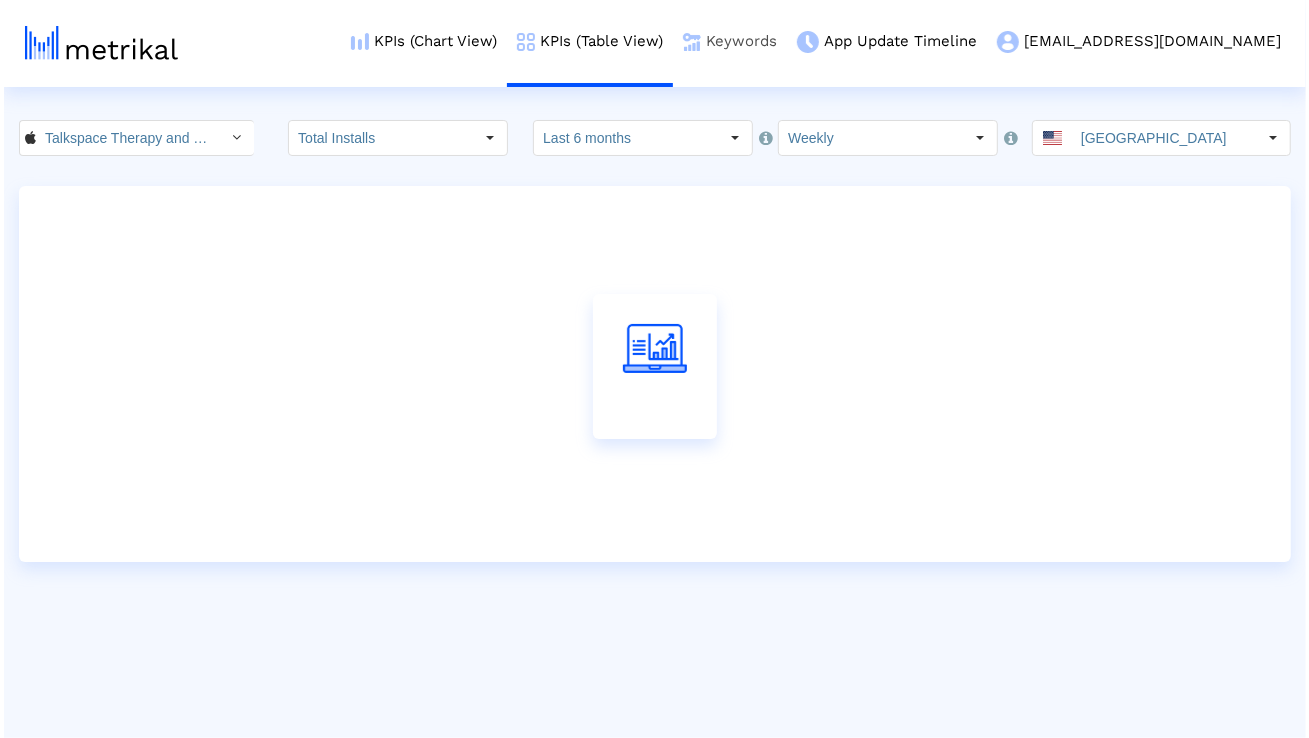 scroll, scrollTop: 0, scrollLeft: 0, axis: both 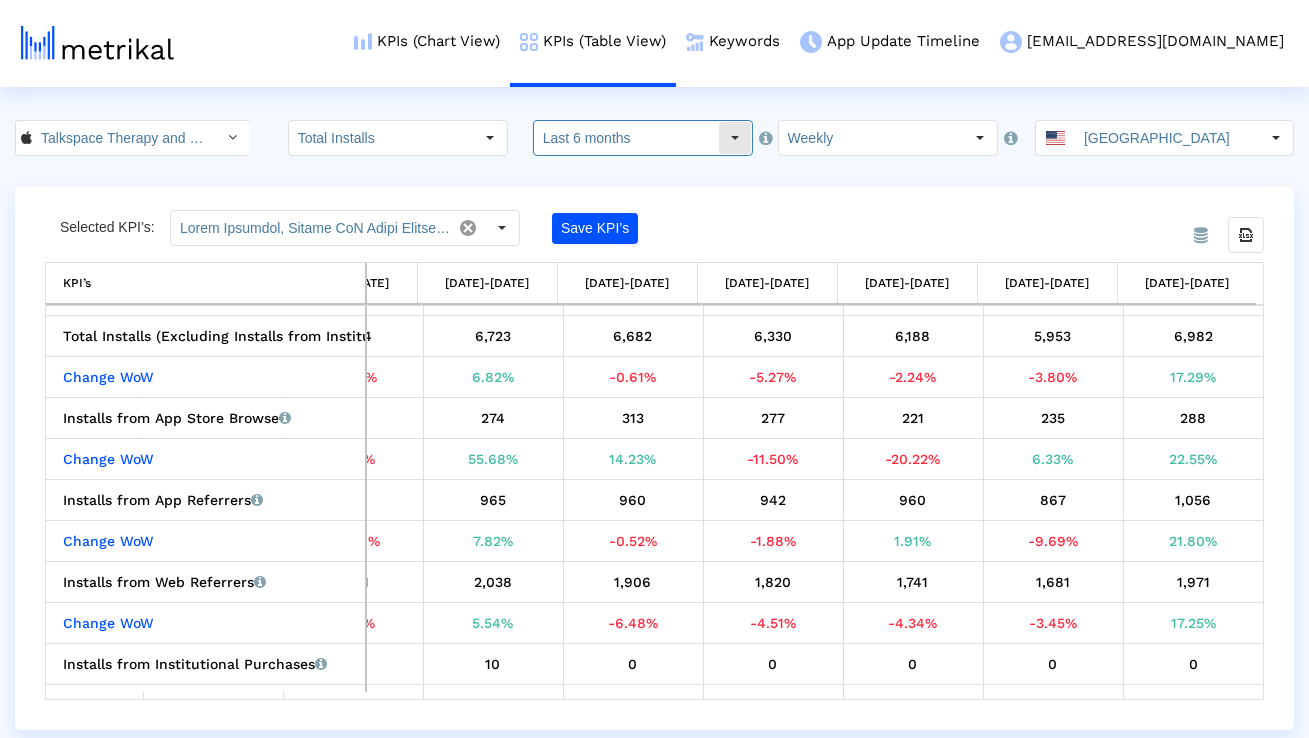 click on "Last 6 months" 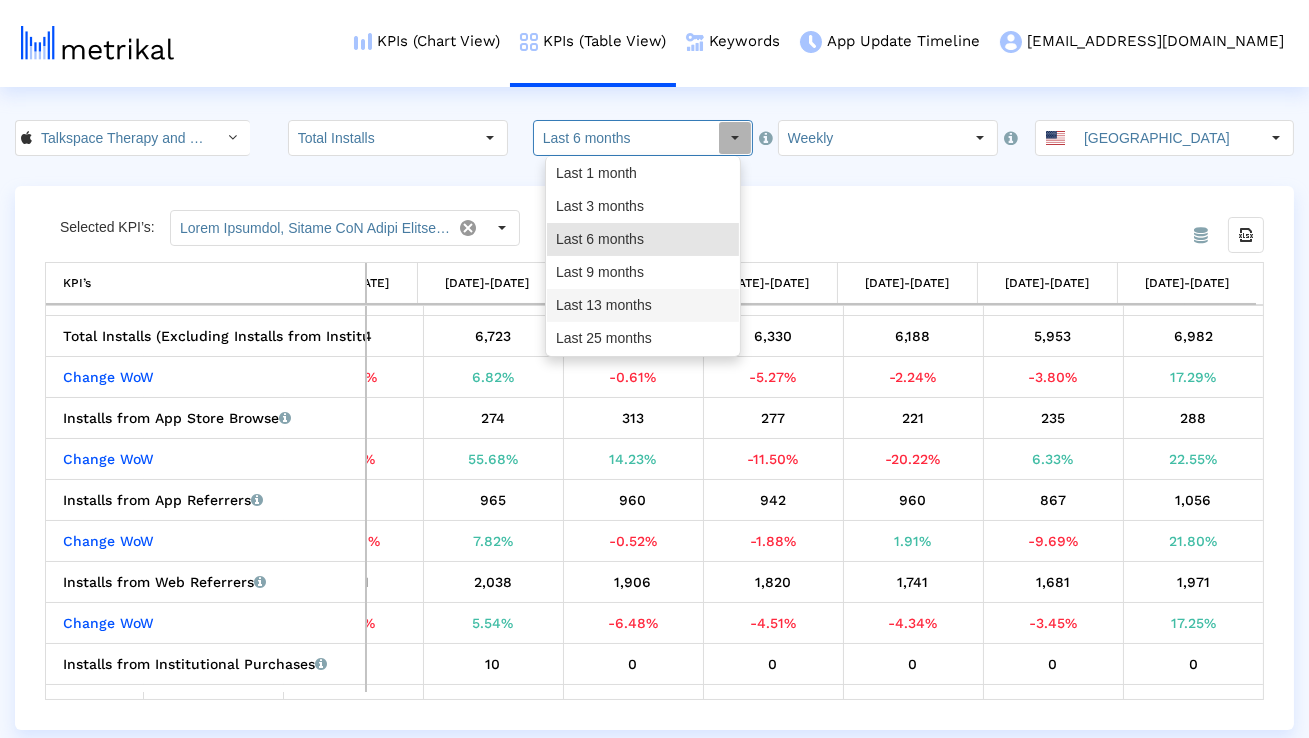 click on "Last 13 months" at bounding box center (643, 305) 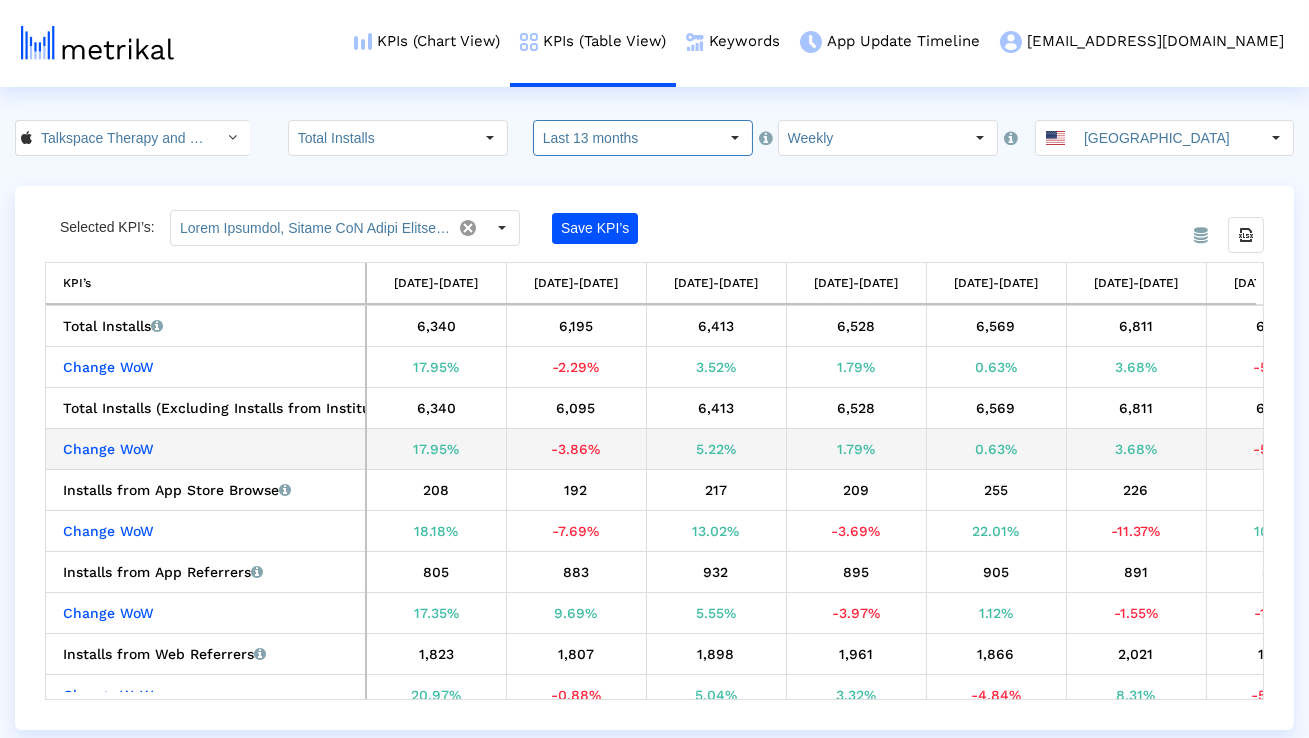 scroll, scrollTop: 0, scrollLeft: 370, axis: horizontal 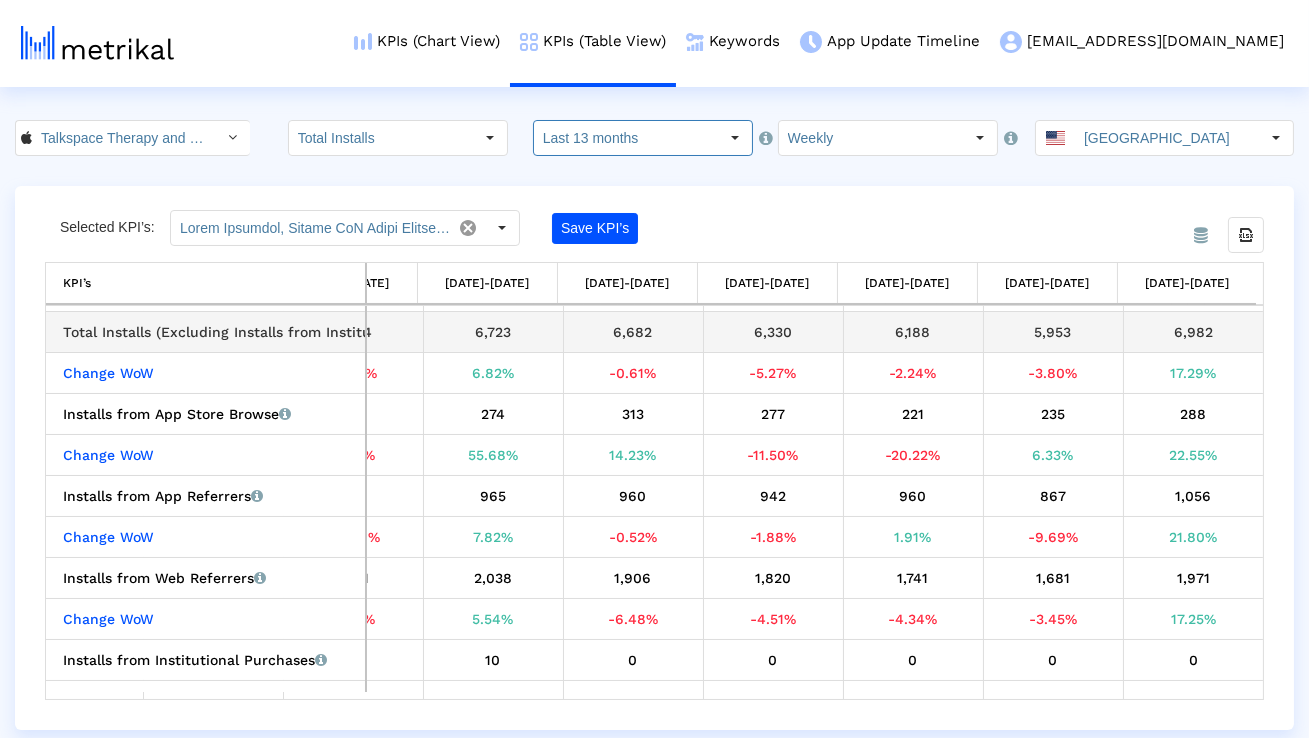 click on "6,982" at bounding box center (1194, 332) 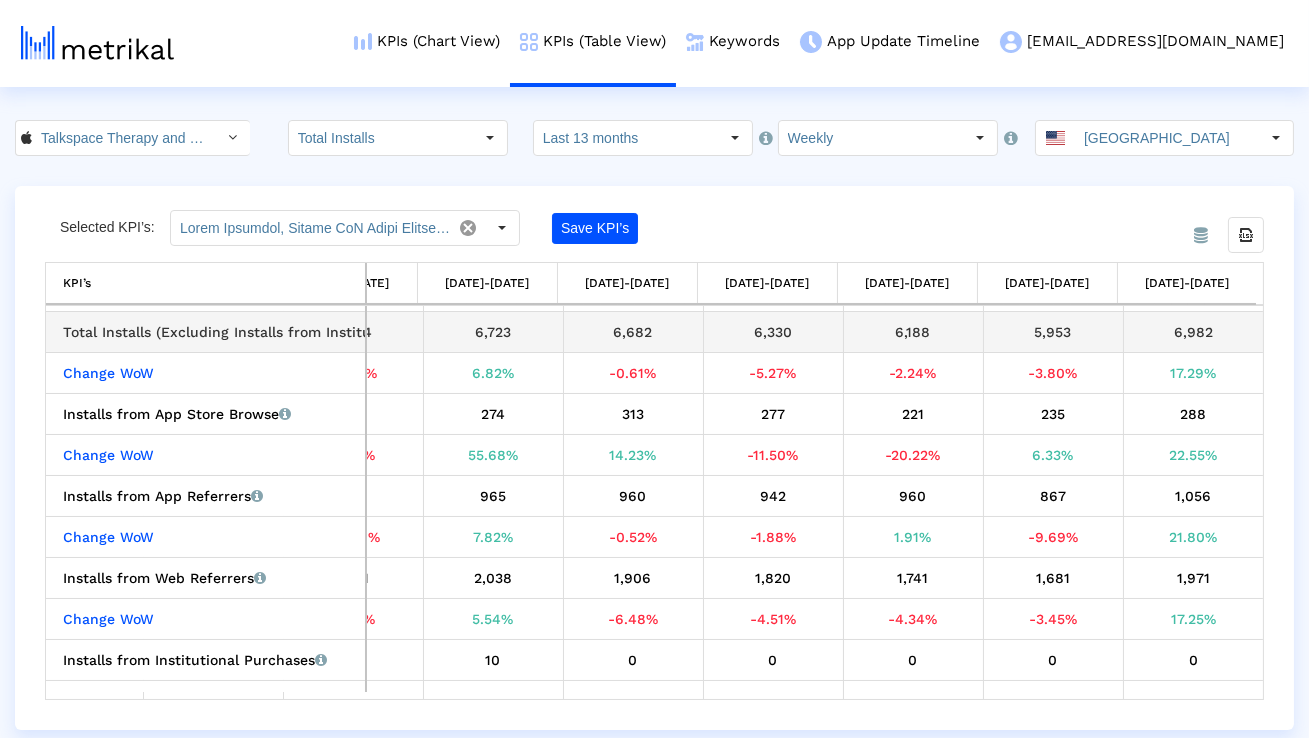 click on "6,982" at bounding box center (1194, 332) 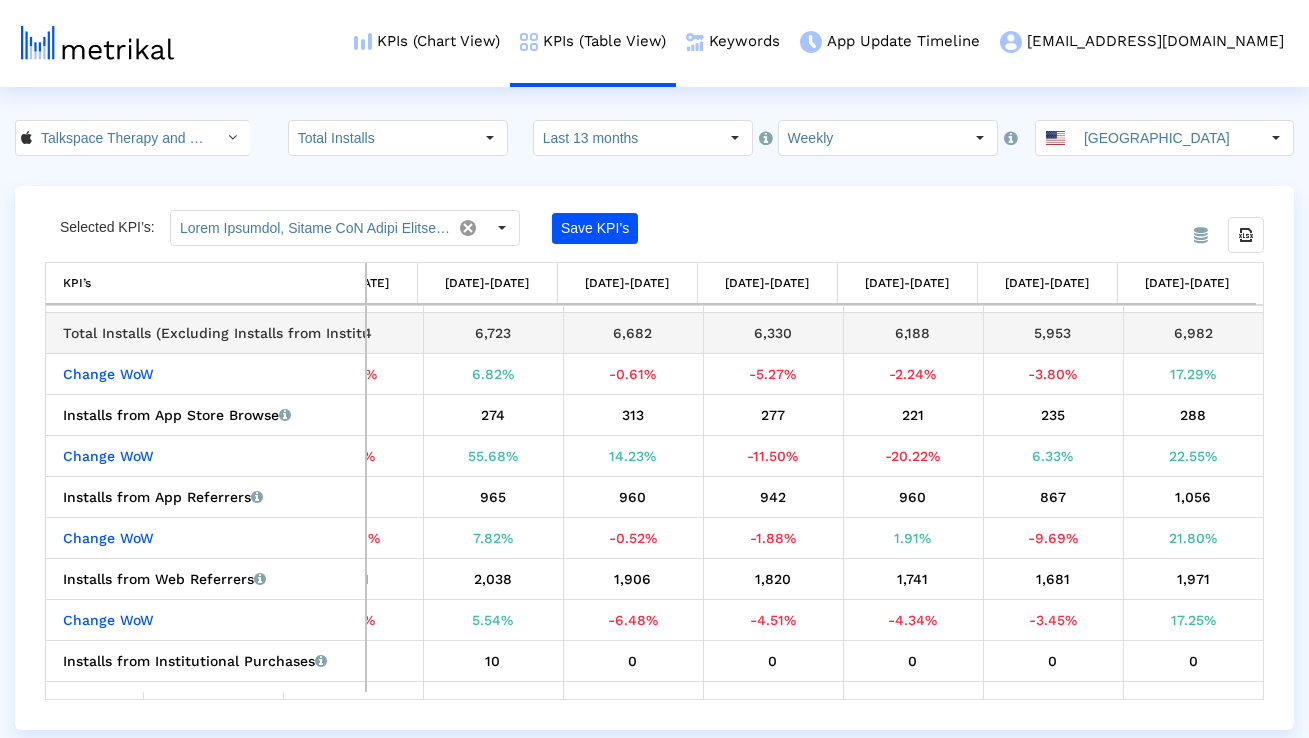 click on "Total Installs (Excluding Installs from Institutional Purchases)   Total installs that the app received from all sources, reported by App Store Connect (excludes Installs from Institutional Purchases)" at bounding box center [210, 333] 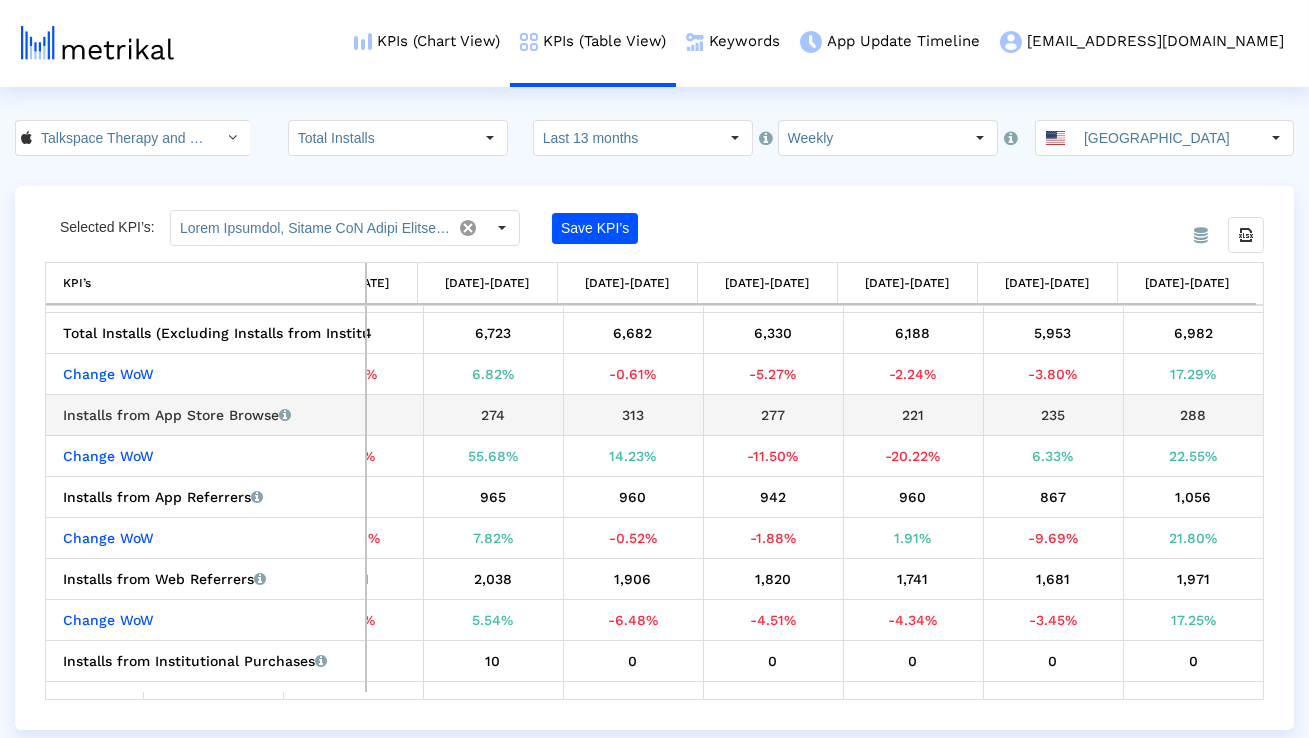 click on "Installs from App Store Browse   Installs that the app received from App Store Browse (top charts, Popular apps, Apps we love lists, etc.)" at bounding box center [210, 415] 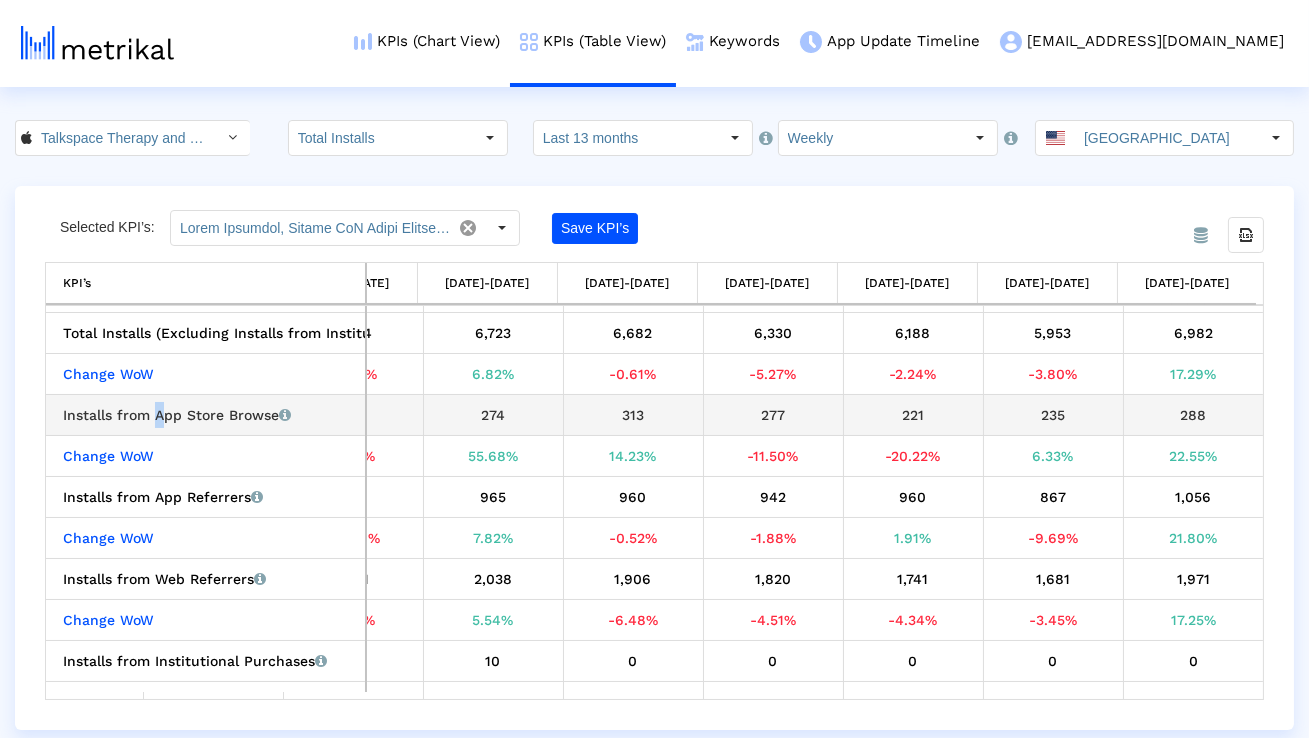 click on "Installs from App Store Browse   Installs that the app received from App Store Browse (top charts, Popular apps, Apps we love lists, etc.)" at bounding box center [210, 415] 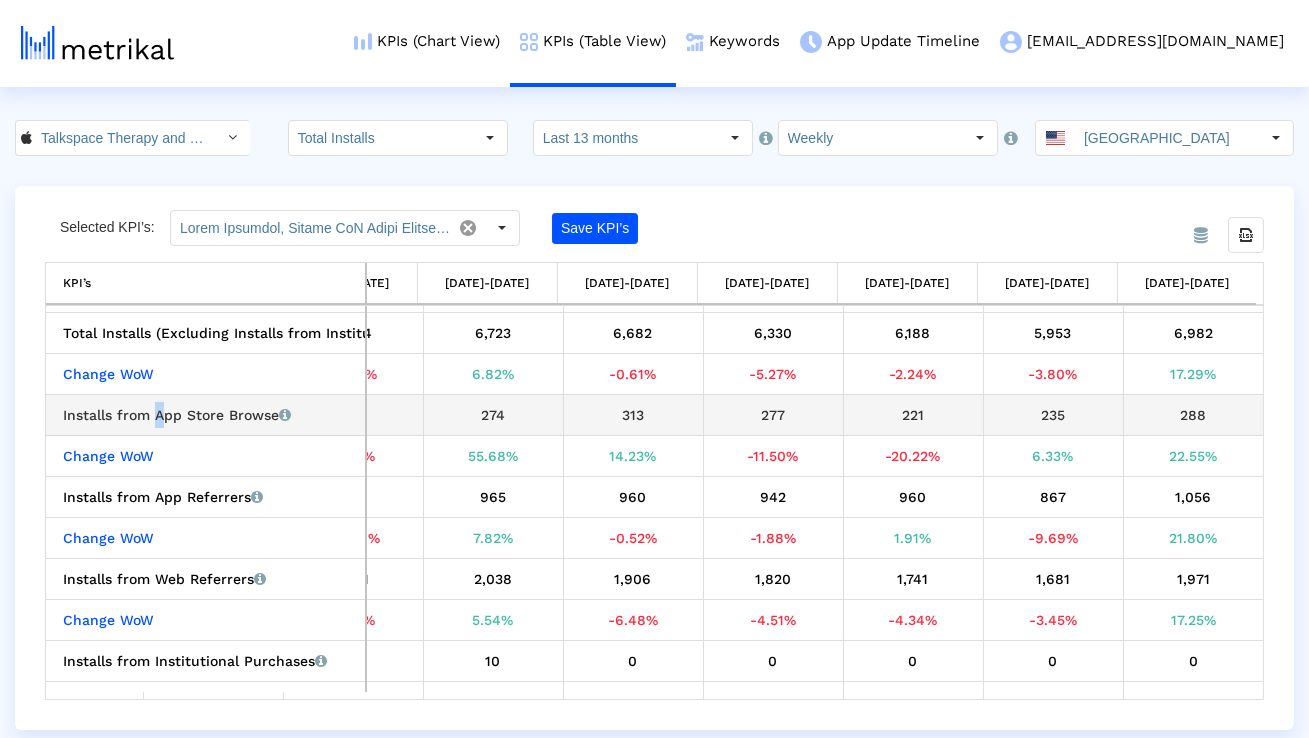 click on "Installs from App Store Browse   Installs that the app received from App Store Browse (top charts, Popular apps, Apps we love lists, etc.)" at bounding box center [210, 415] 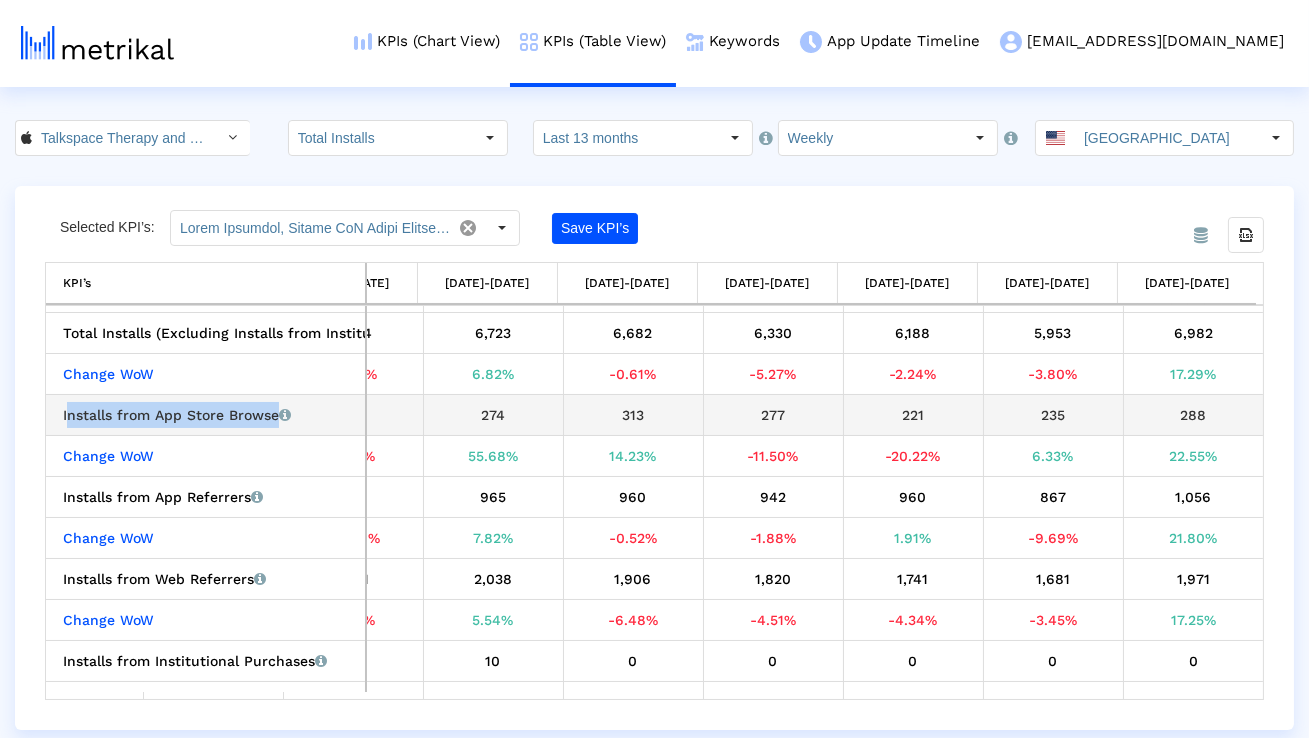 click on "Installs from App Store Browse   Installs that the app received from App Store Browse (top charts, Popular apps, Apps we love lists, etc.)" at bounding box center (210, 415) 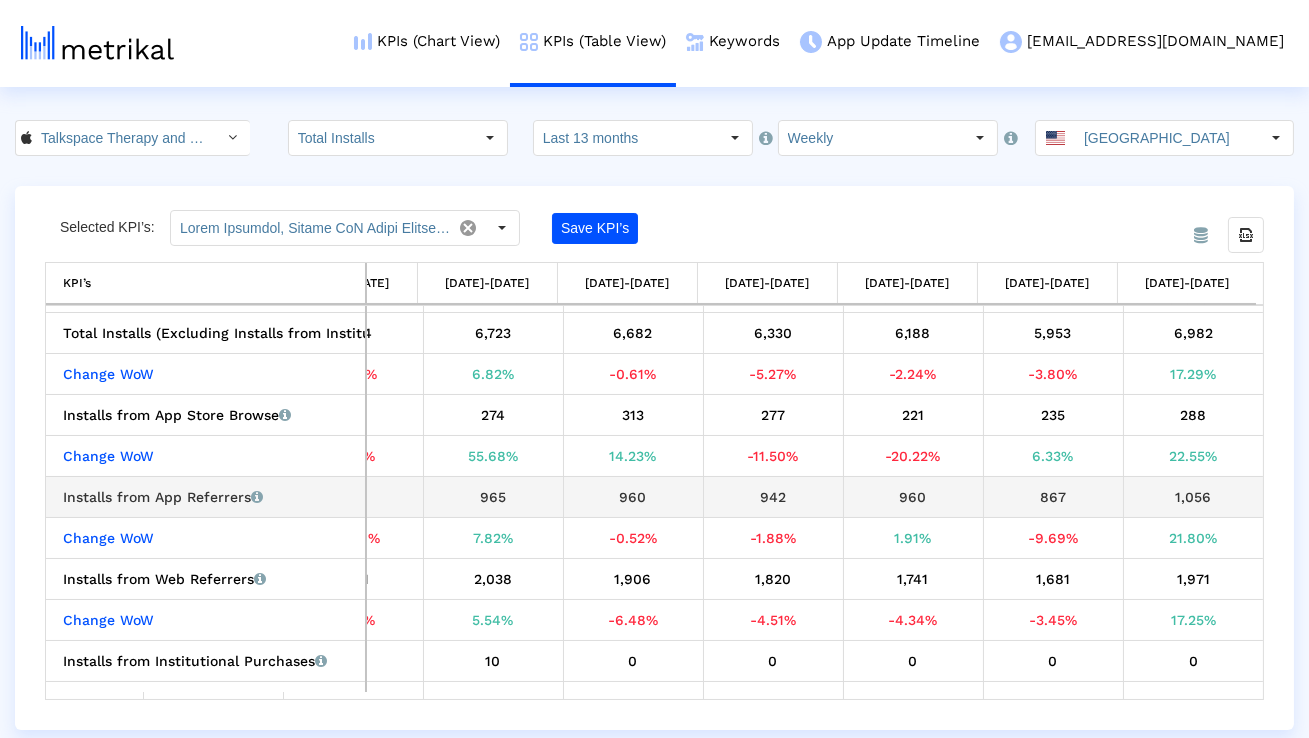 click on "Installs from App Referrers   Installs that the app received from other apps linking/referring to it." at bounding box center (210, 497) 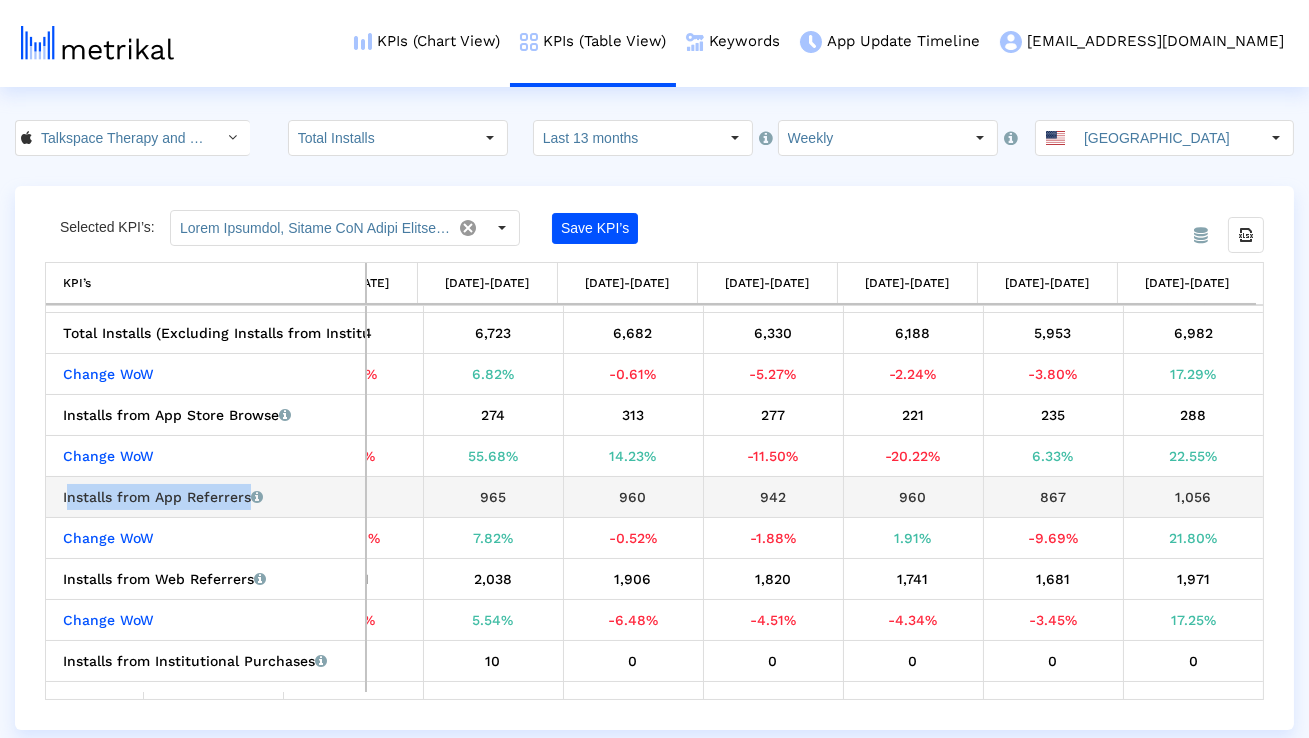 click on "Installs from App Referrers   Installs that the app received from other apps linking/referring to it." at bounding box center [210, 497] 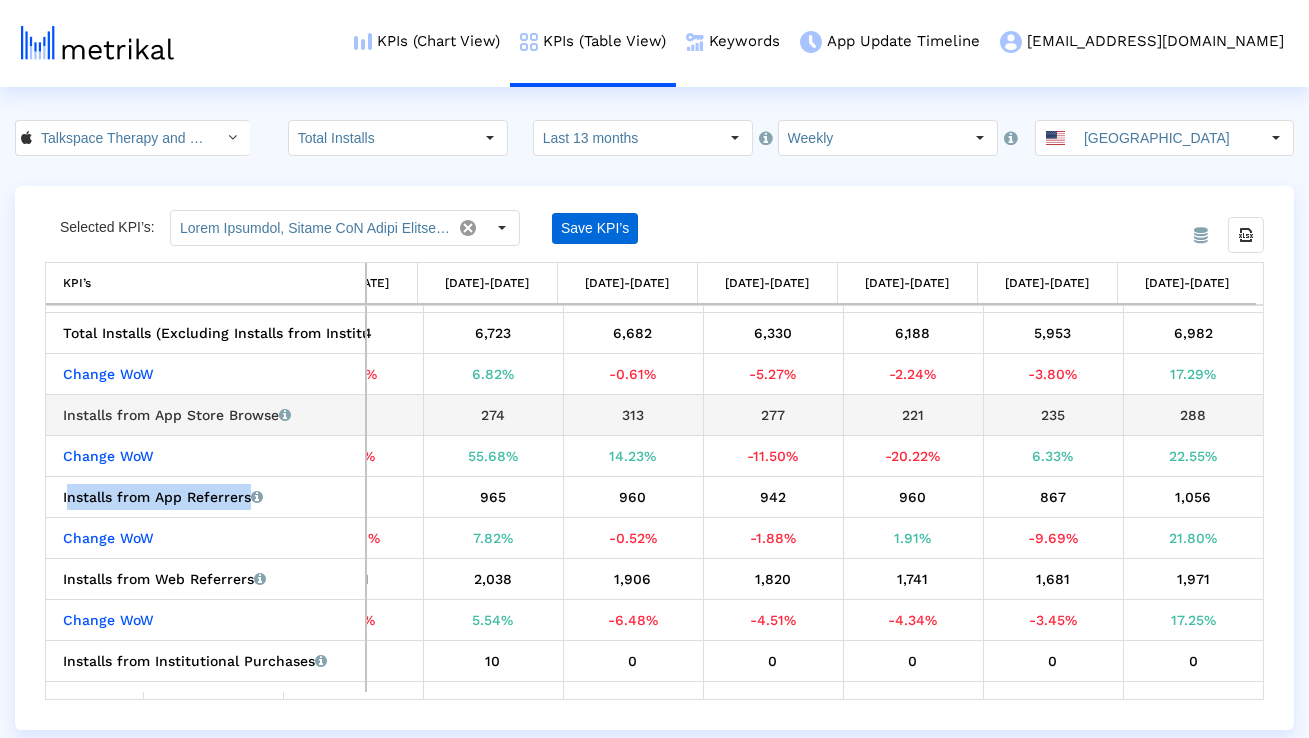 copy on "Installs from App Referrers" 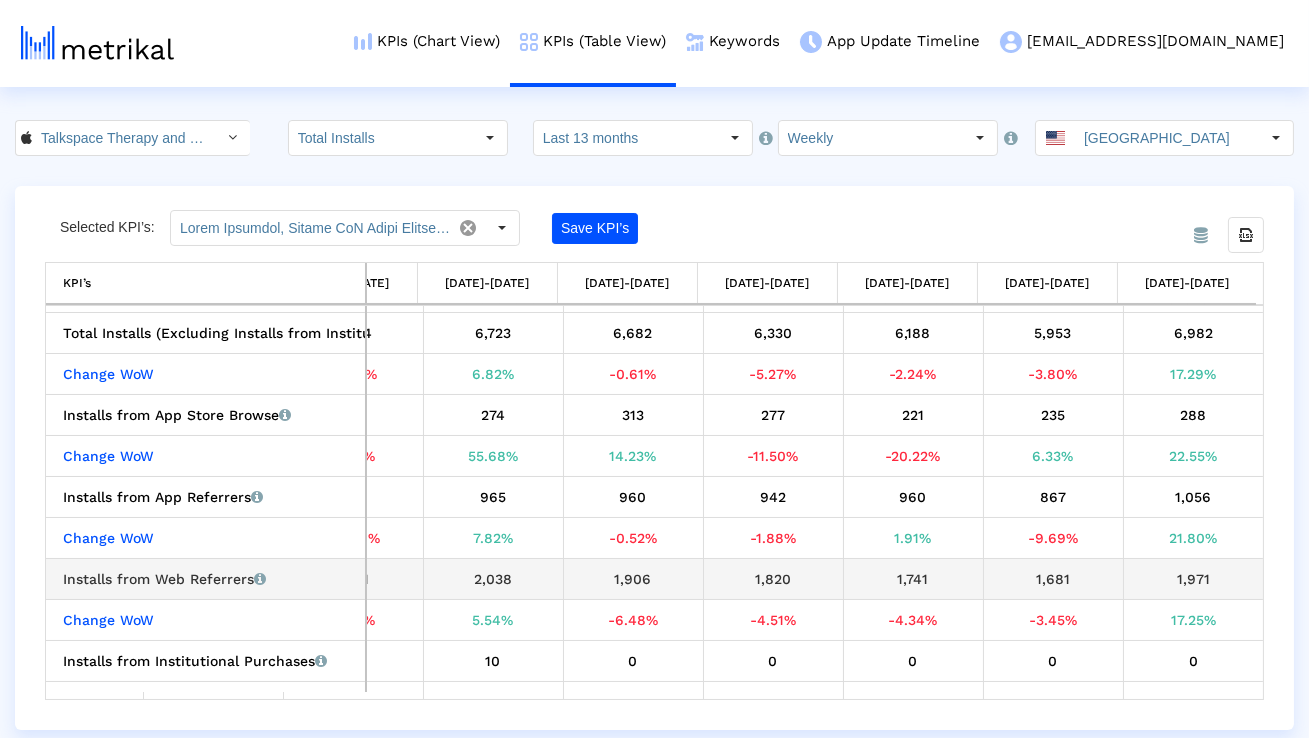 click on "Installs from Web Referrers   Installs that the app received from web pages linking/referring to it." at bounding box center [210, 579] 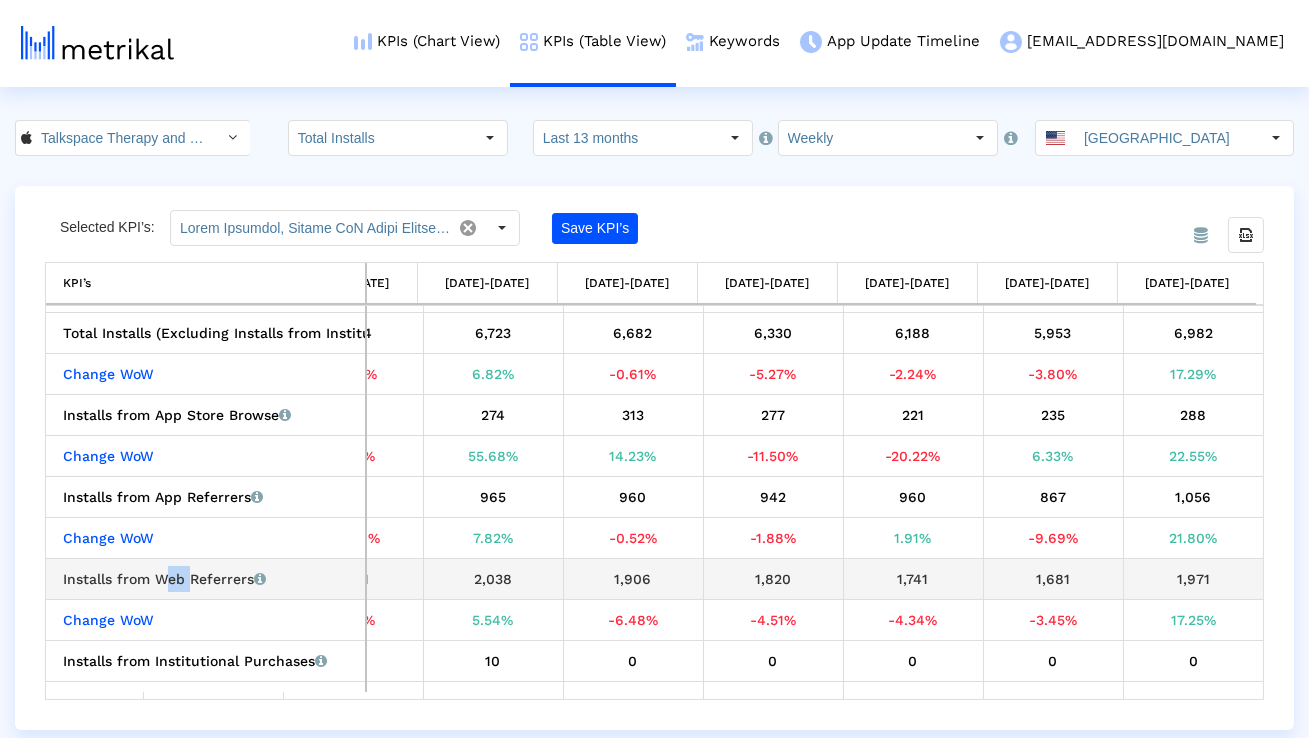 click on "Installs from Web Referrers   Installs that the app received from web pages linking/referring to it." at bounding box center [210, 579] 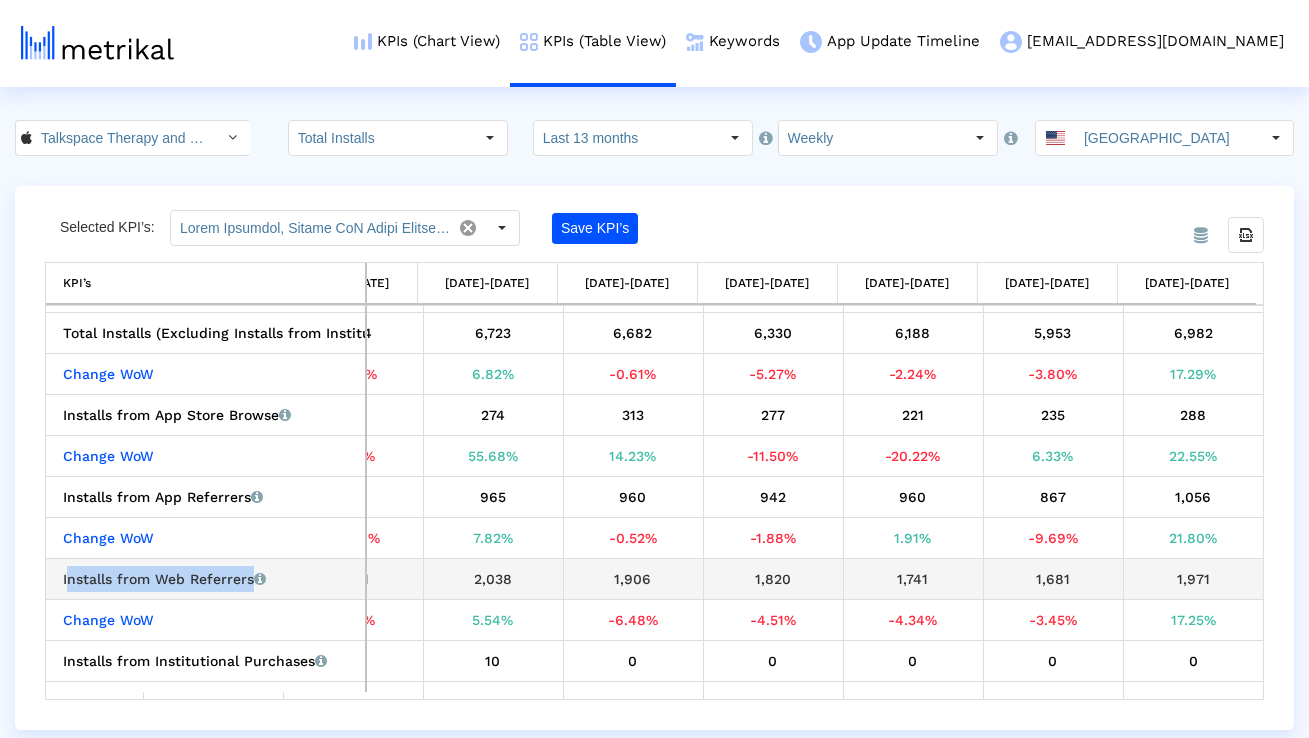 click on "Installs from Web Referrers   Installs that the app received from web pages linking/referring to it." at bounding box center (210, 579) 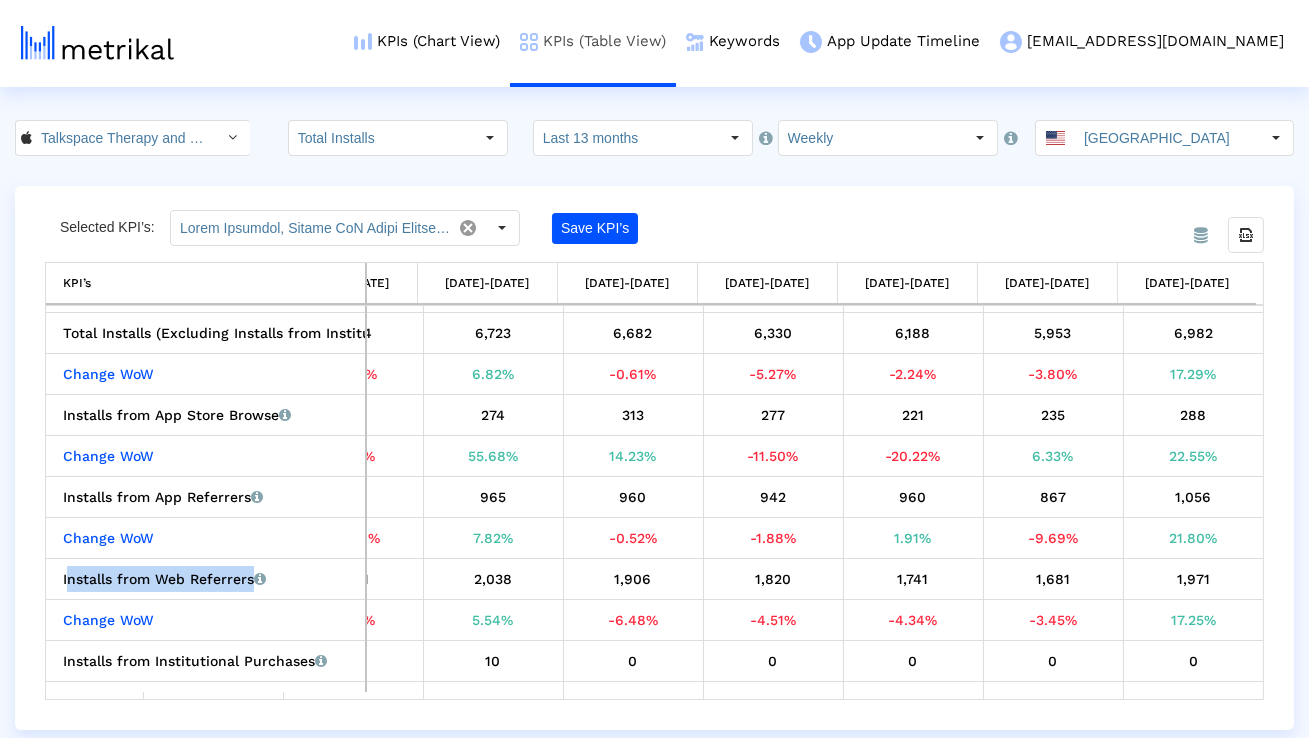 copy on "Installs from Web Referrers" 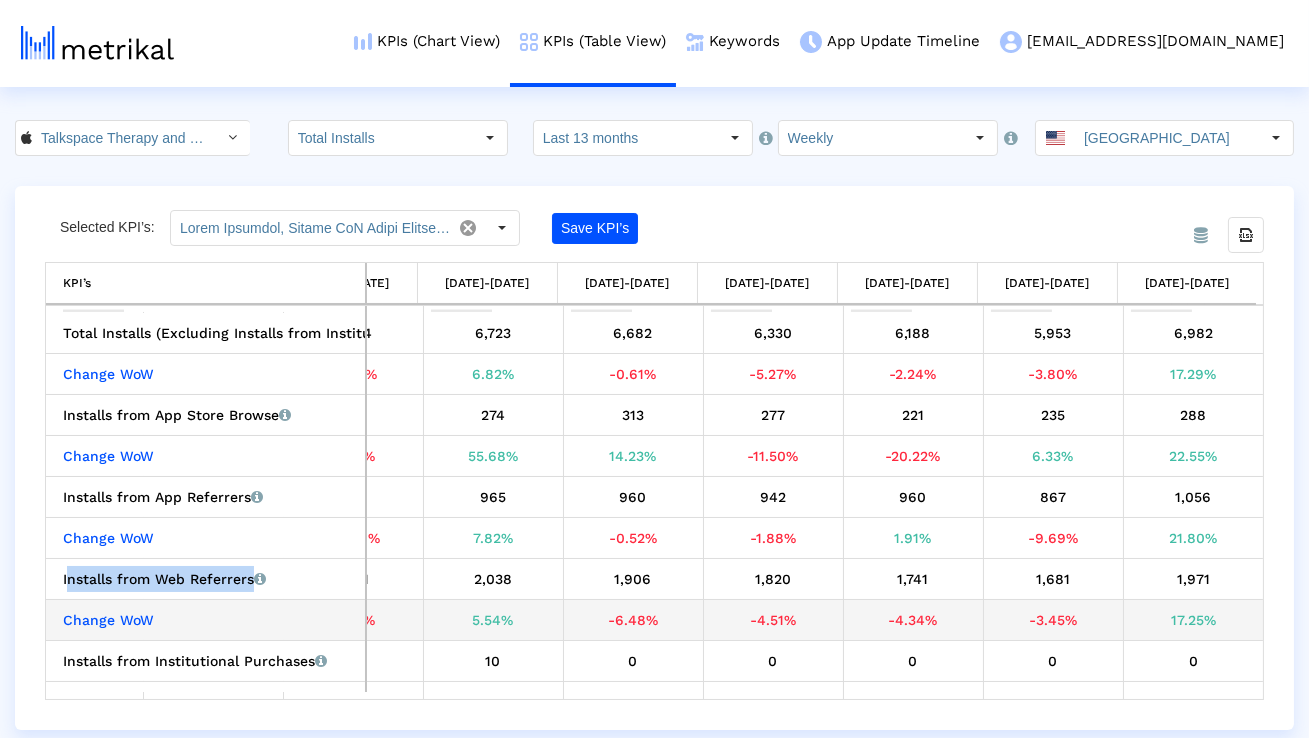 scroll, scrollTop: 121, scrollLeft: 6529, axis: both 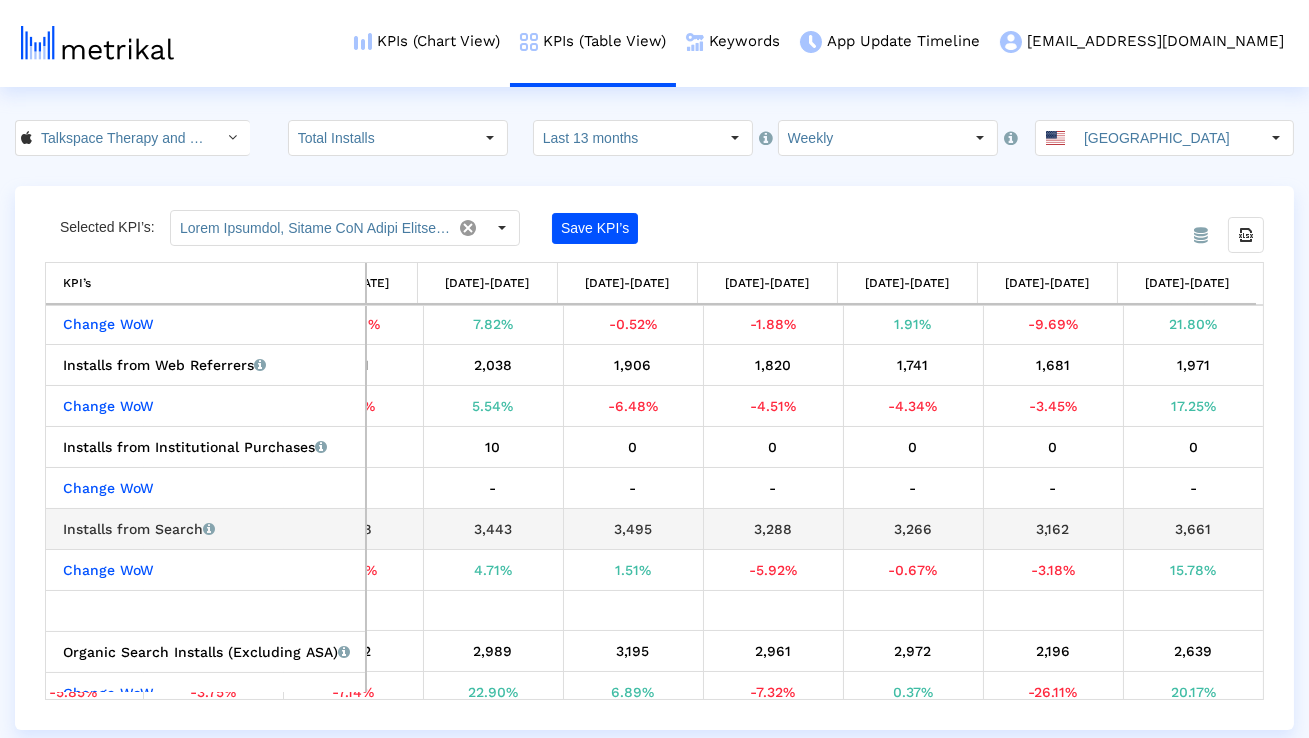 click on "3,661" at bounding box center [1194, 529] 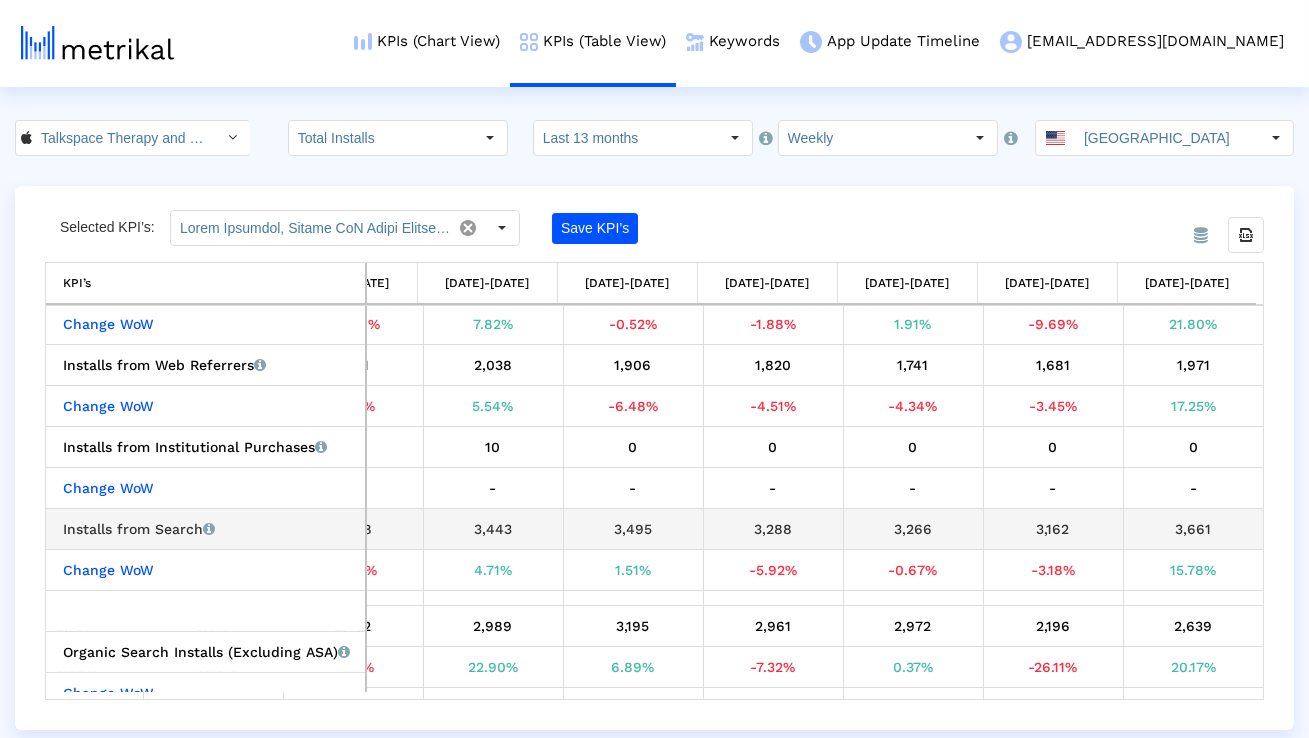 scroll, scrollTop: 287, scrollLeft: 6529, axis: both 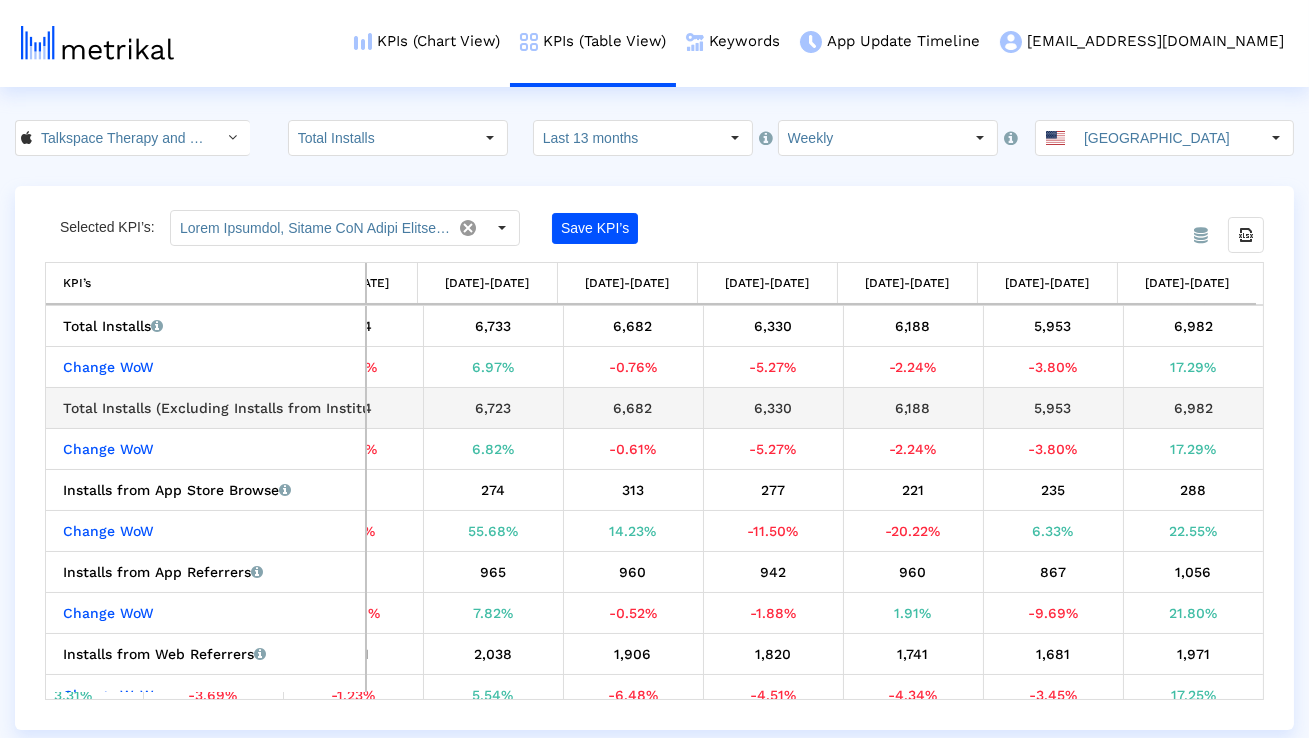 click on "6,982" at bounding box center (1193, 408) 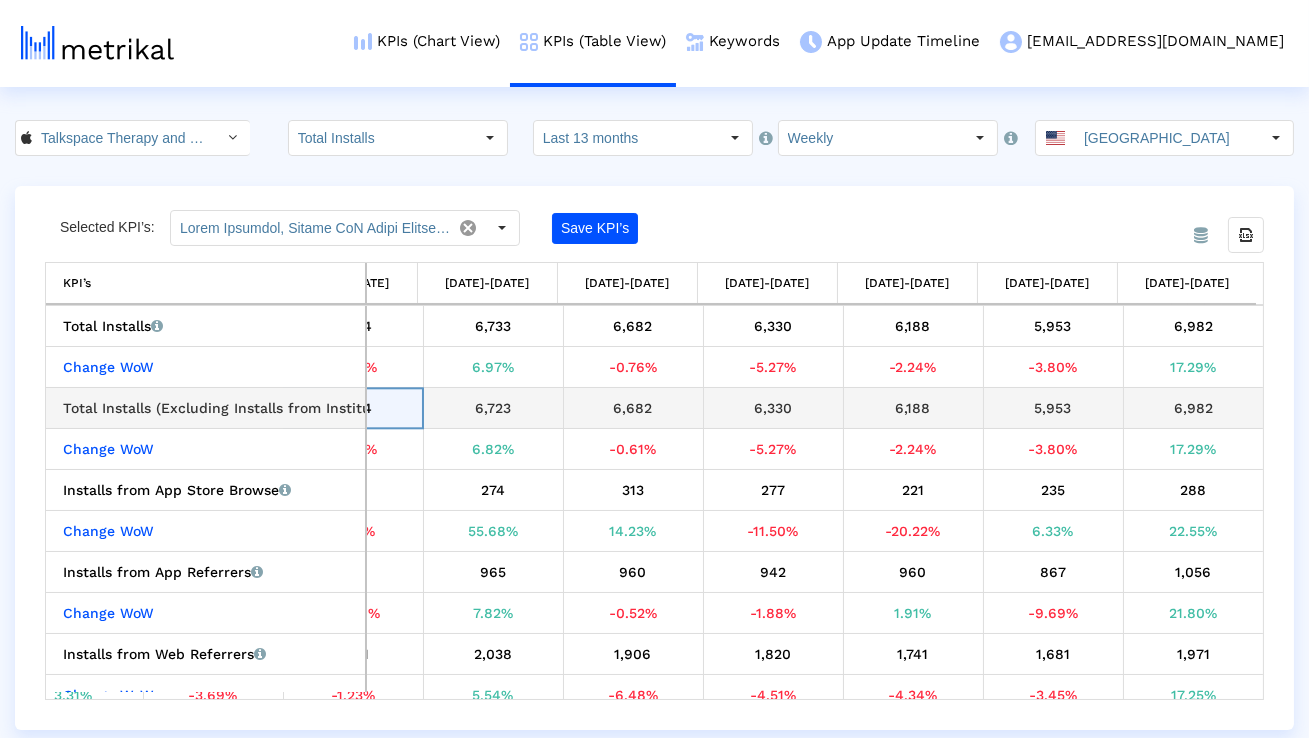 scroll, scrollTop: 0, scrollLeft: 6440, axis: horizontal 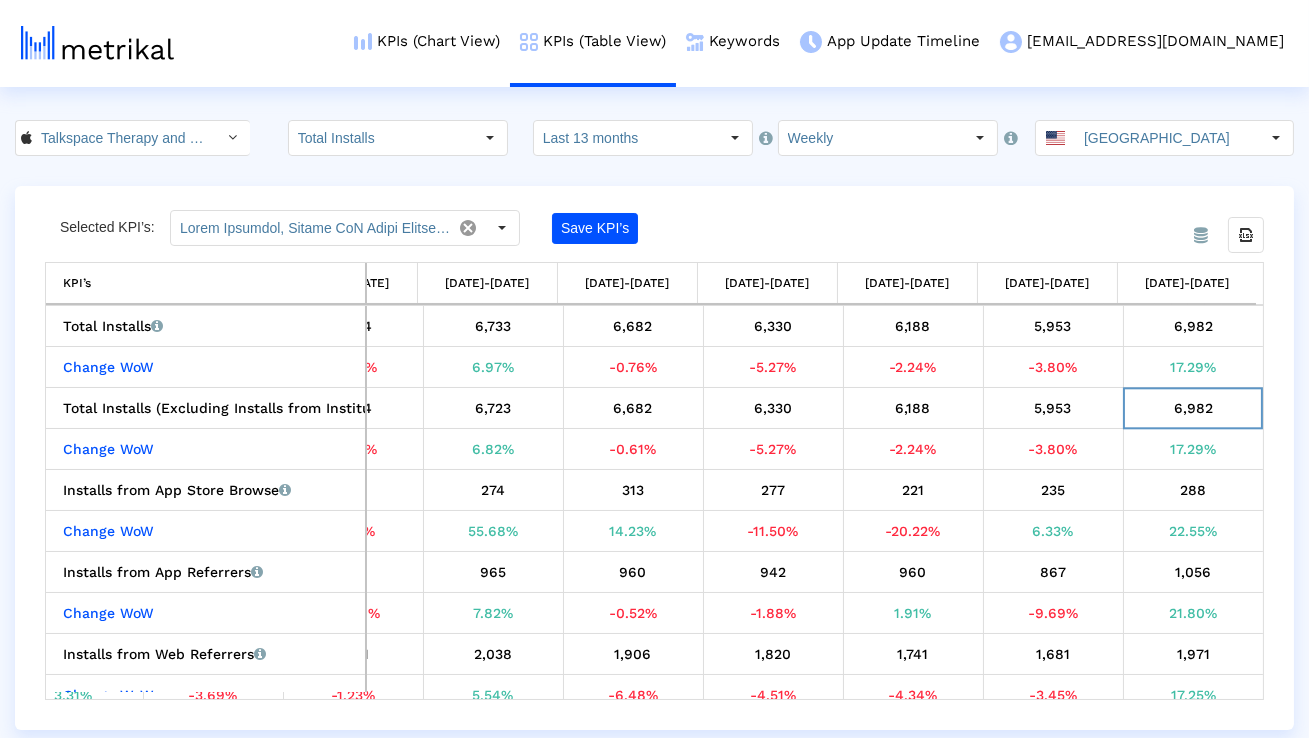 click on "Last 13 months" 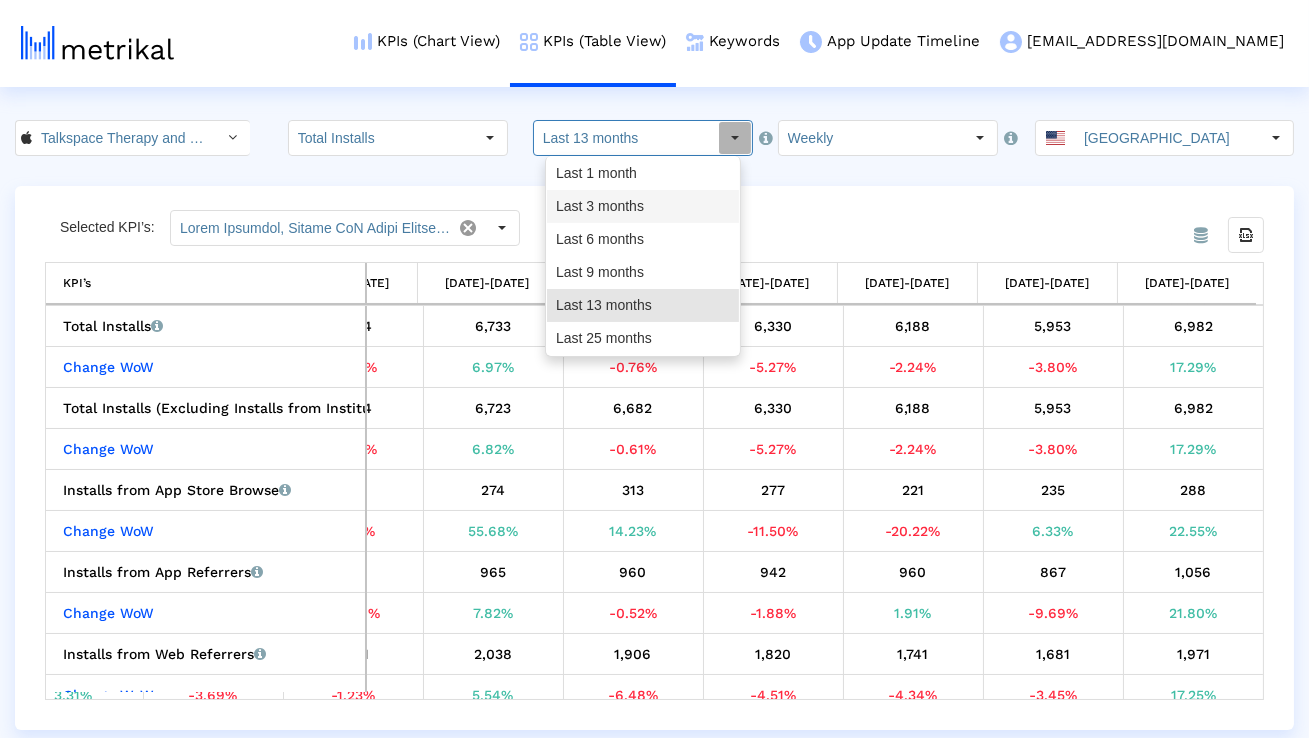 click on "Last 3 months" at bounding box center [643, 206] 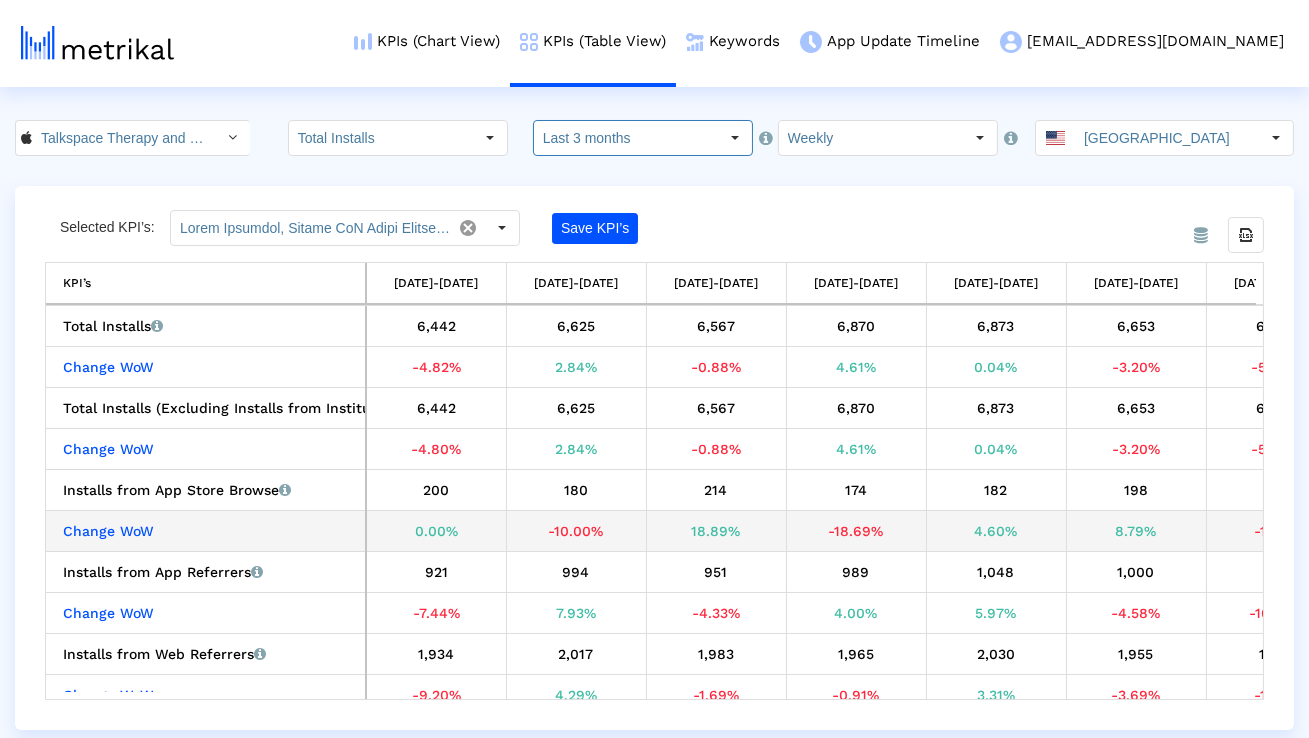 scroll, scrollTop: 0, scrollLeft: 791, axis: horizontal 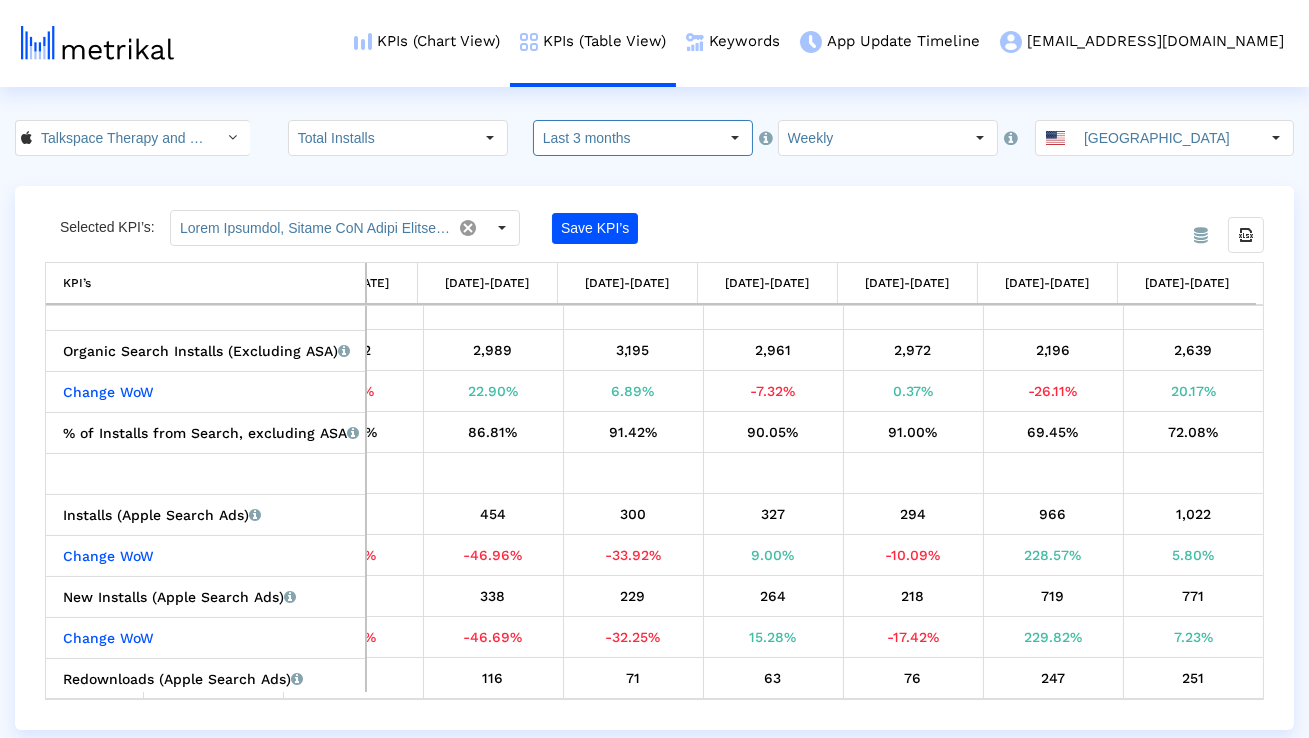 click 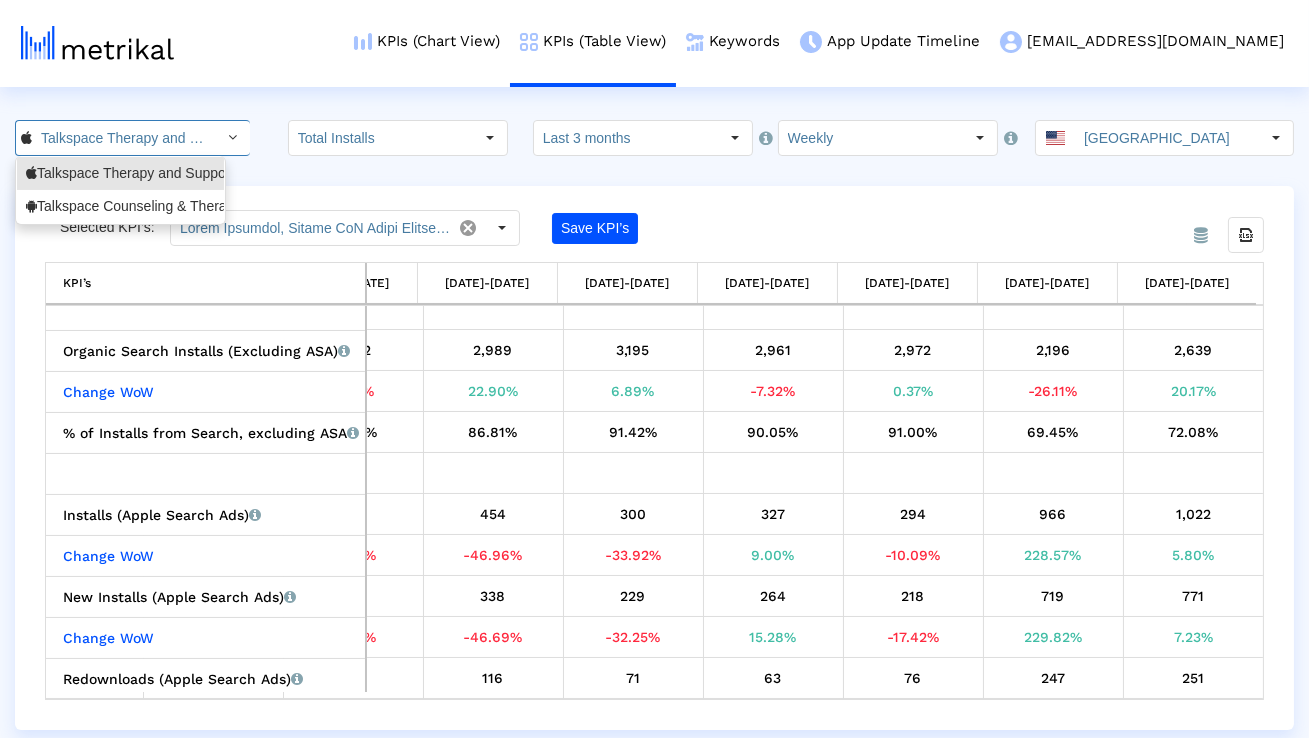 scroll, scrollTop: 0, scrollLeft: 151, axis: horizontal 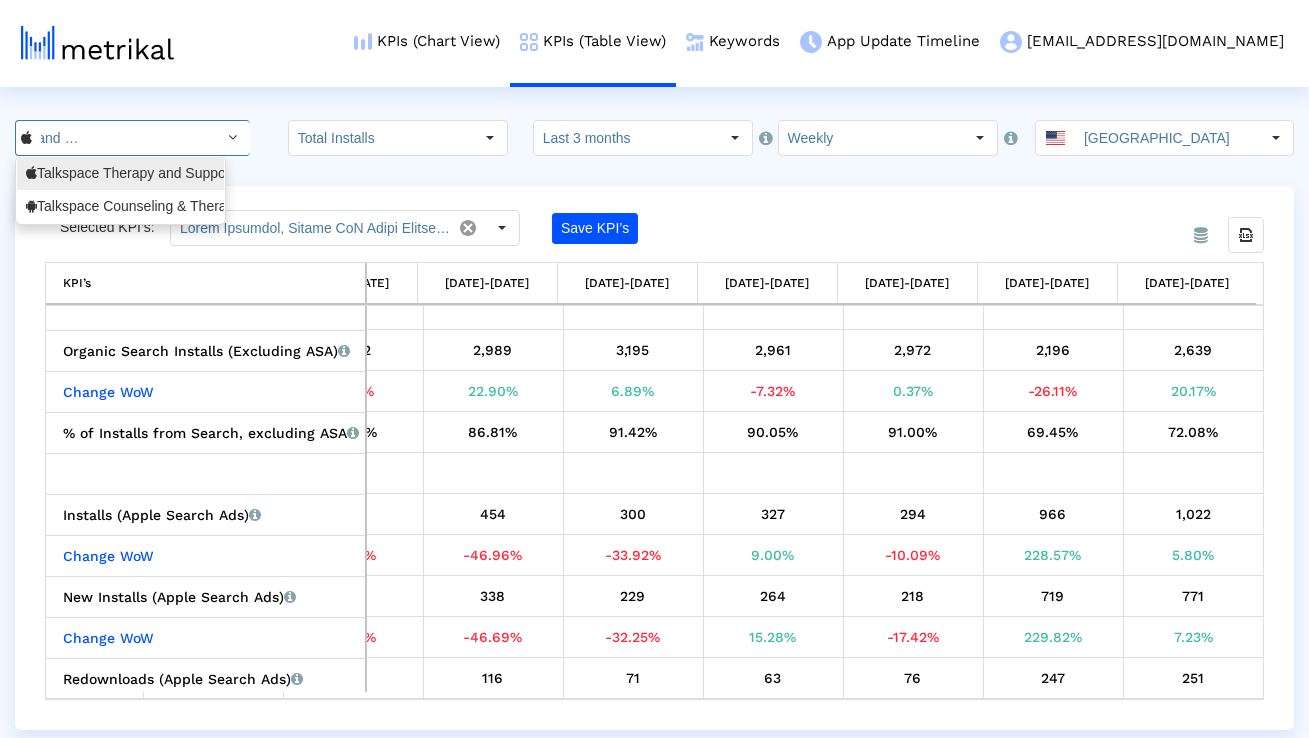 click on "Talkspace Counseling & Therapy <com.talkspace.talkspaceapp>" at bounding box center (120, 206) 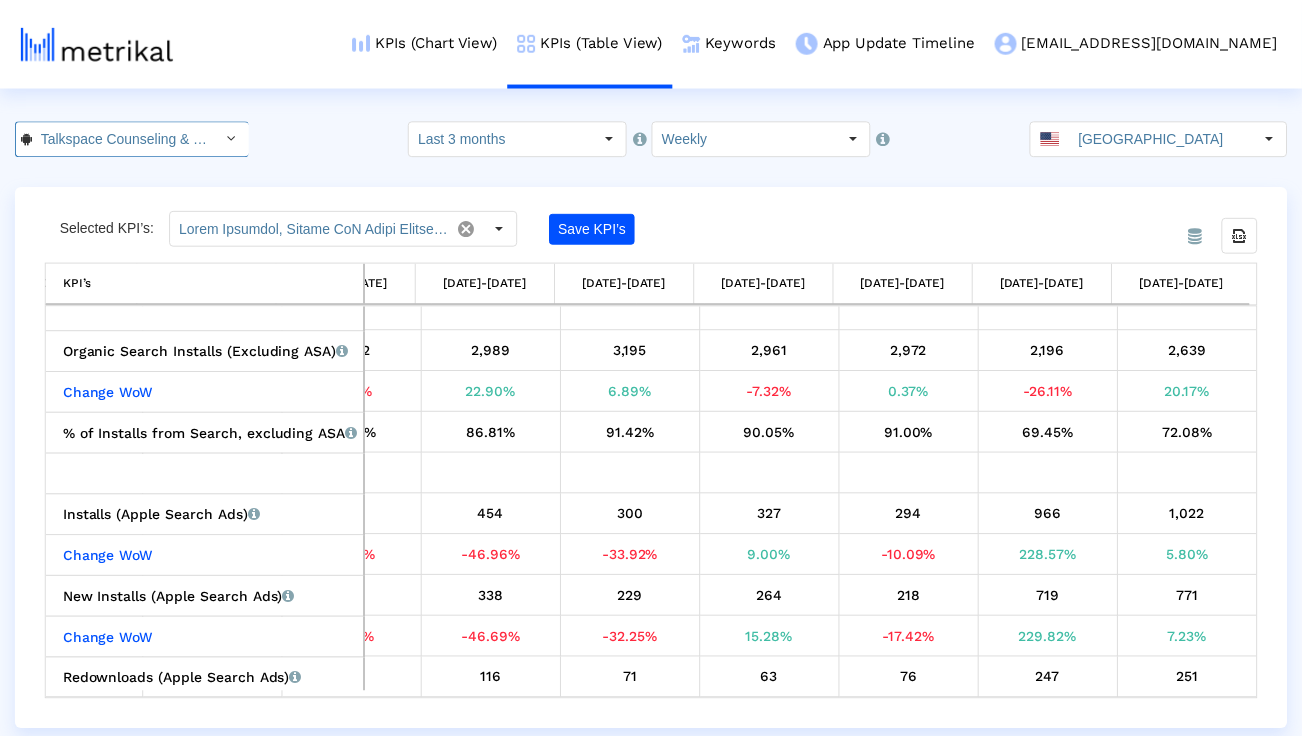 scroll, scrollTop: 0, scrollLeft: 266, axis: horizontal 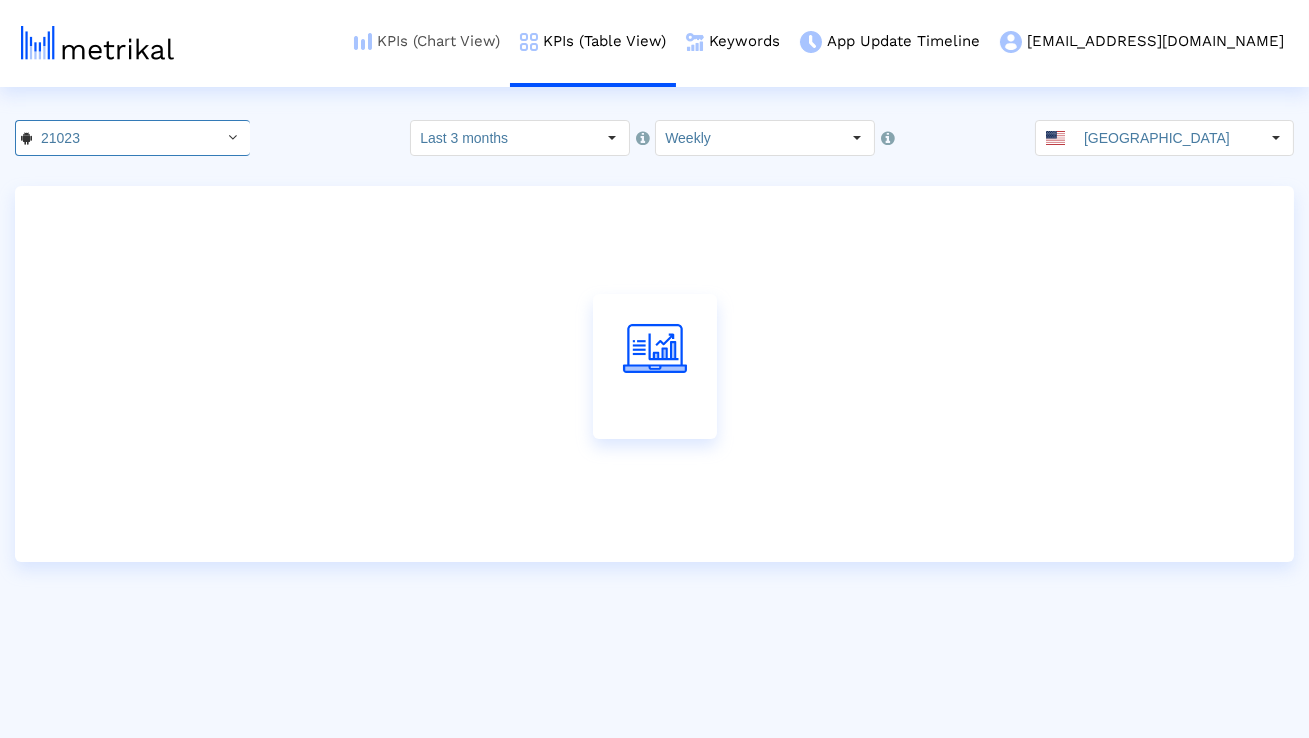 click on "KPIs (Chart View)" at bounding box center (427, 41) 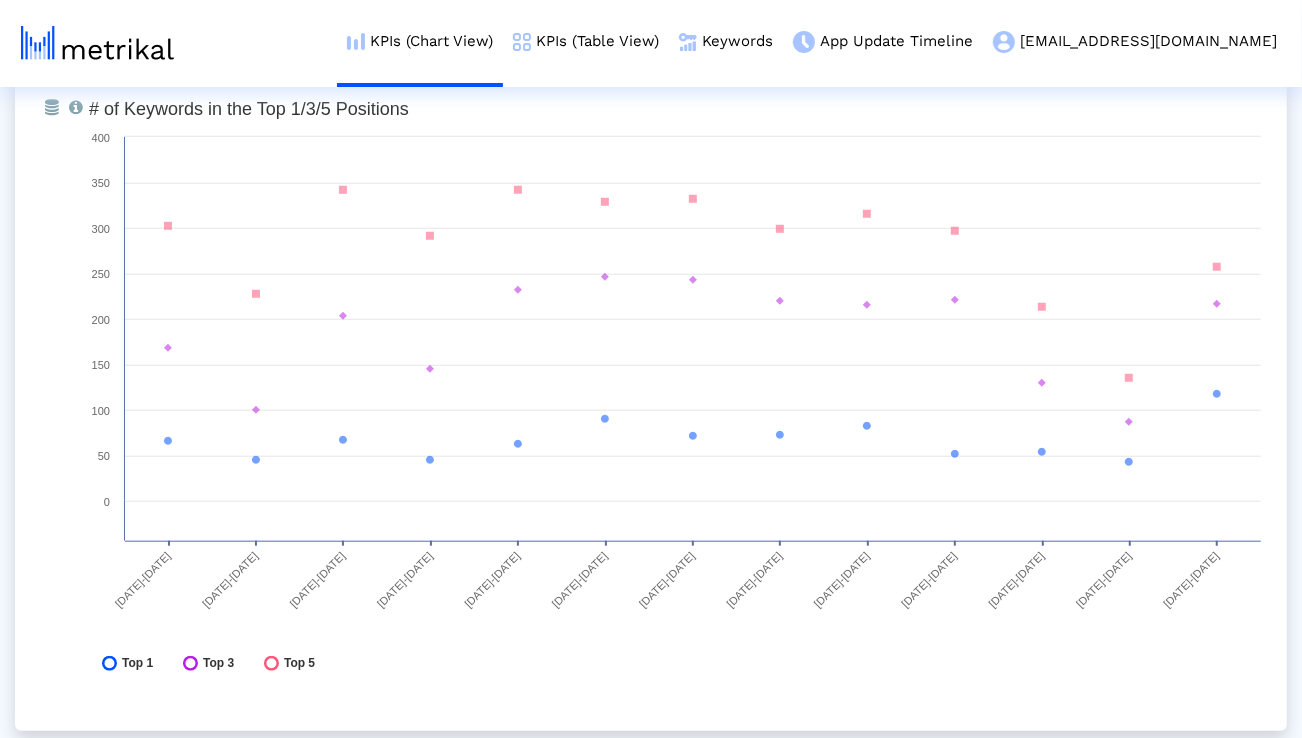 scroll, scrollTop: 5708, scrollLeft: 0, axis: vertical 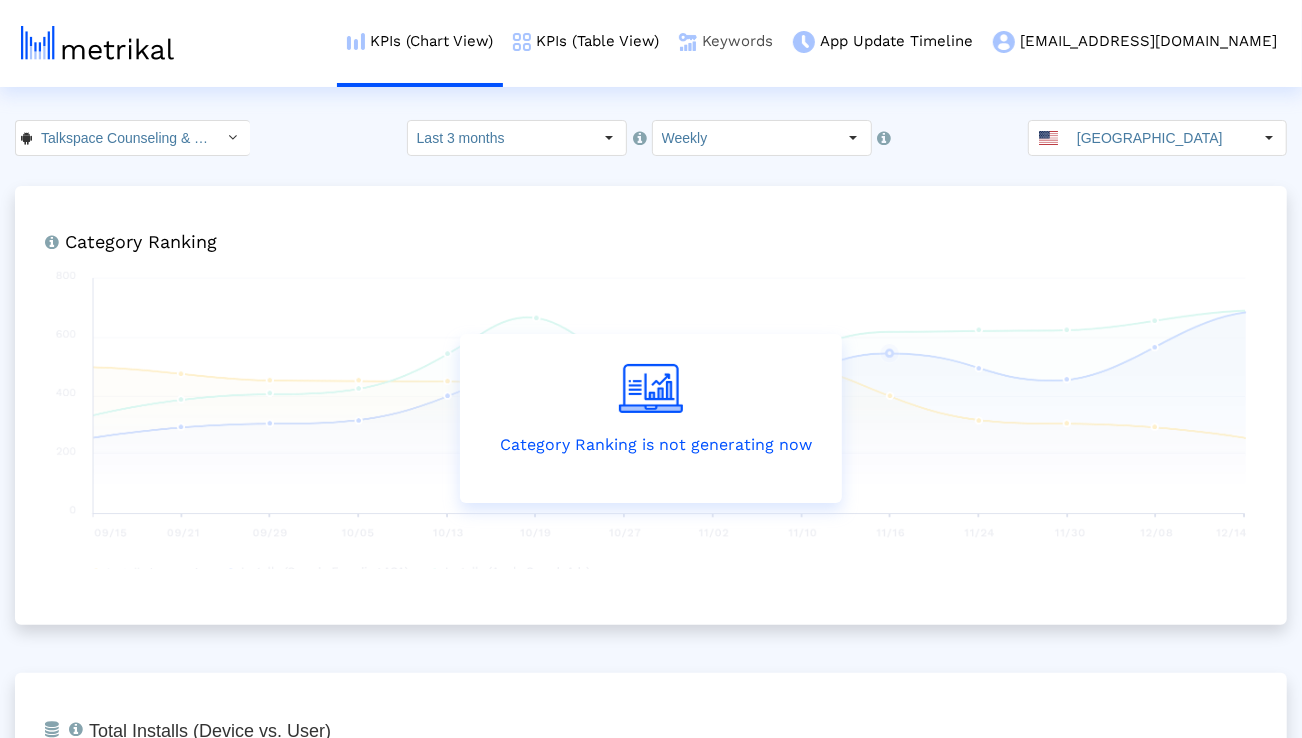 click on "Keywords" at bounding box center [726, 41] 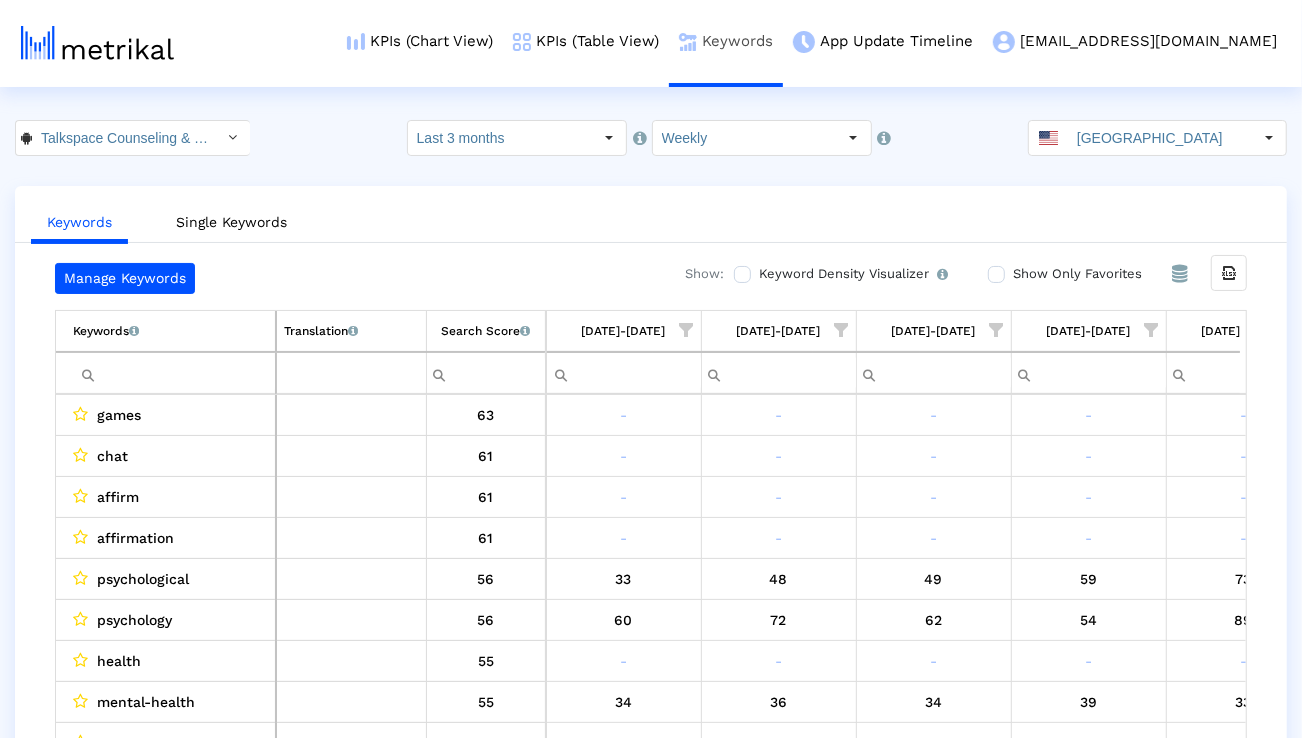 scroll, scrollTop: 0, scrollLeft: 1320, axis: horizontal 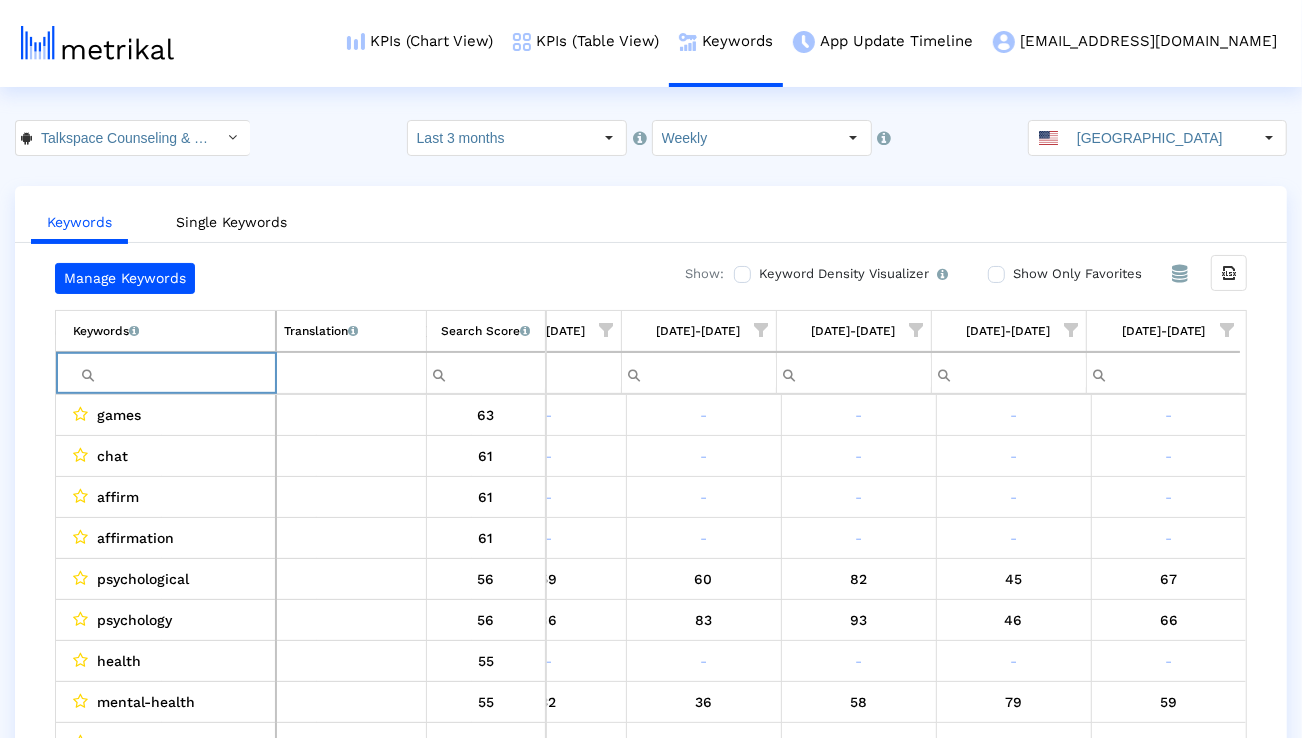 click at bounding box center (174, 373) 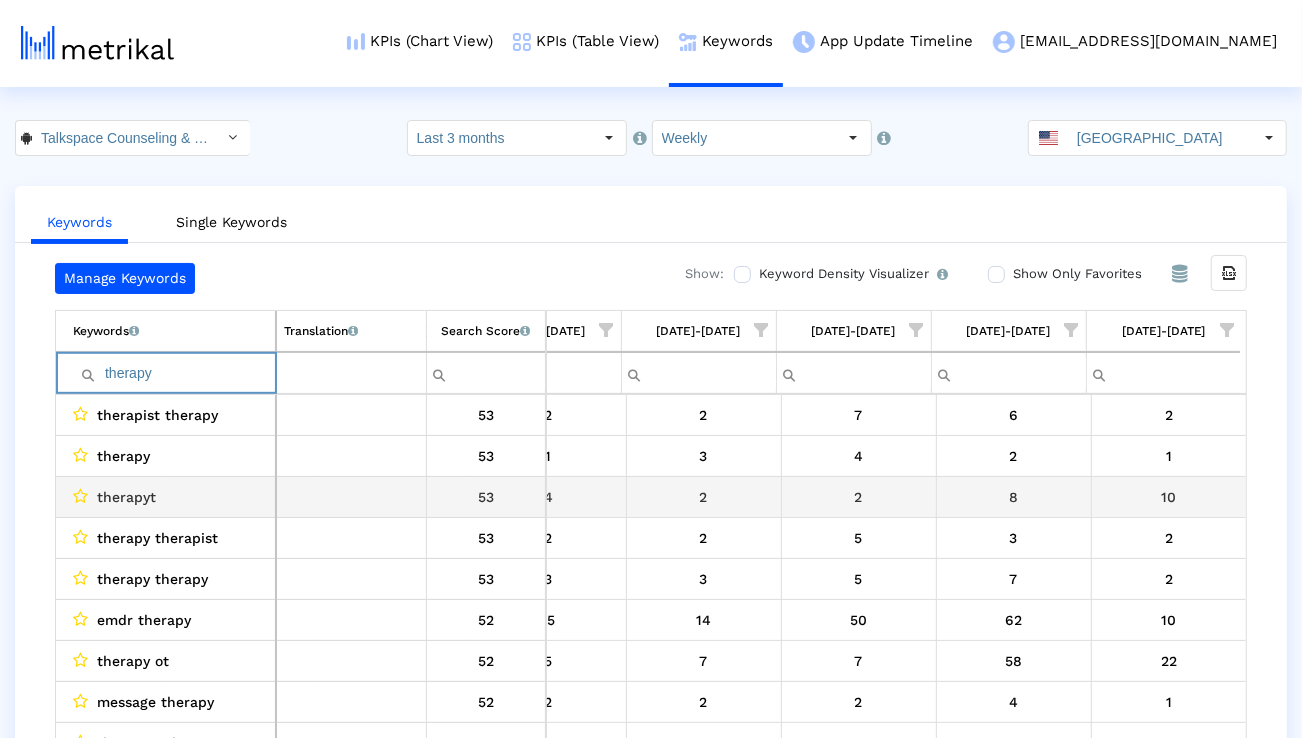 scroll, scrollTop: 0, scrollLeft: 1321, axis: horizontal 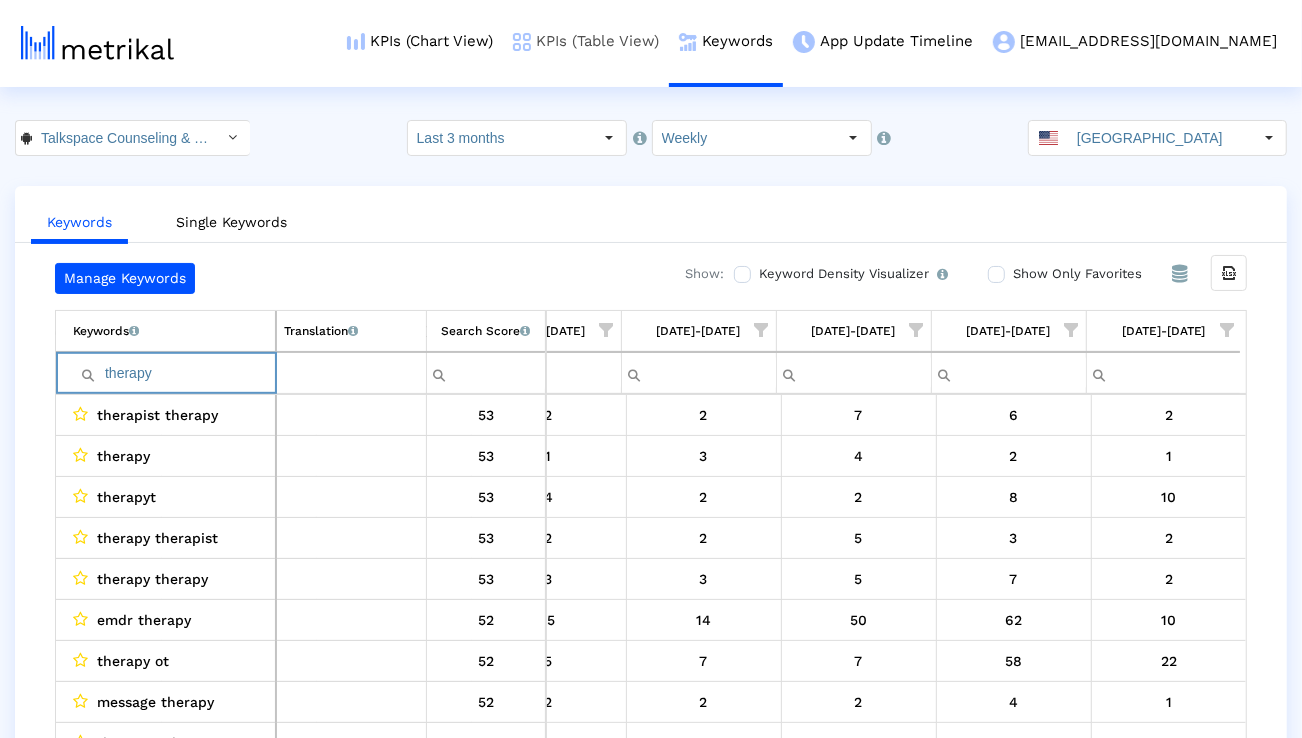 type on "therapy" 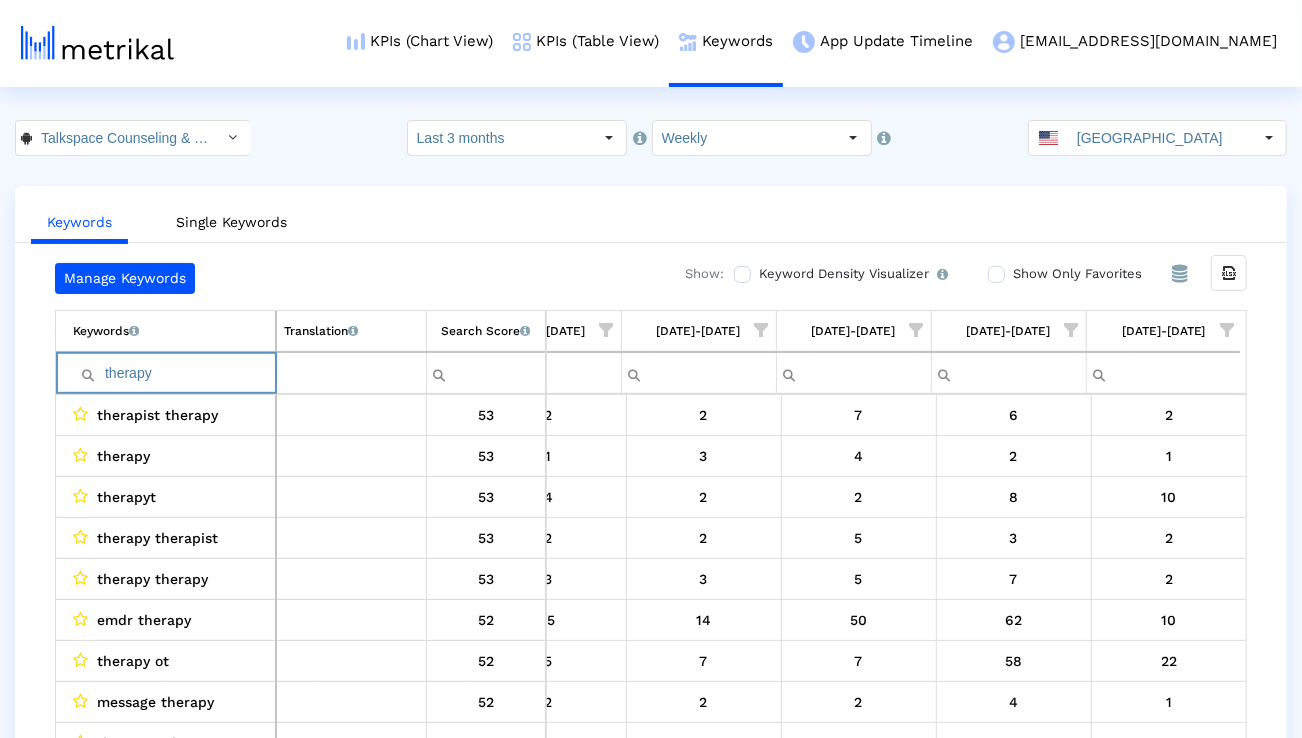 click on "Talkspace Counseling & Therapy < com.talkspace.talkspaceapp >  Select how far back from [DATE] you would like to view the data below.  Last 3 months  Select how would like to group the data below.  Weekly United States  Keywords   Single Keywords  Manage Keywords Show:  Keyword Density Visualizer   Turn this on to view where and when each keyword is being used in the App Store listing to keep track of all ASO optimizations and their direct impact on organic rankings.   Show Only Favorites   From Database Export all data  Keywords   List of keywords that are currently being tracked in Mobile Action.   Translation   English translations of all keywords that are currently being tracked.   Search Score   An estimate of relative search volume of each keyword. It is on a scale of 0 to 100, with 100 being the most searched for keywords.    therapy    Keywords   List of keywords that are currently being tracked in Mobile Action.   Translation   English translations of all keywords that are currently being tracked." 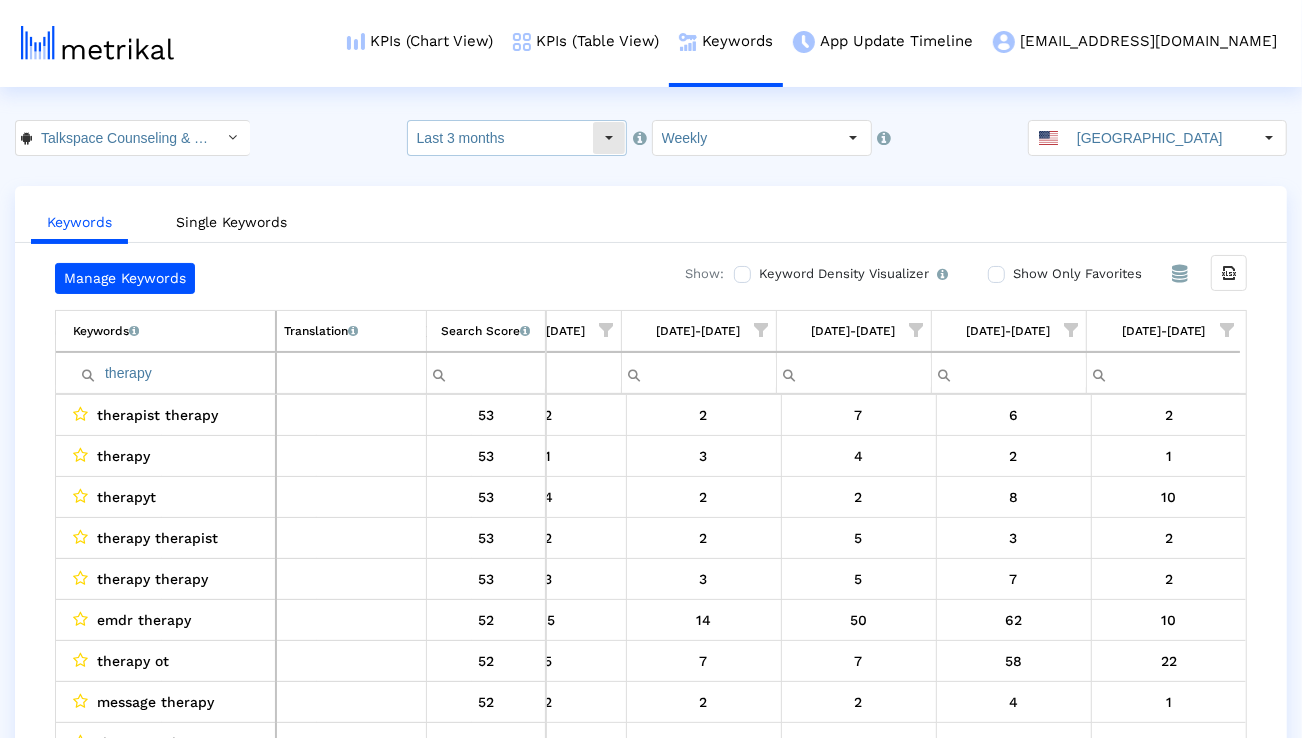 click on "Last 3 months" 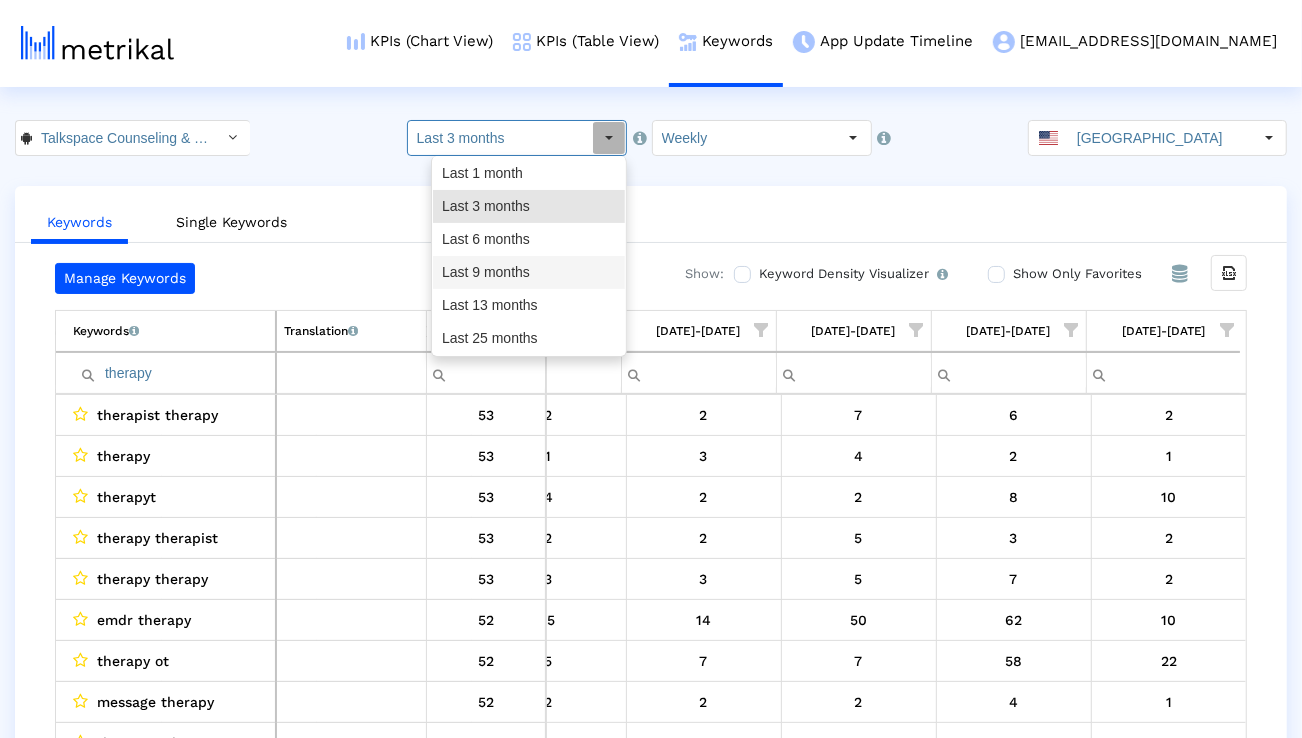 click on "Last 13 months" at bounding box center [529, 305] 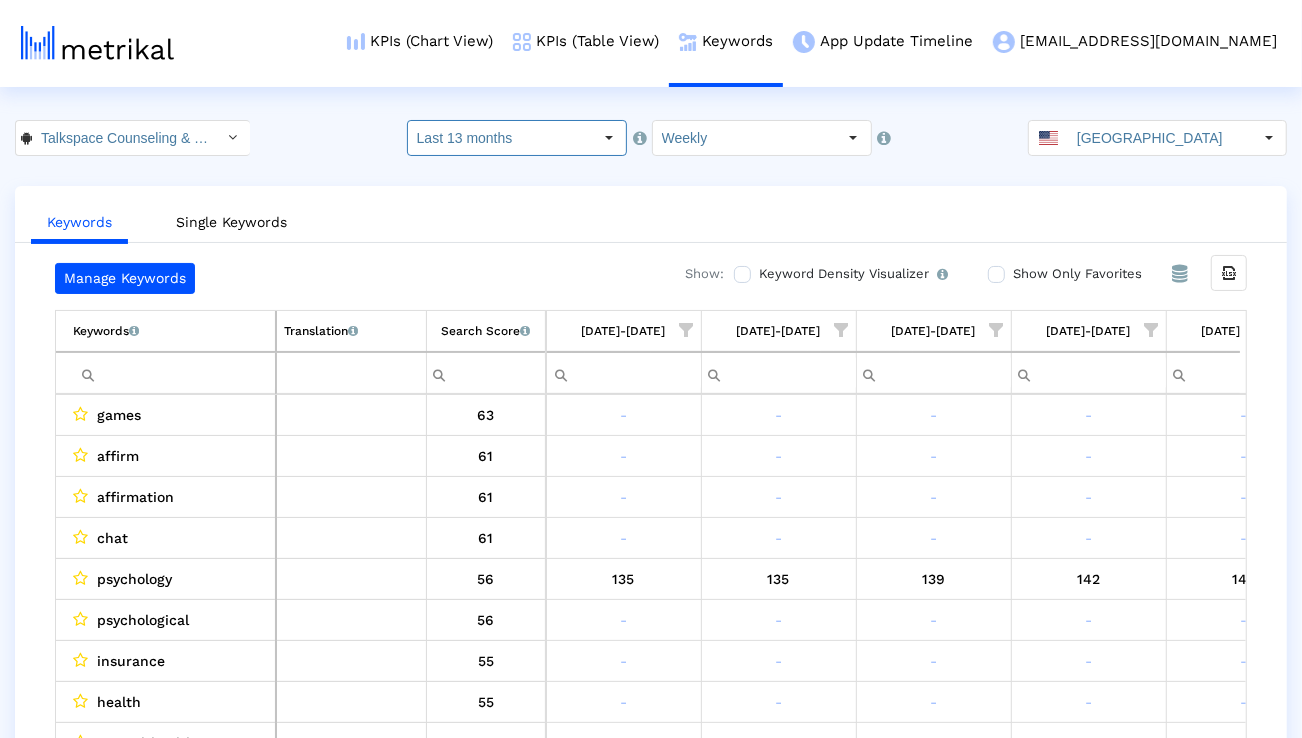 scroll, scrollTop: 0, scrollLeft: 7520, axis: horizontal 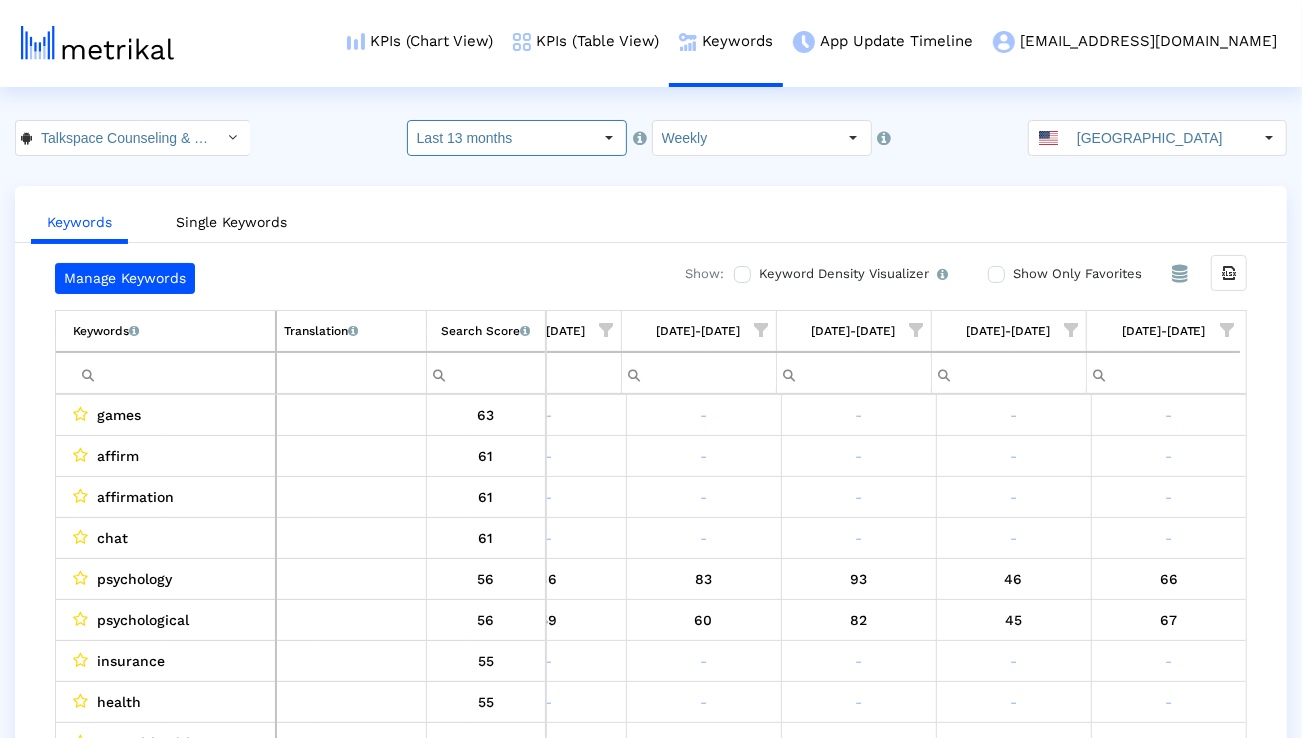 click at bounding box center [174, 373] 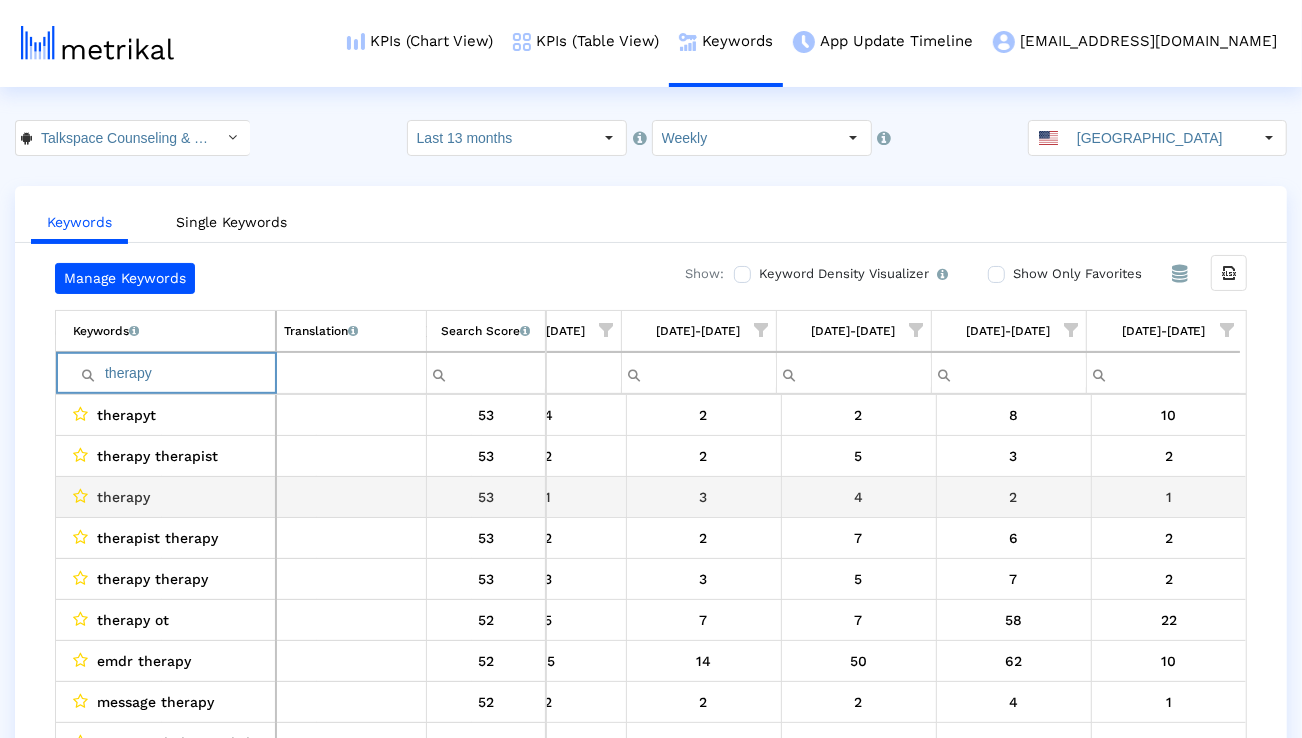 click on "therapy" at bounding box center [170, 497] 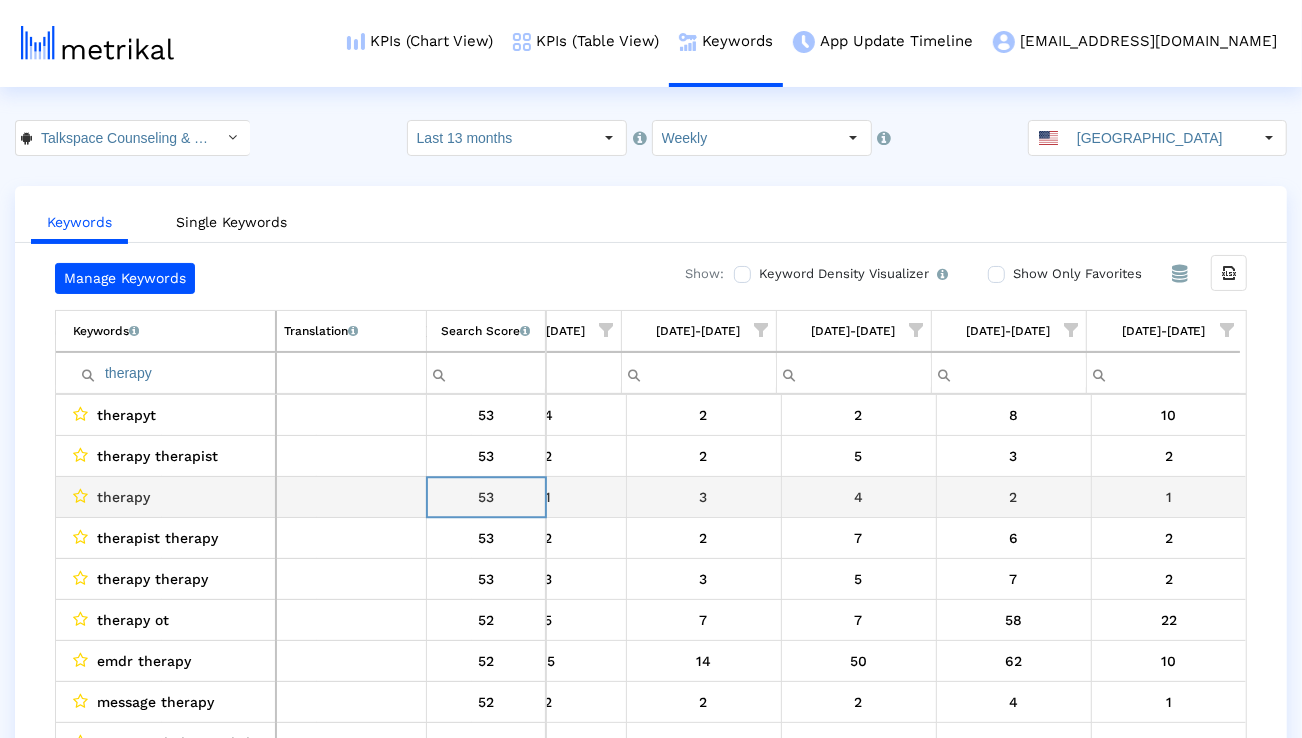 scroll, scrollTop: 0, scrollLeft: 0, axis: both 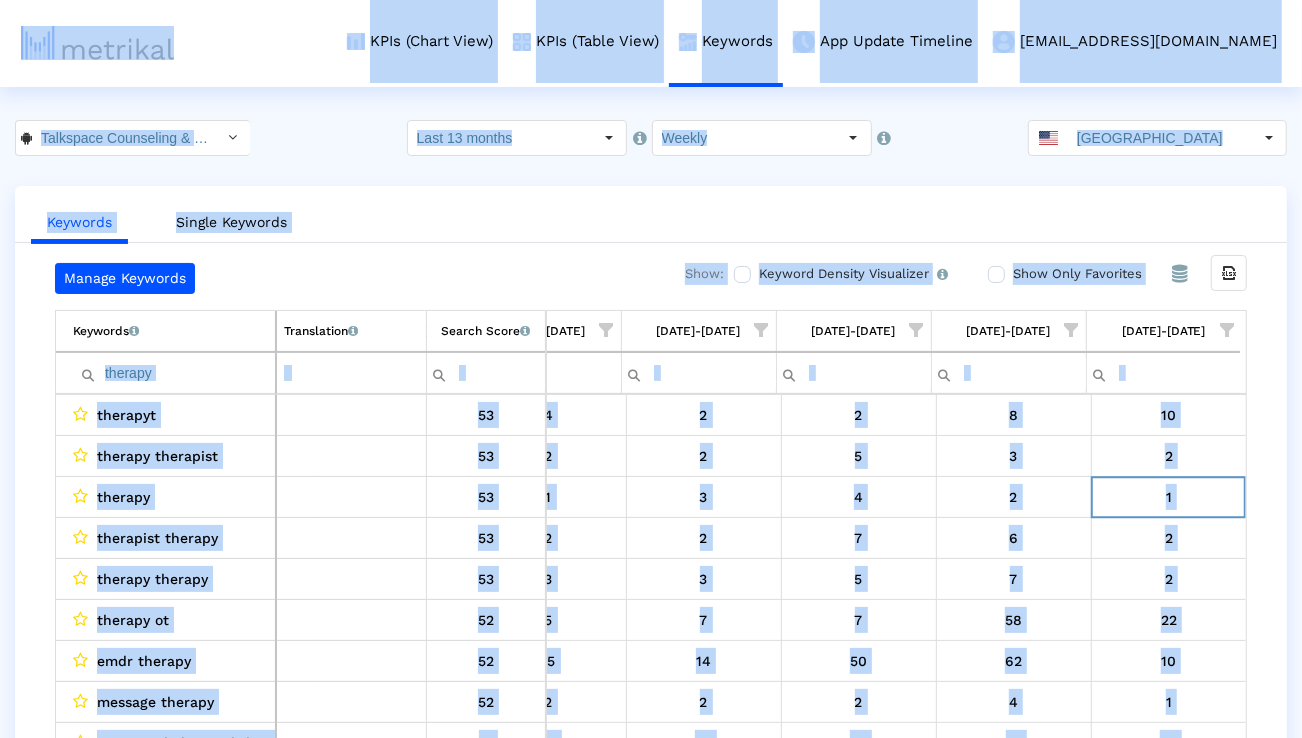 click on "therapy" at bounding box center [174, 373] 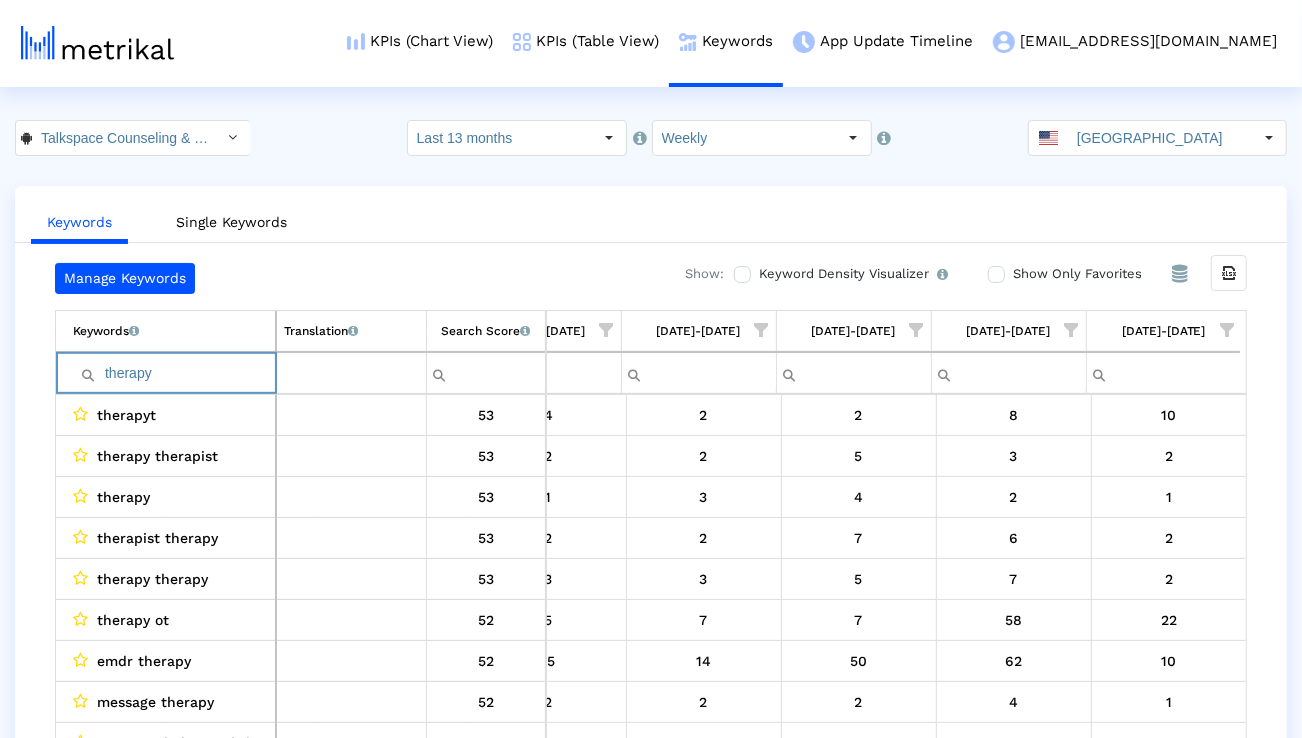 paste on "free online therapy"" 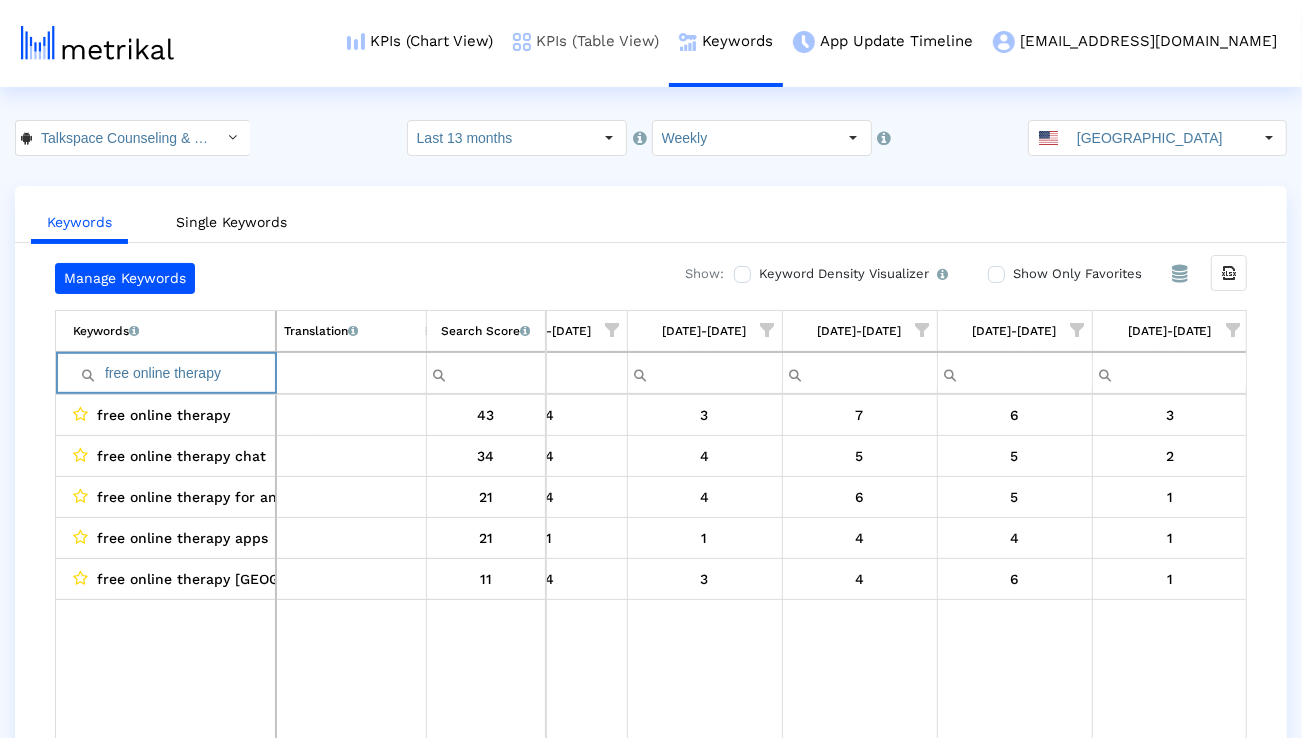 paste on "best therapy"" 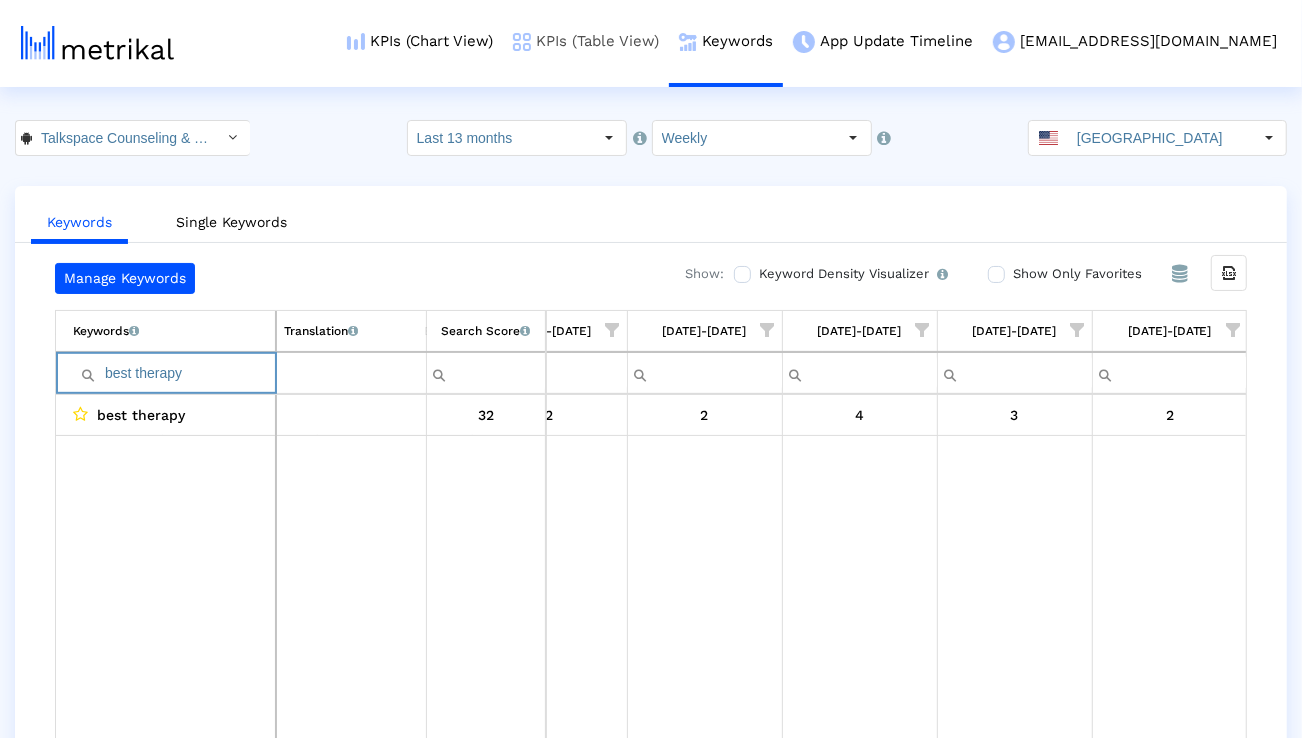 paste on "online therapy for anxiet" 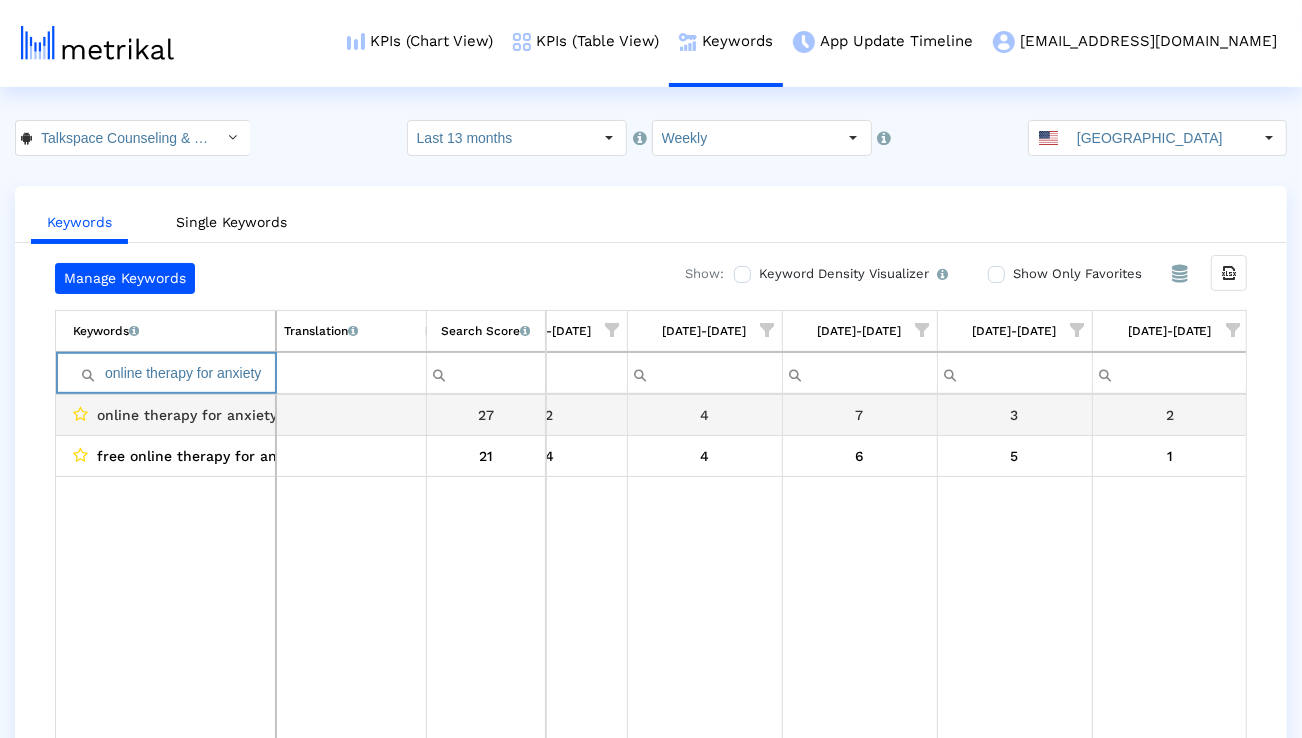 click on "online therapy for anxiety" at bounding box center (187, 415) 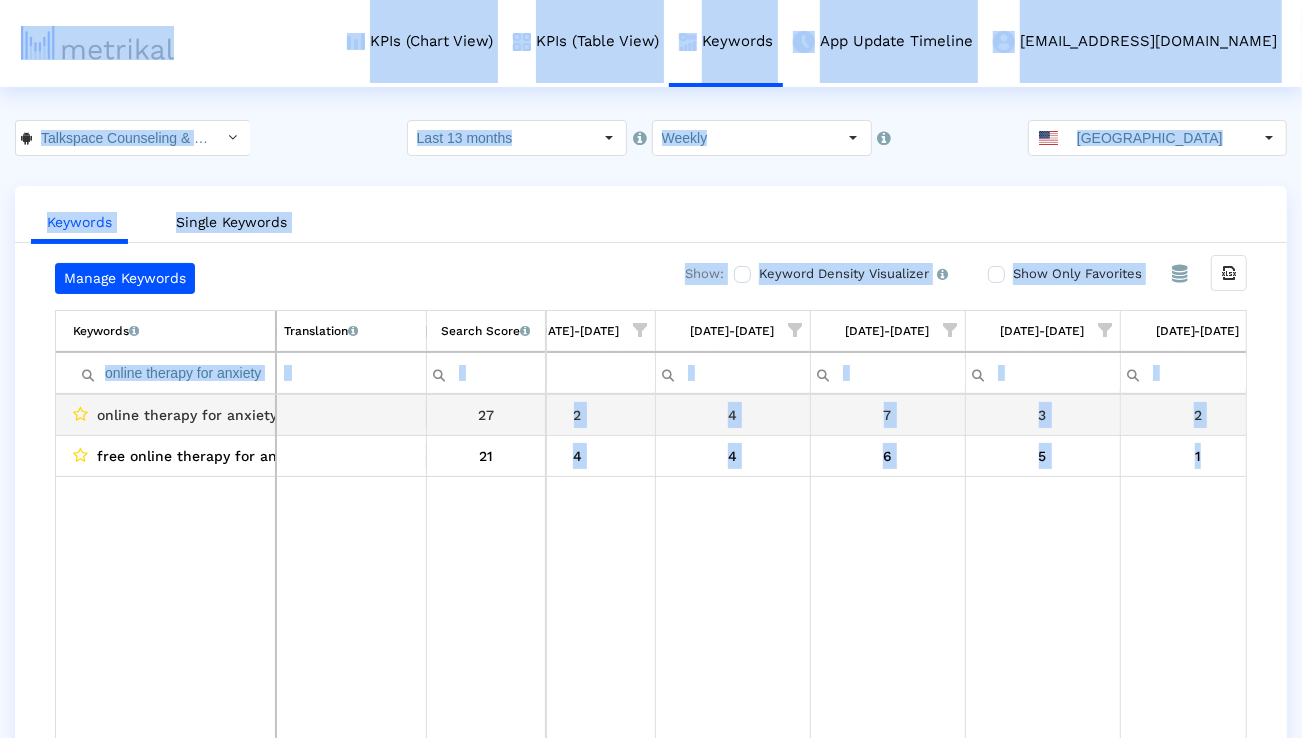 click on "online therapy for anxiety" at bounding box center [174, 373] 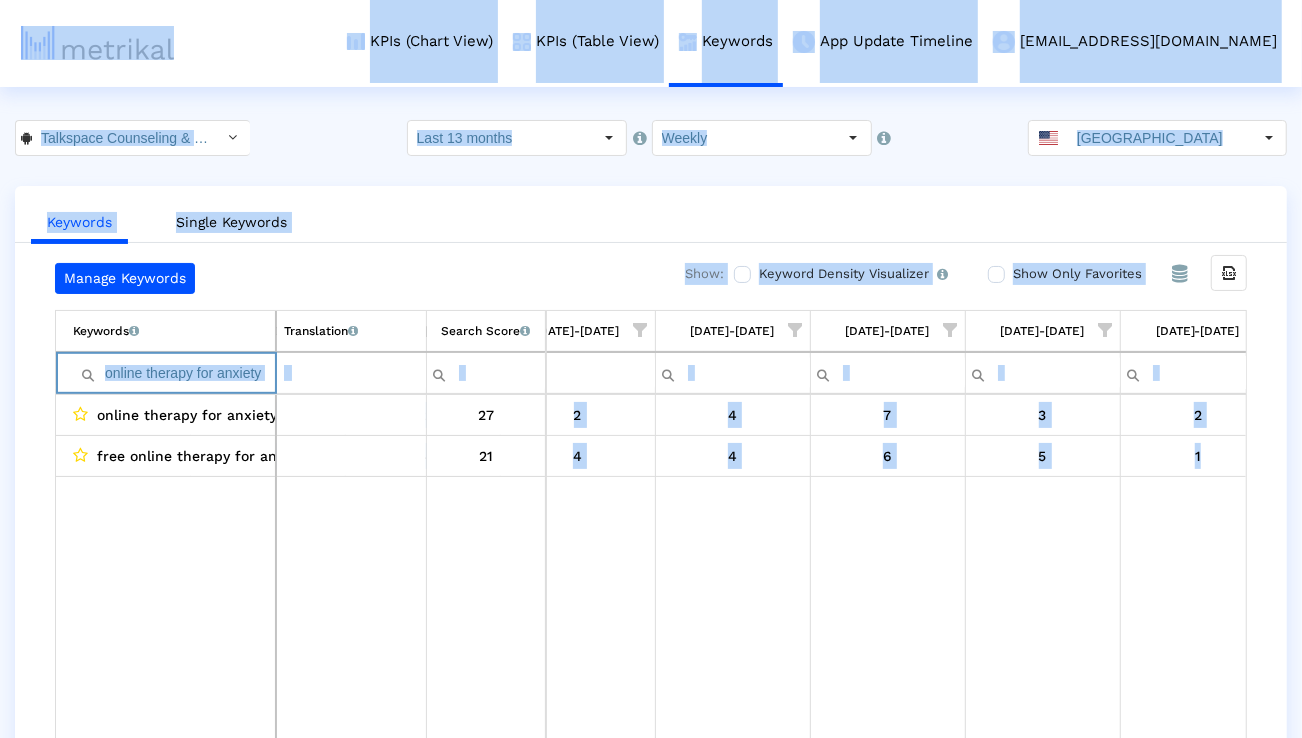 click on "online therapy for anxiety" at bounding box center (174, 373) 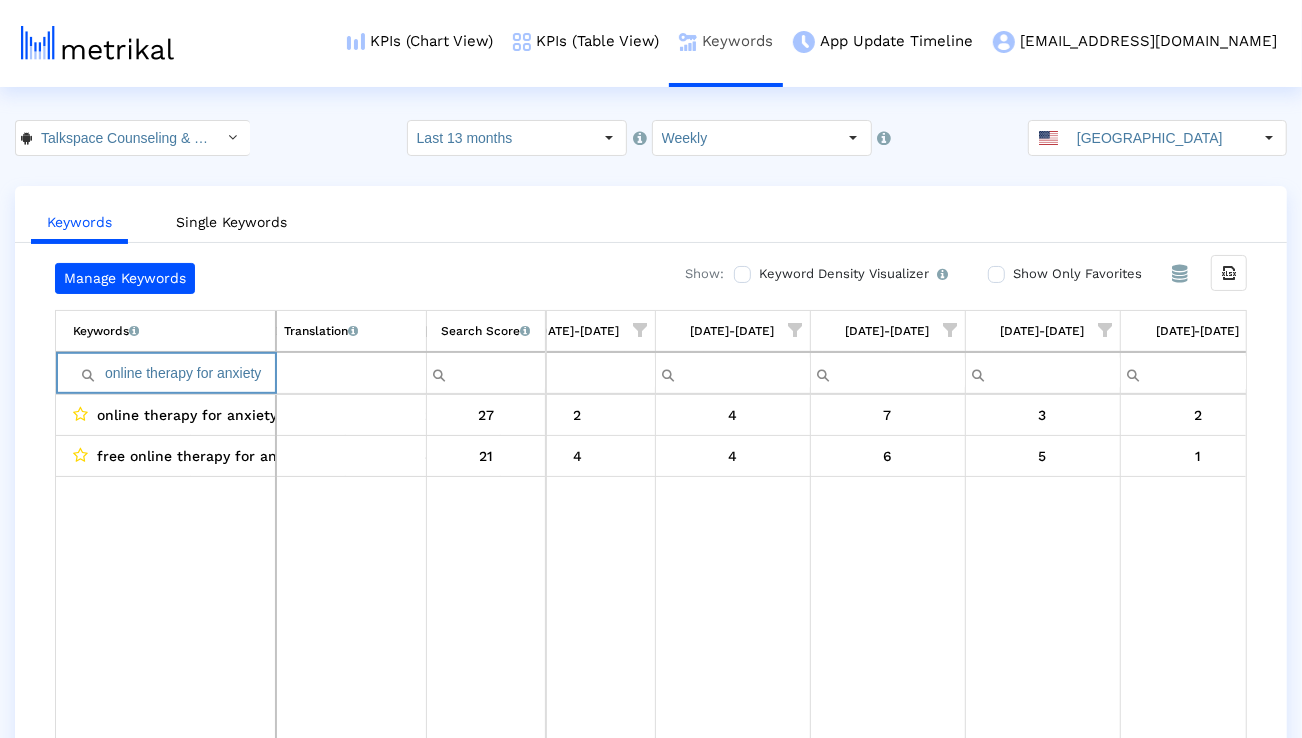 paste on "relationship counseling" 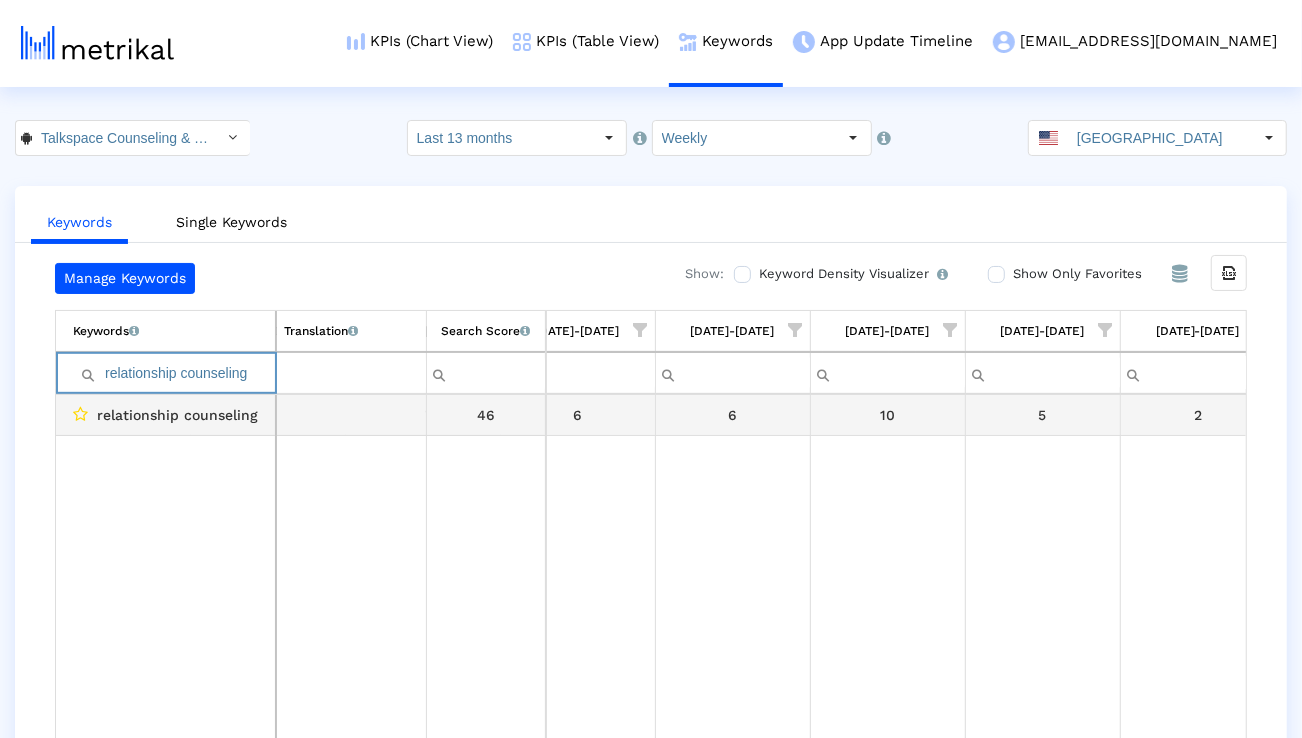 click on "relationship counseling" at bounding box center (177, 415) 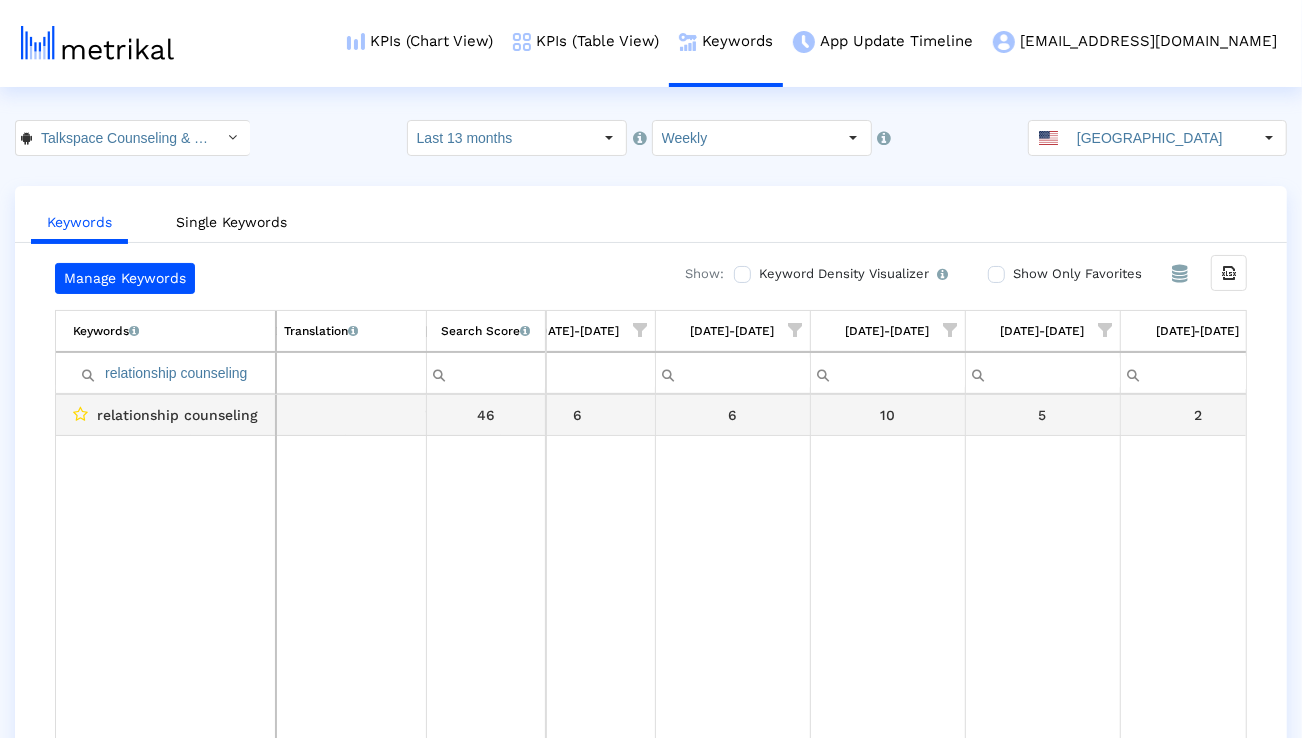 scroll, scrollTop: 0, scrollLeft: 0, axis: both 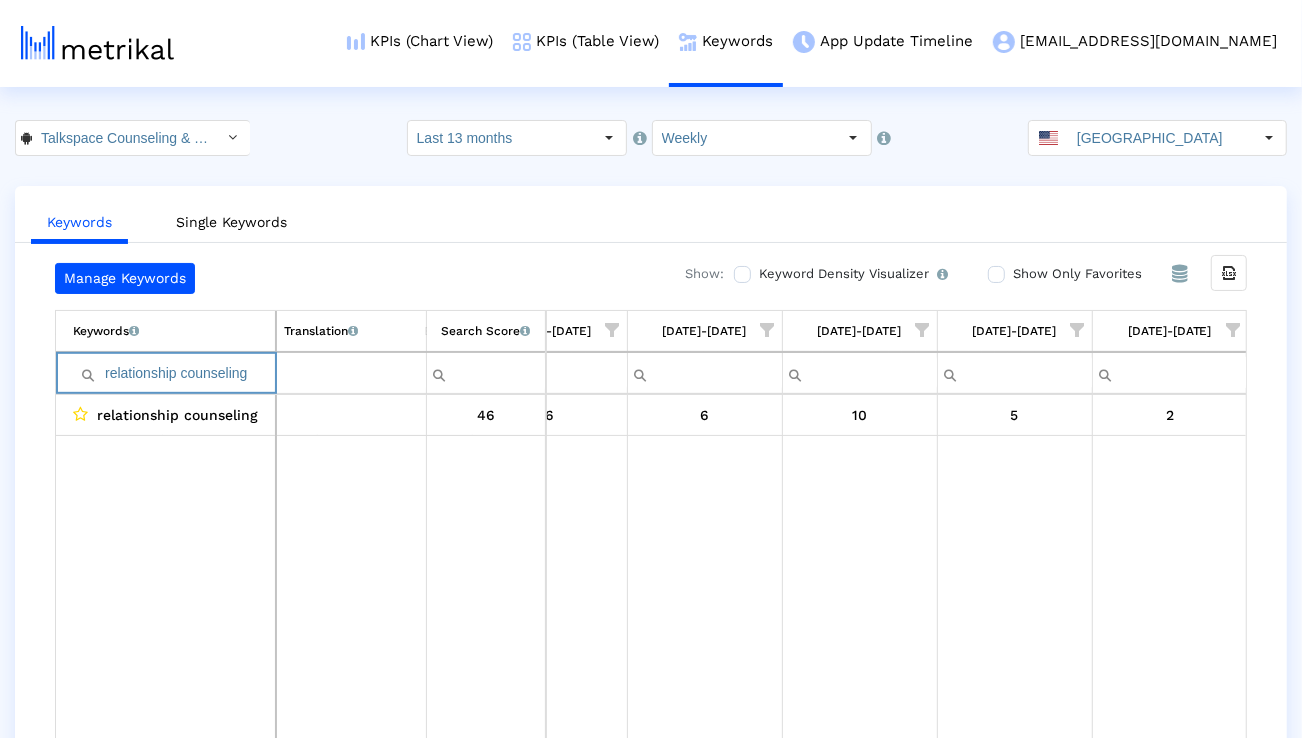 click on "relationship counseling" at bounding box center [174, 373] 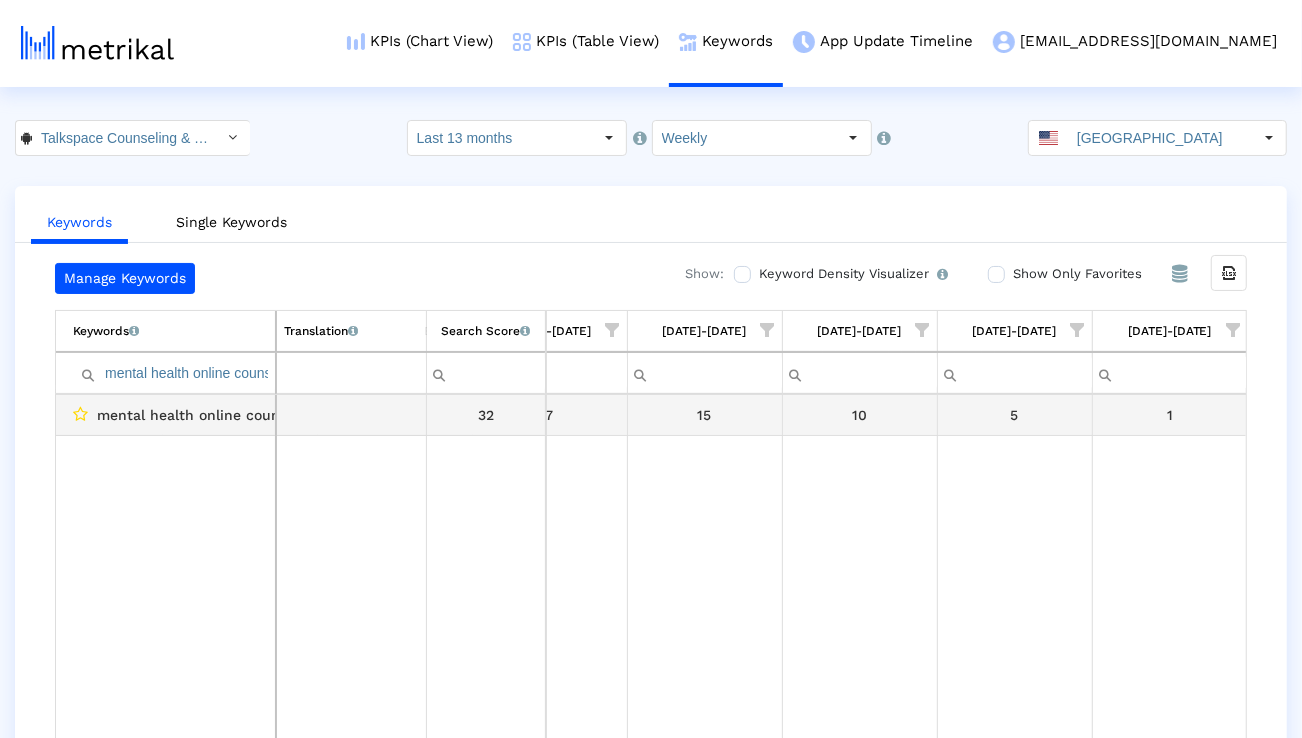 click on "mental health online counseling" at bounding box center (208, 415) 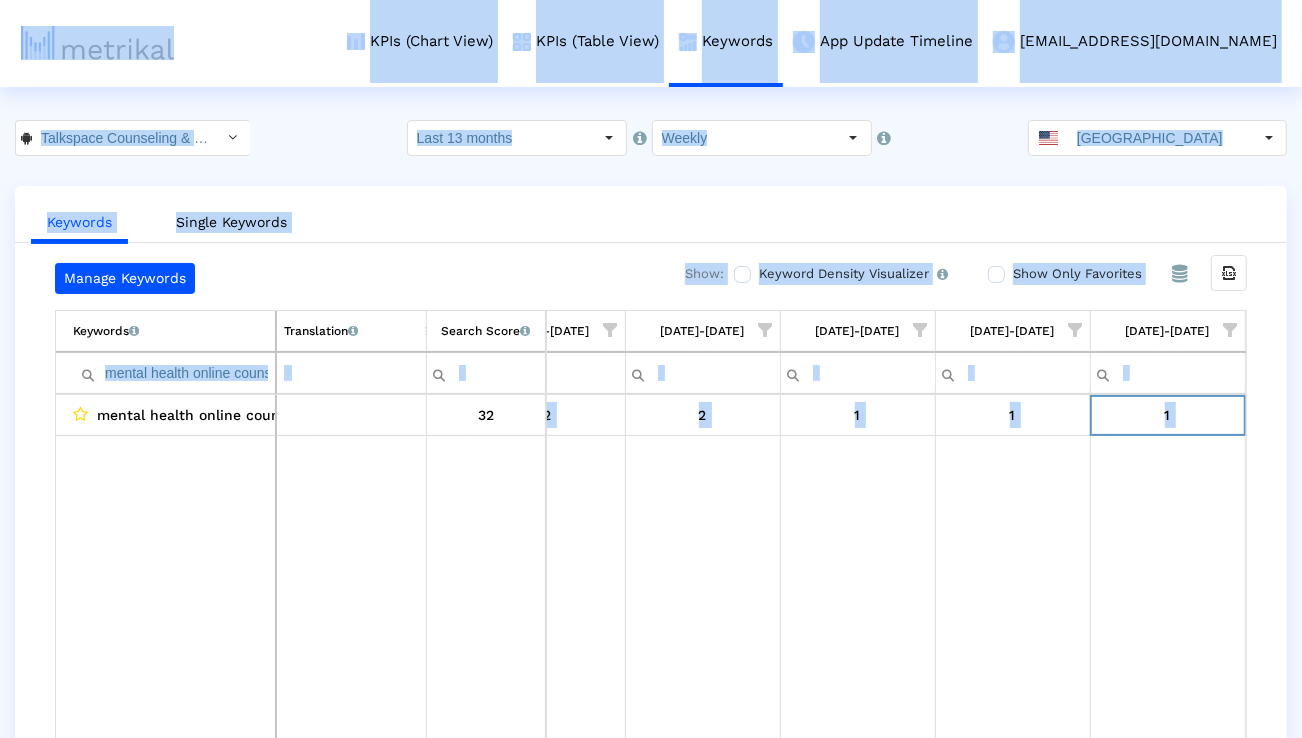 click on "mental health online counseling" at bounding box center [174, 373] 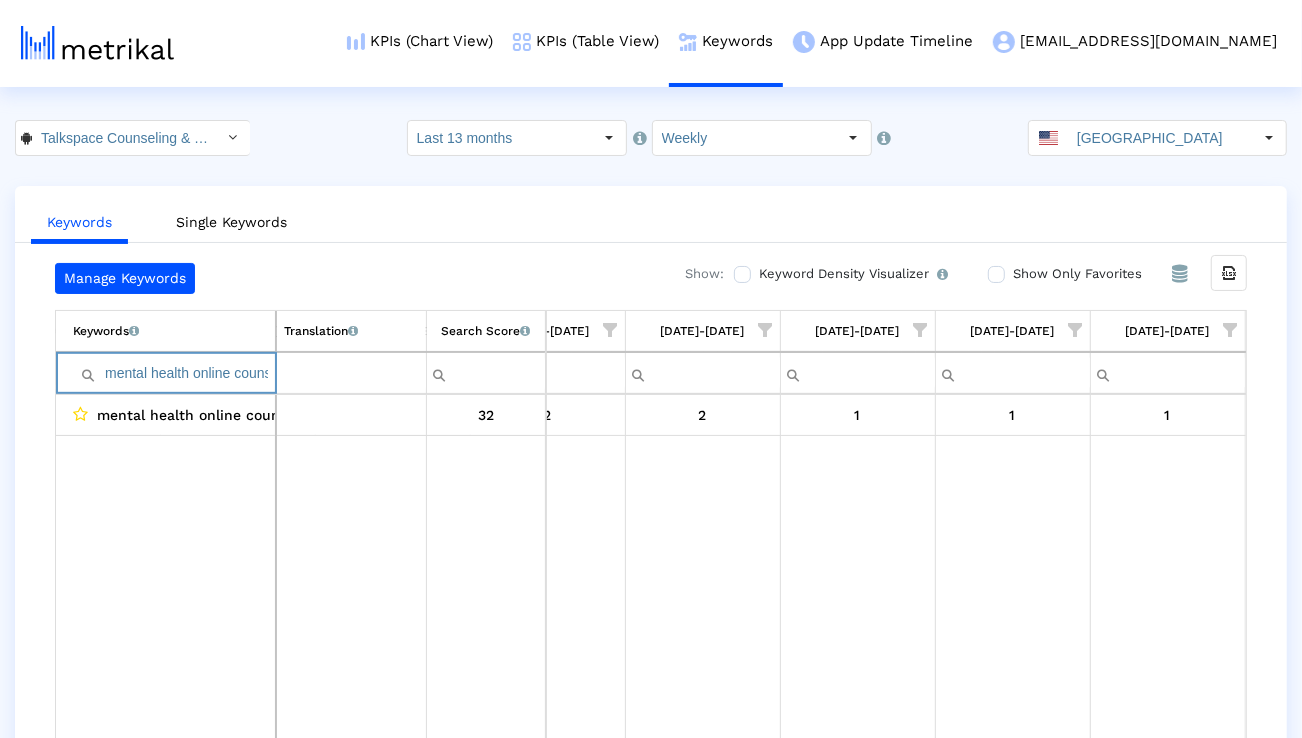 paste on "online counseling services" 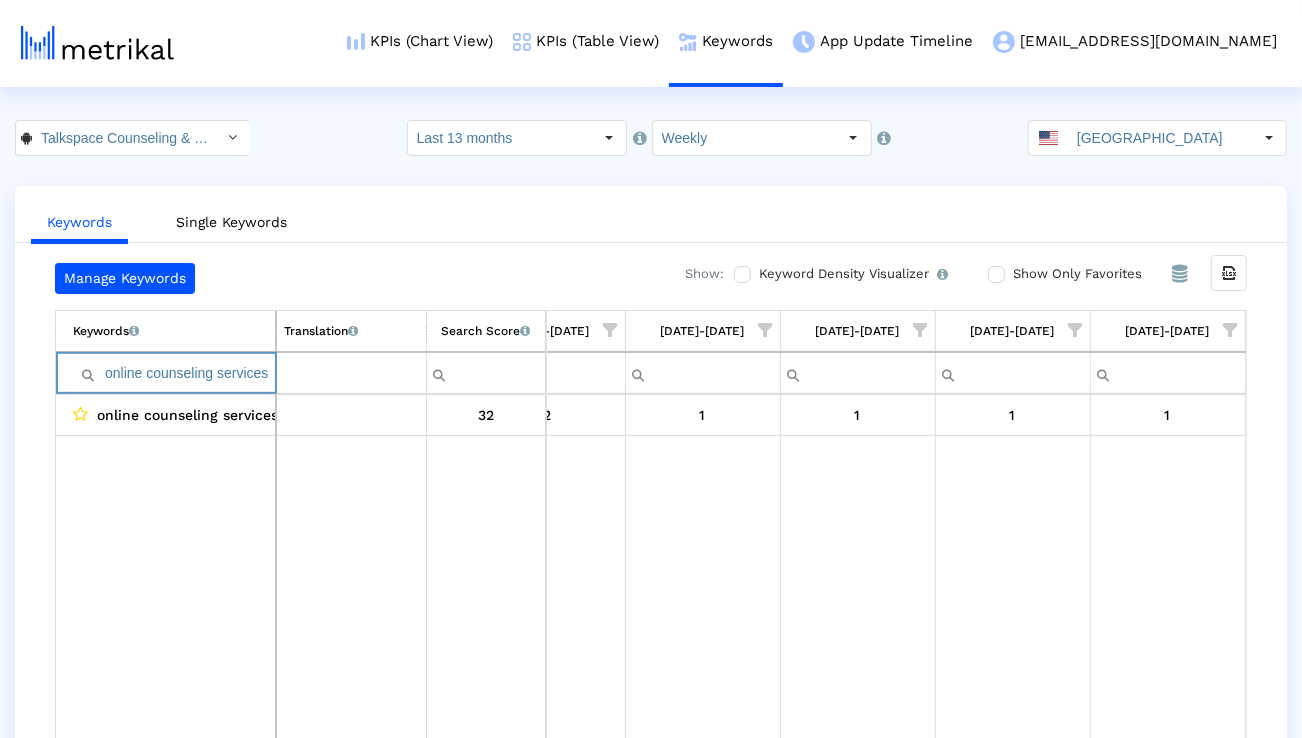 click on "online counseling services" at bounding box center (174, 373) 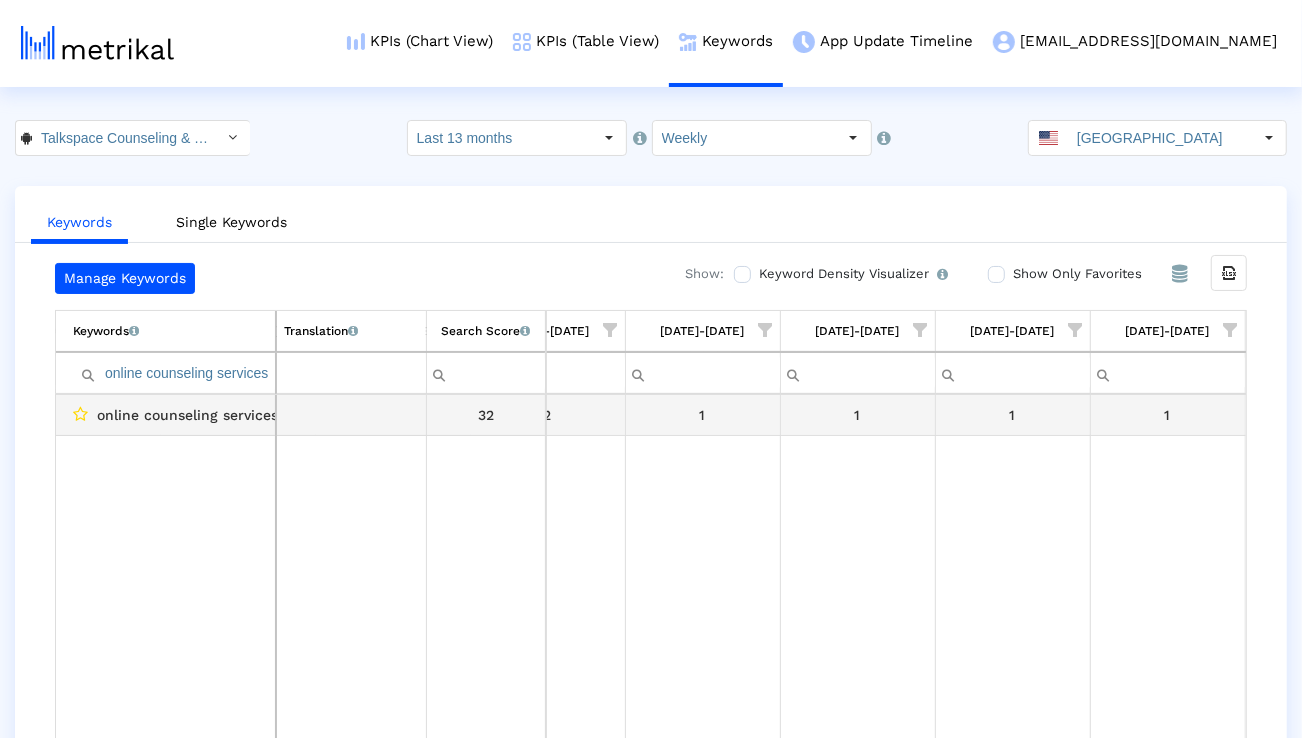 click on "1" at bounding box center [858, 415] 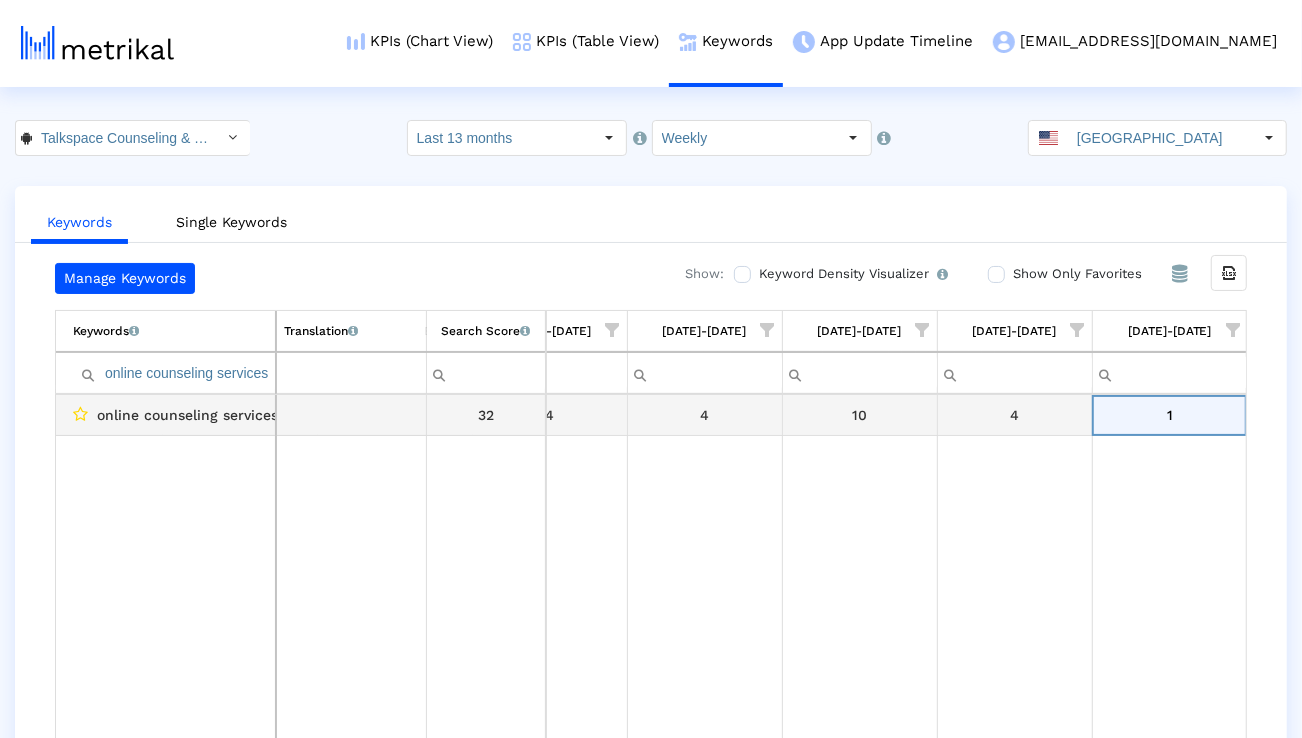 click on "online counseling services" at bounding box center (187, 415) 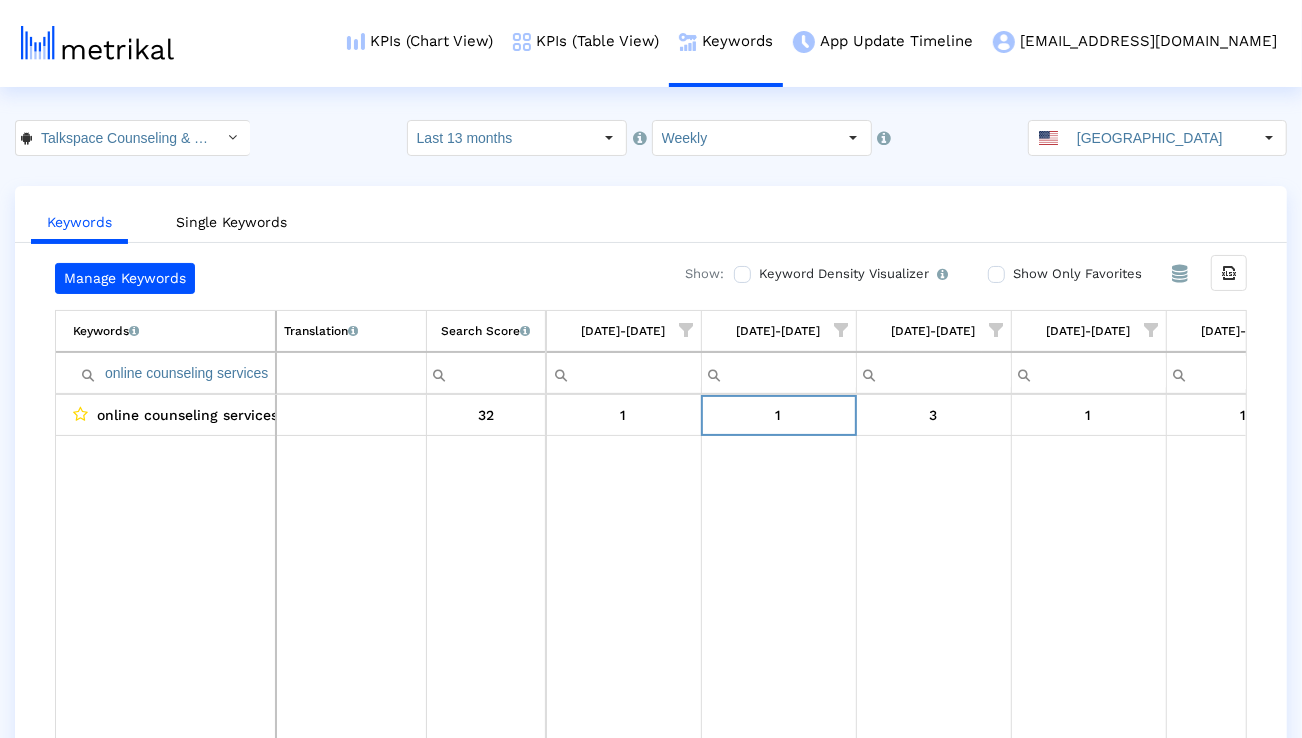 click on "online counseling services" at bounding box center (174, 373) 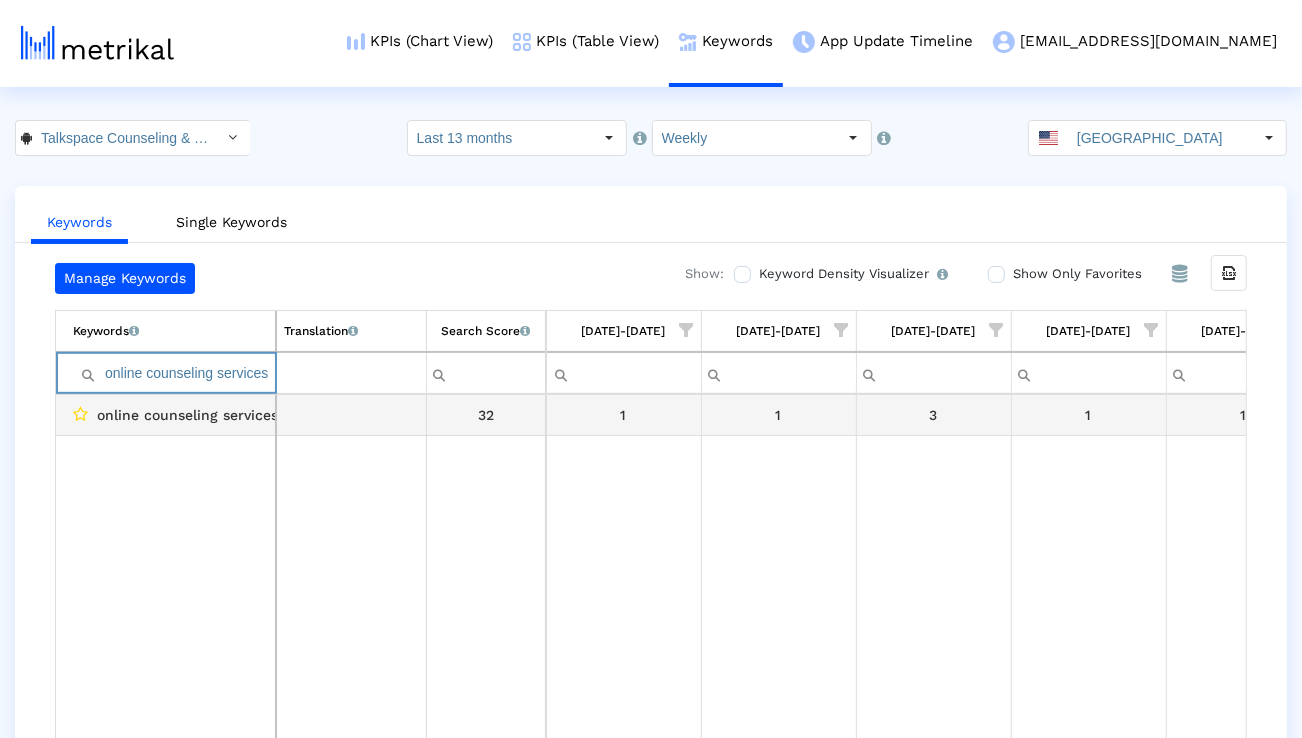 click on "online counseling services" at bounding box center (187, 415) 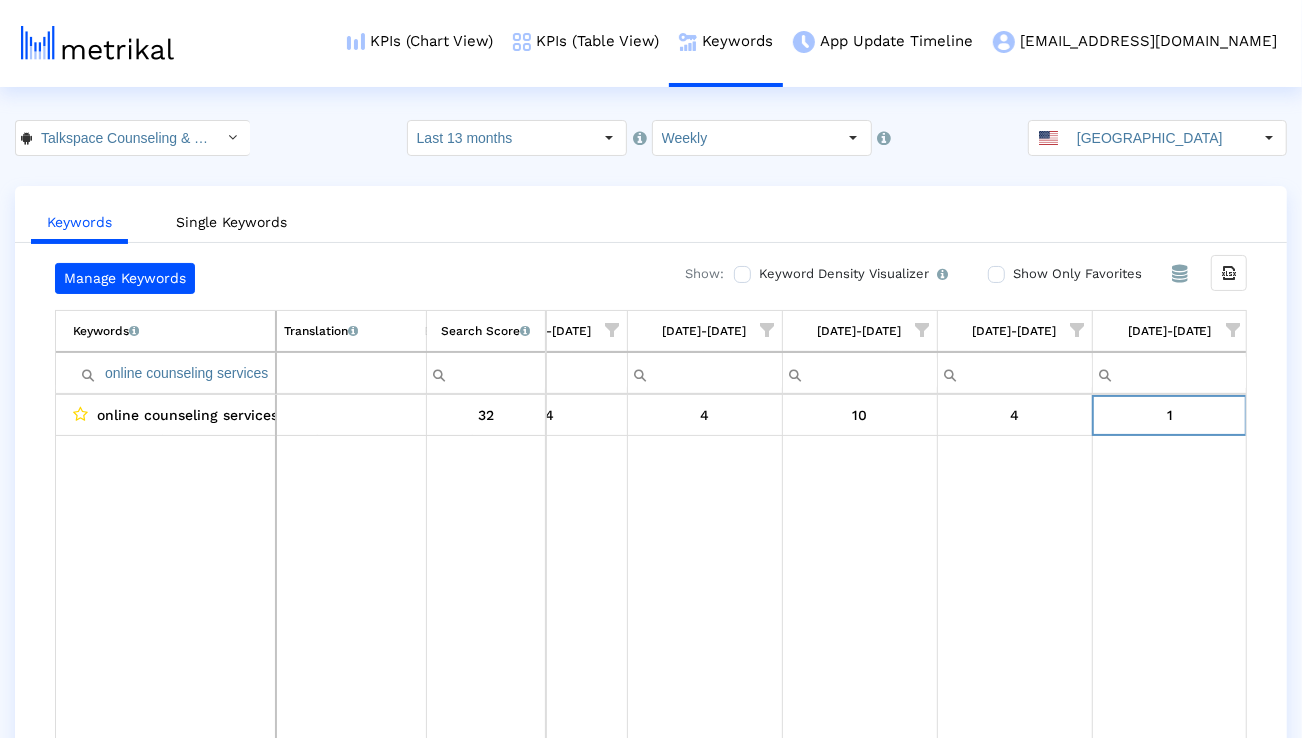 click on "online counseling services" at bounding box center (174, 373) 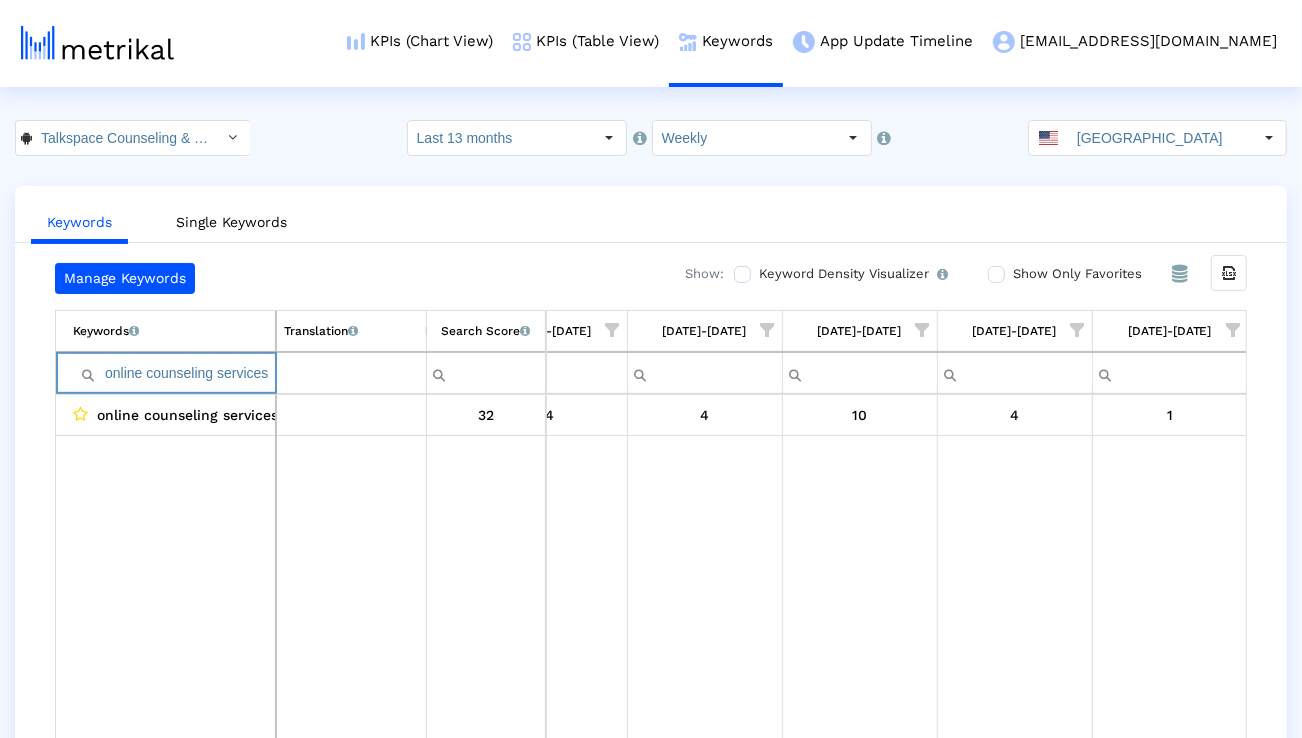 paste on "anxiety counseling" 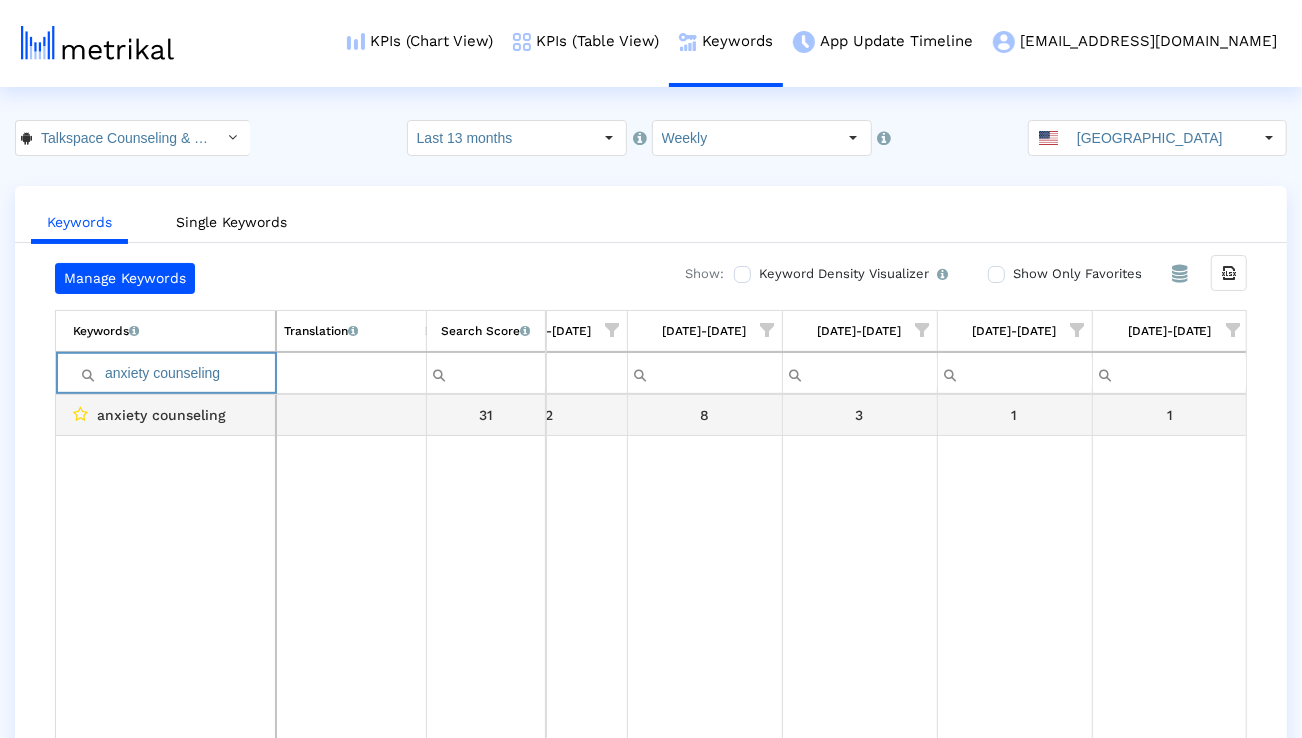 type on "anxiety counseling" 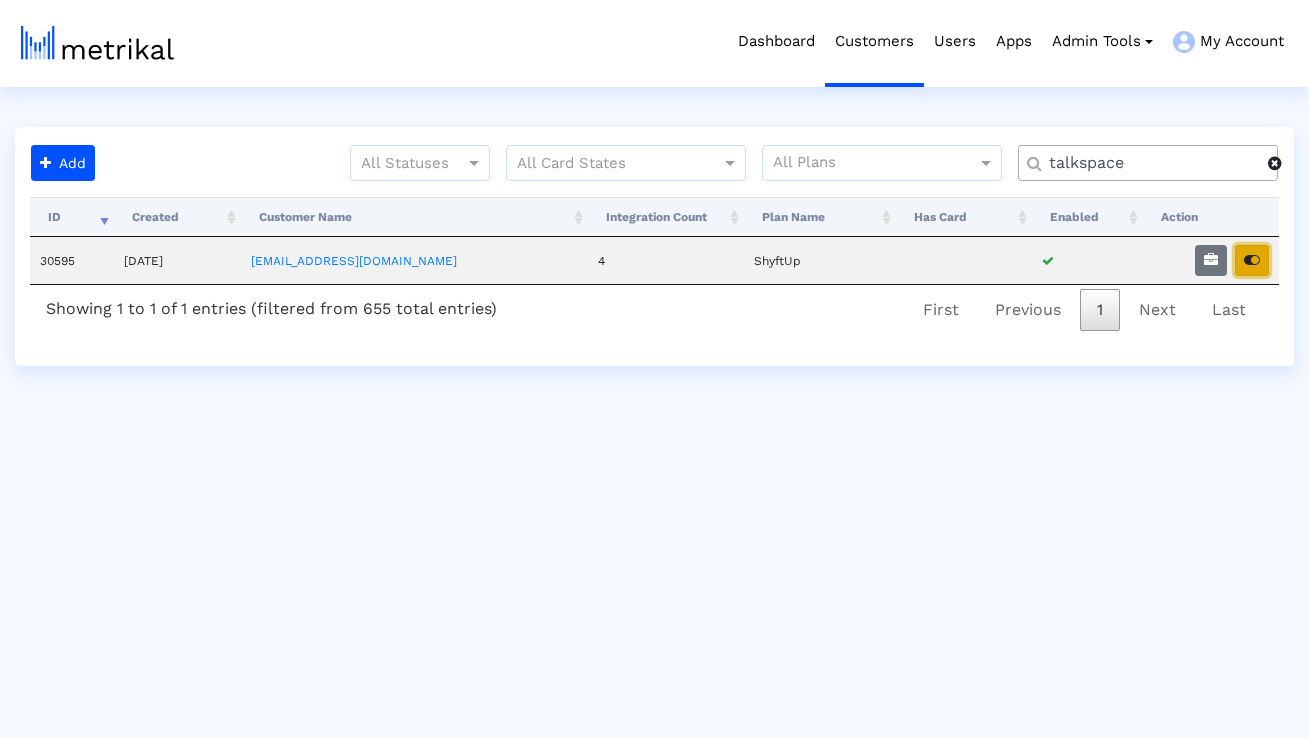 scroll, scrollTop: 0, scrollLeft: 0, axis: both 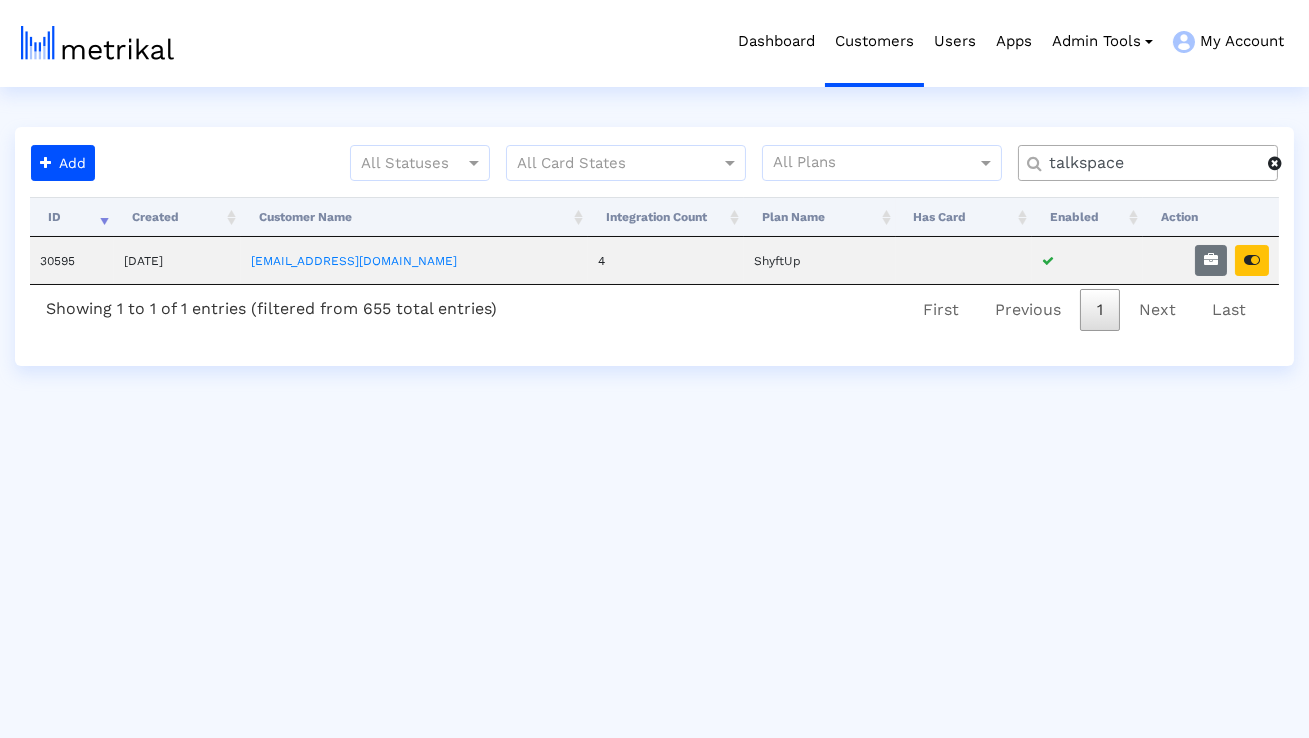 click on "talkspace" 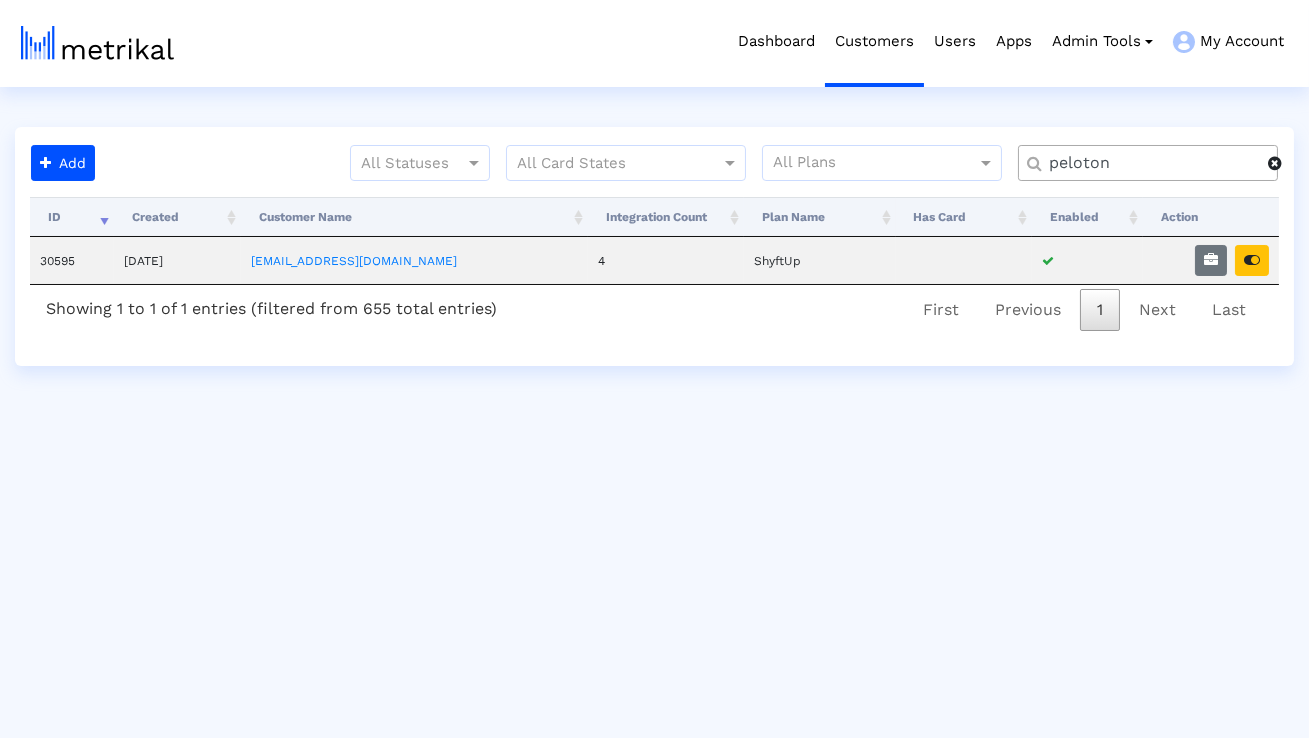 type on "peloton" 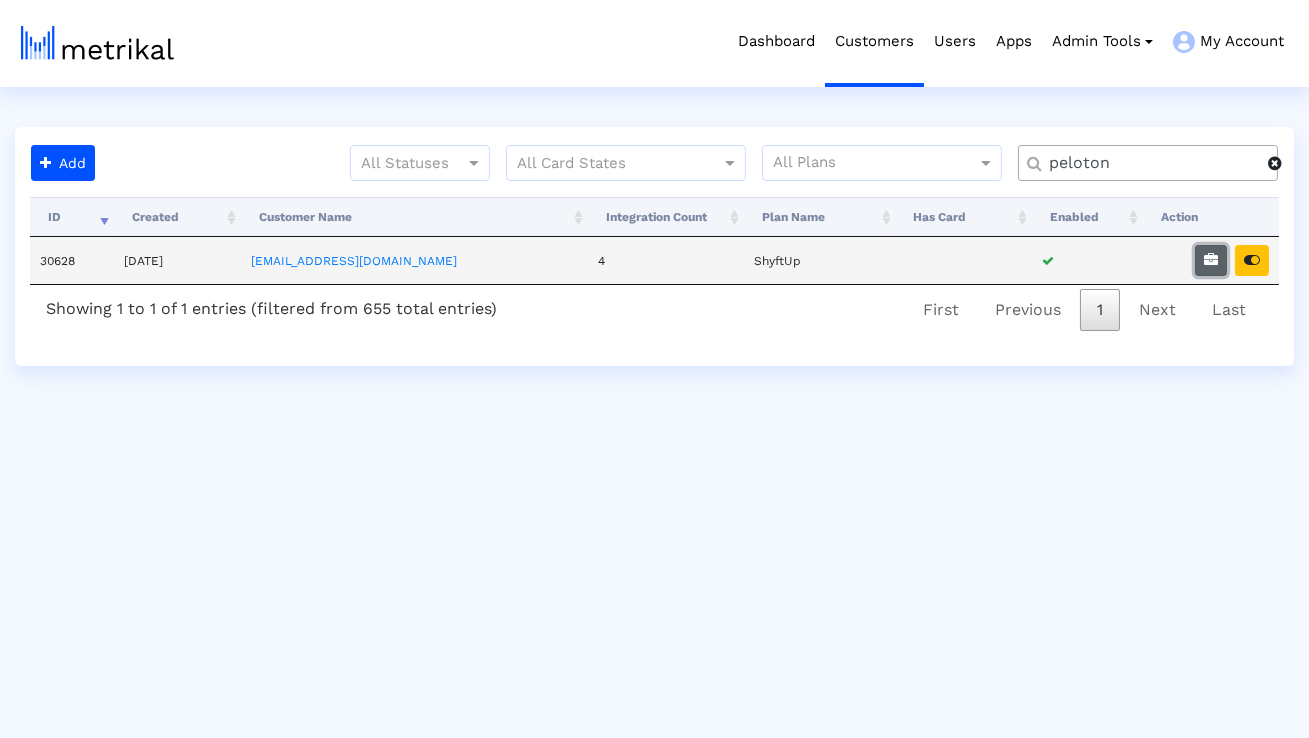 click at bounding box center [1211, 260] 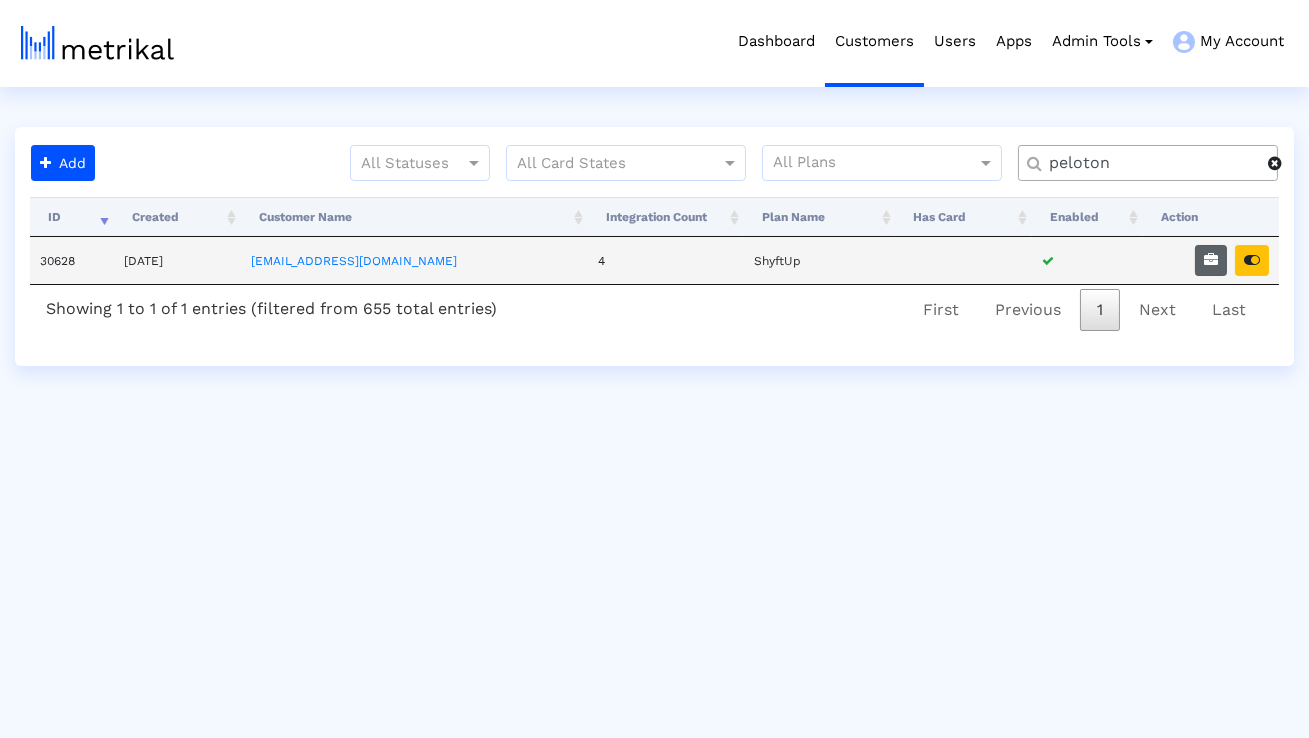 select on "1: 1" 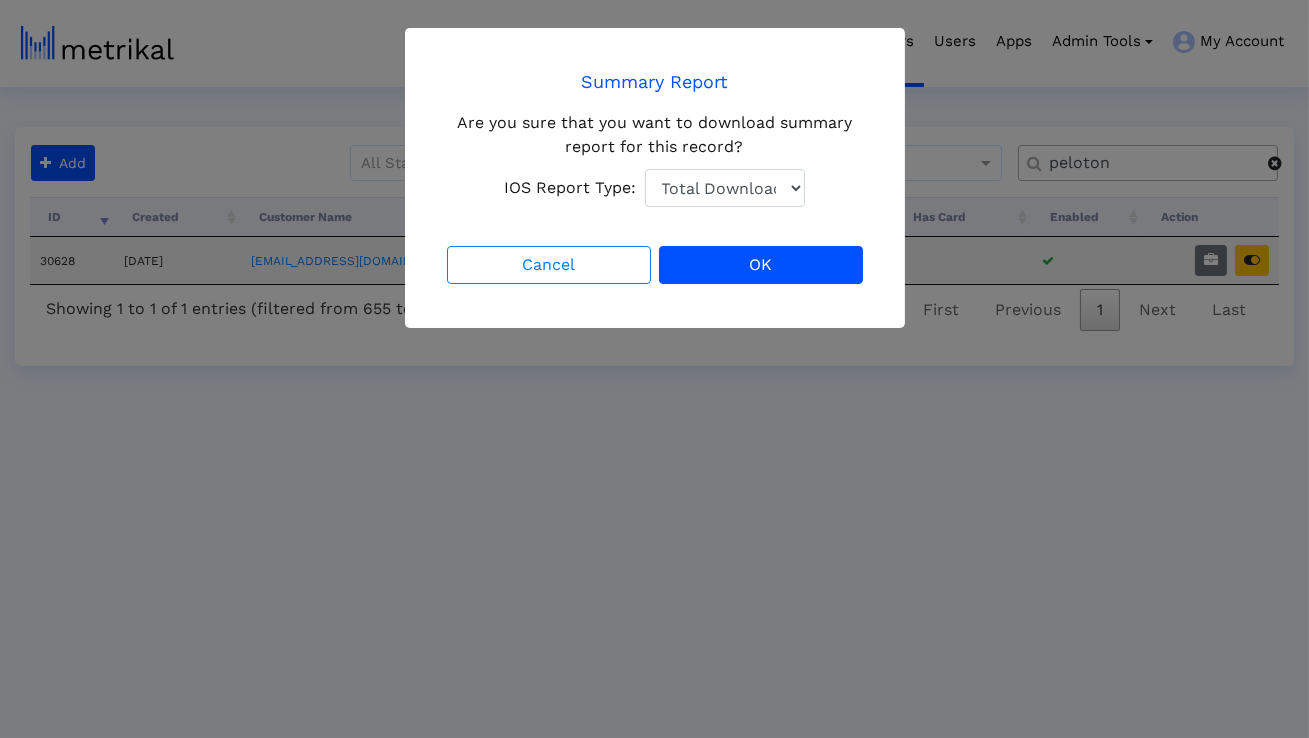 click on "Default Total Downloads New Downloads Redownloads" 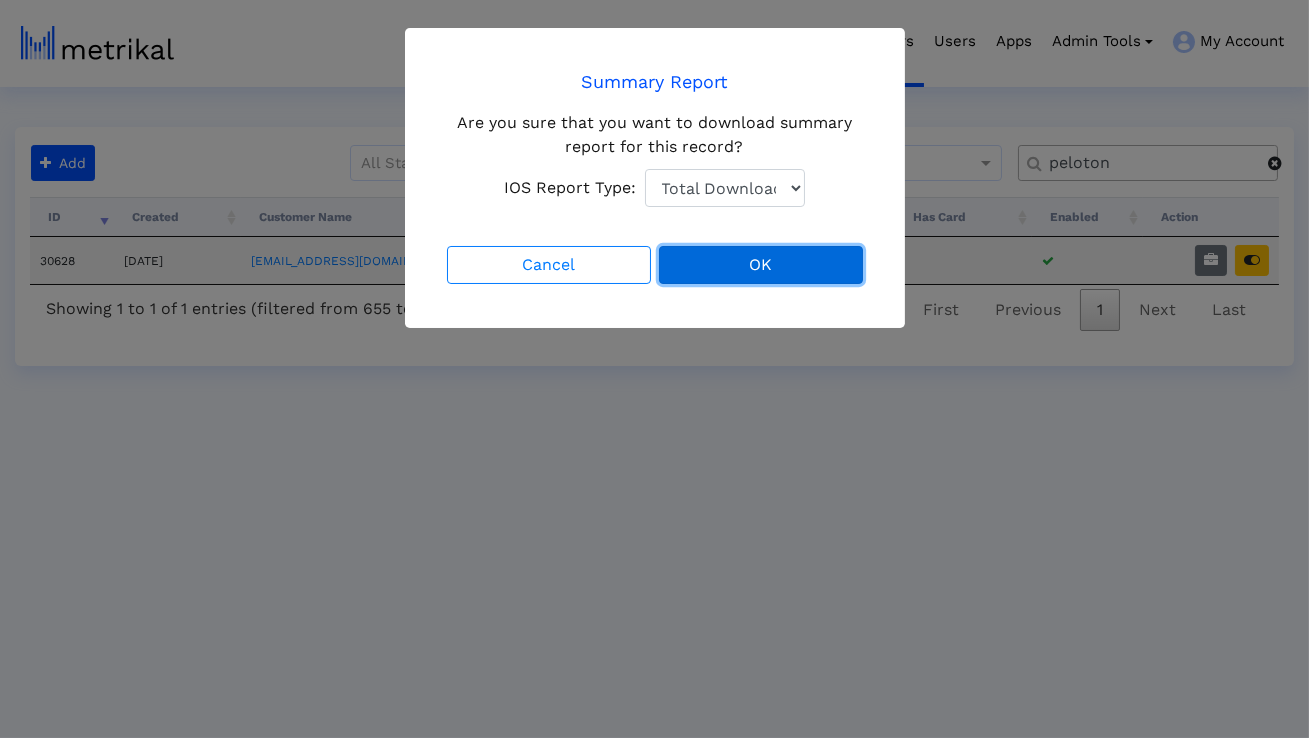 click on "OK" 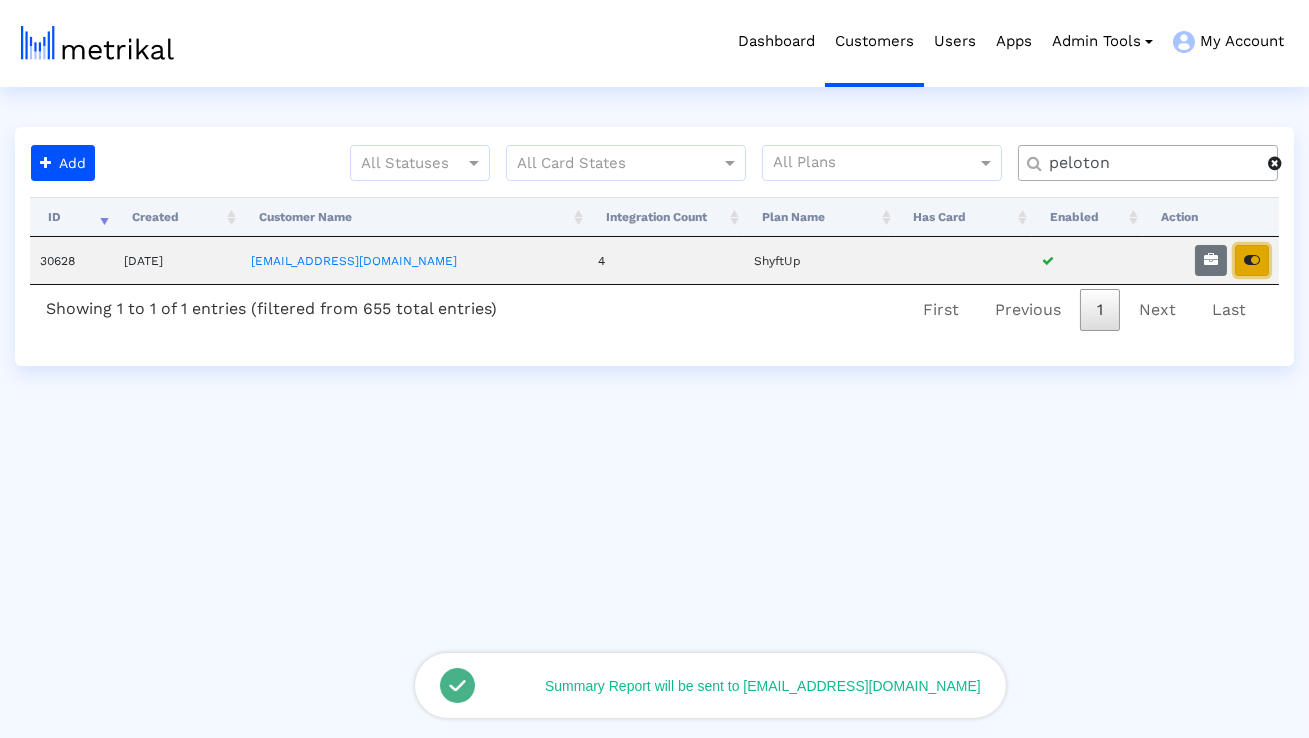 click at bounding box center (1252, 260) 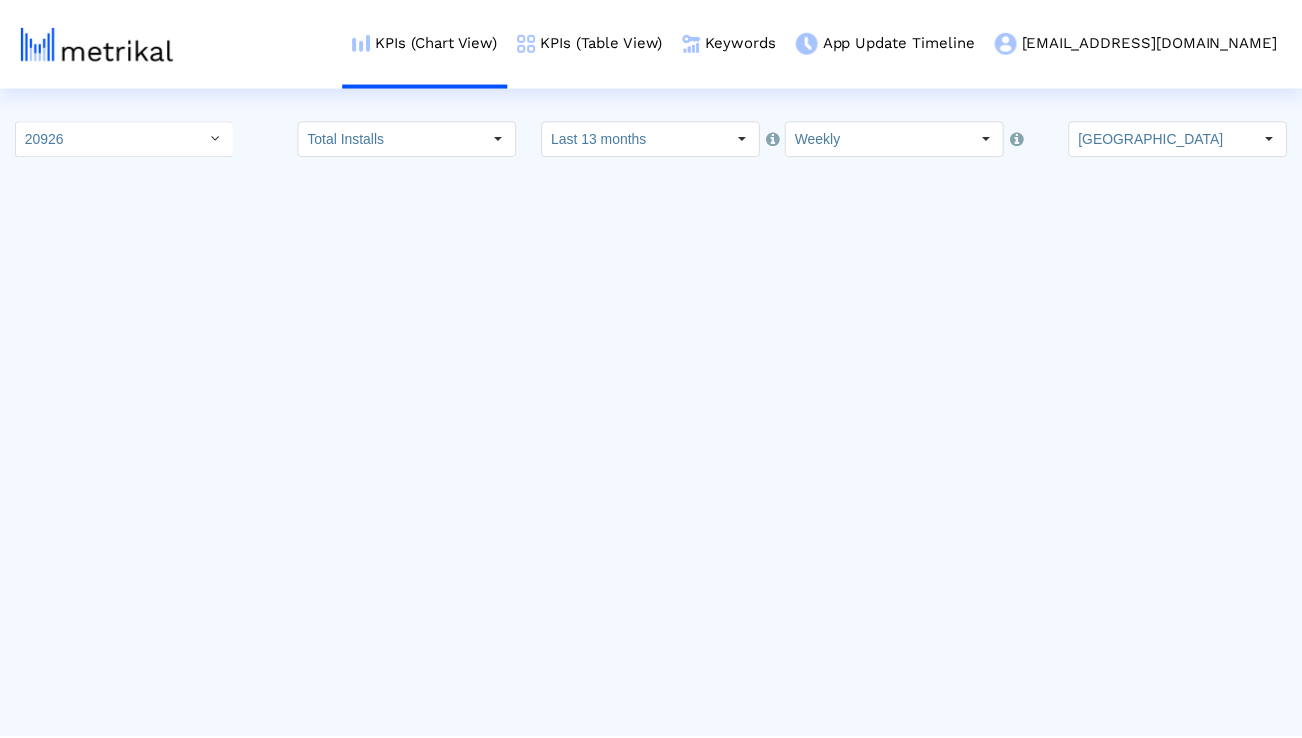 scroll, scrollTop: 0, scrollLeft: 0, axis: both 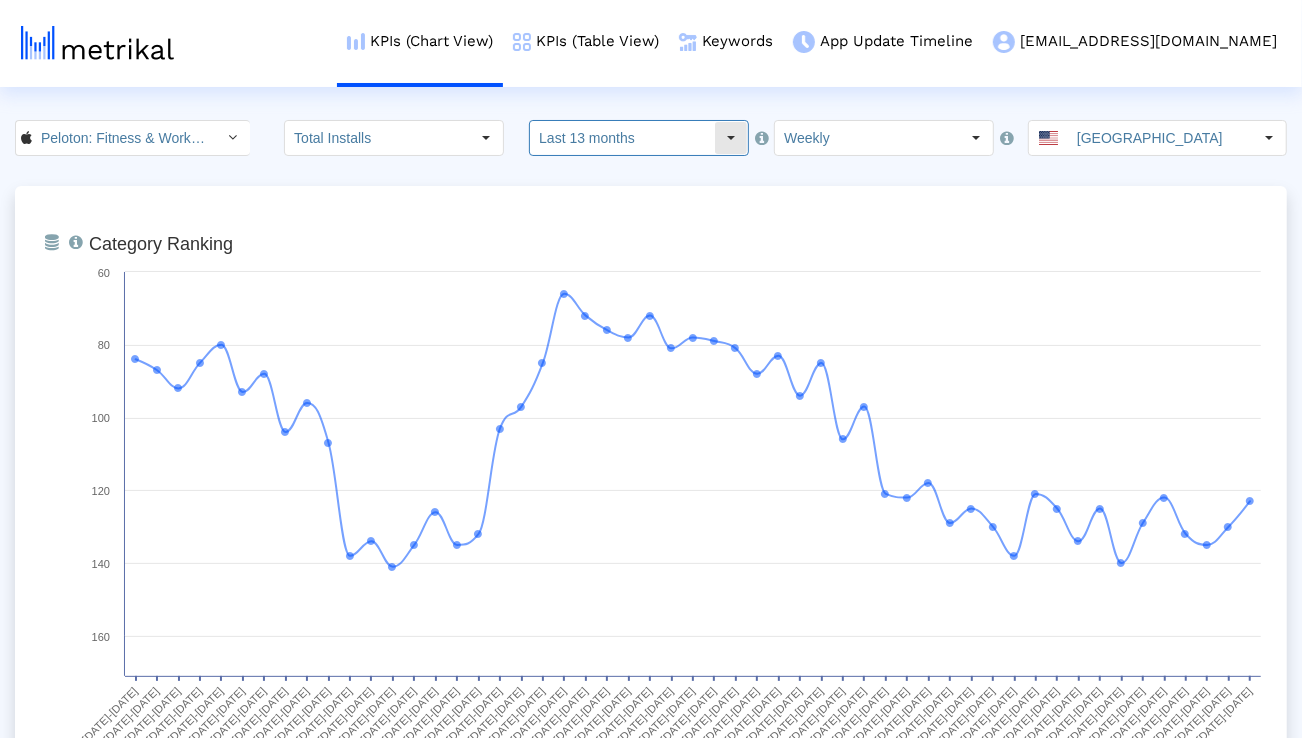 click on "Last 13 months" 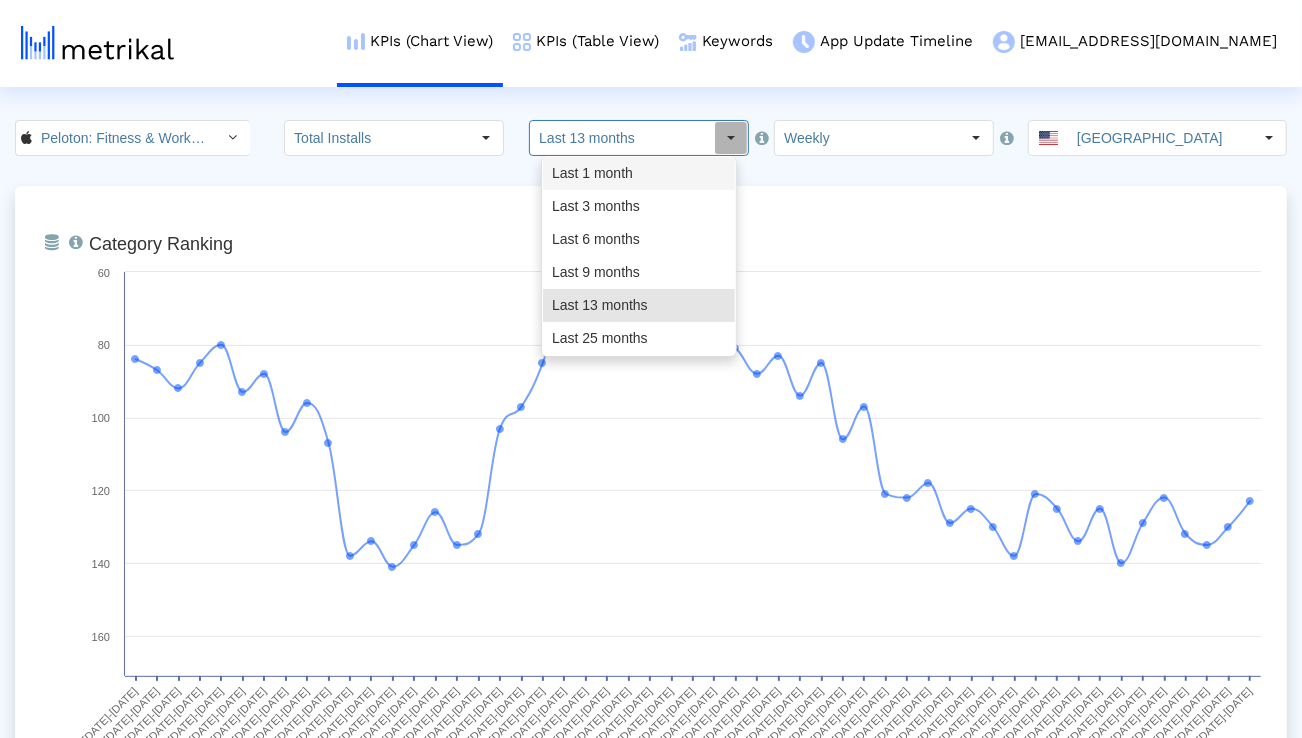 click on "Last 3 months" at bounding box center (639, 206) 